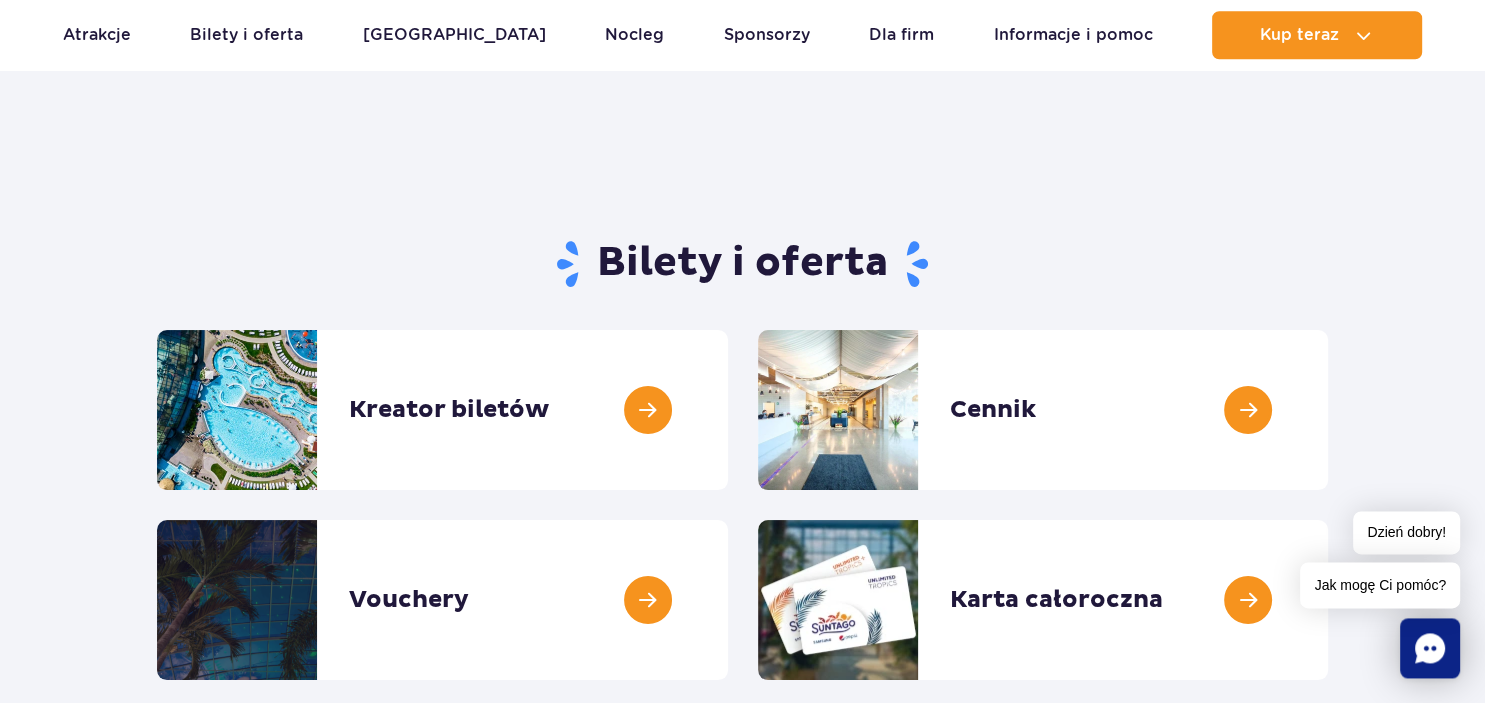 scroll, scrollTop: 0, scrollLeft: 0, axis: both 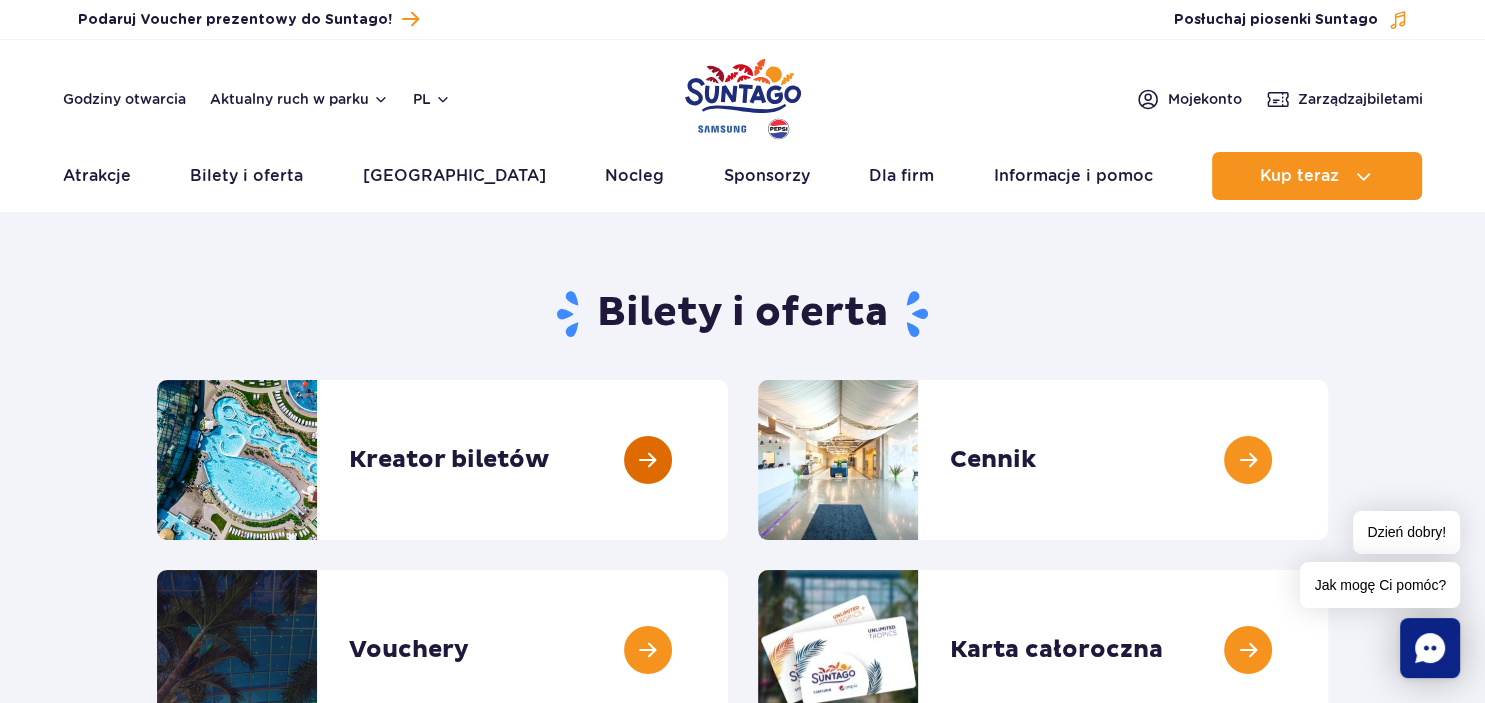 click at bounding box center (728, 460) 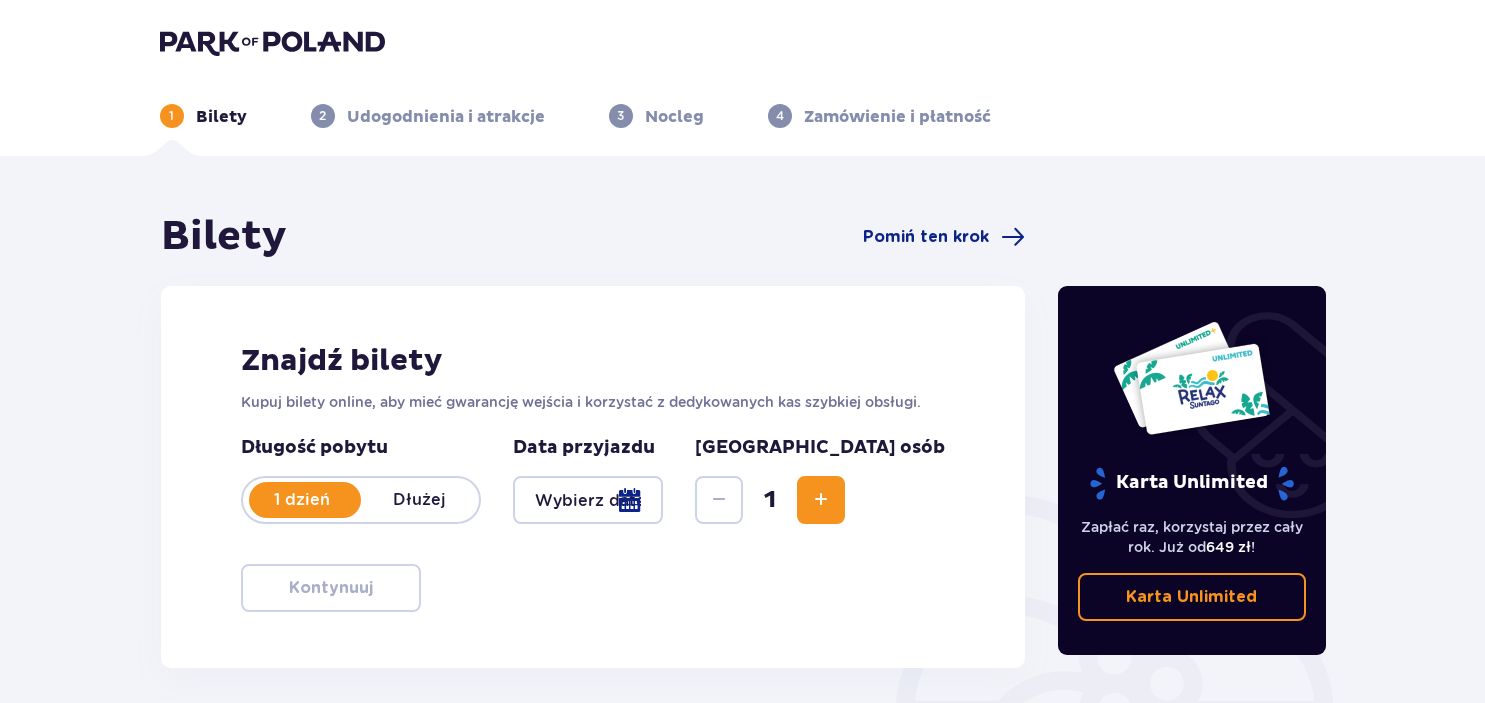 scroll, scrollTop: 0, scrollLeft: 0, axis: both 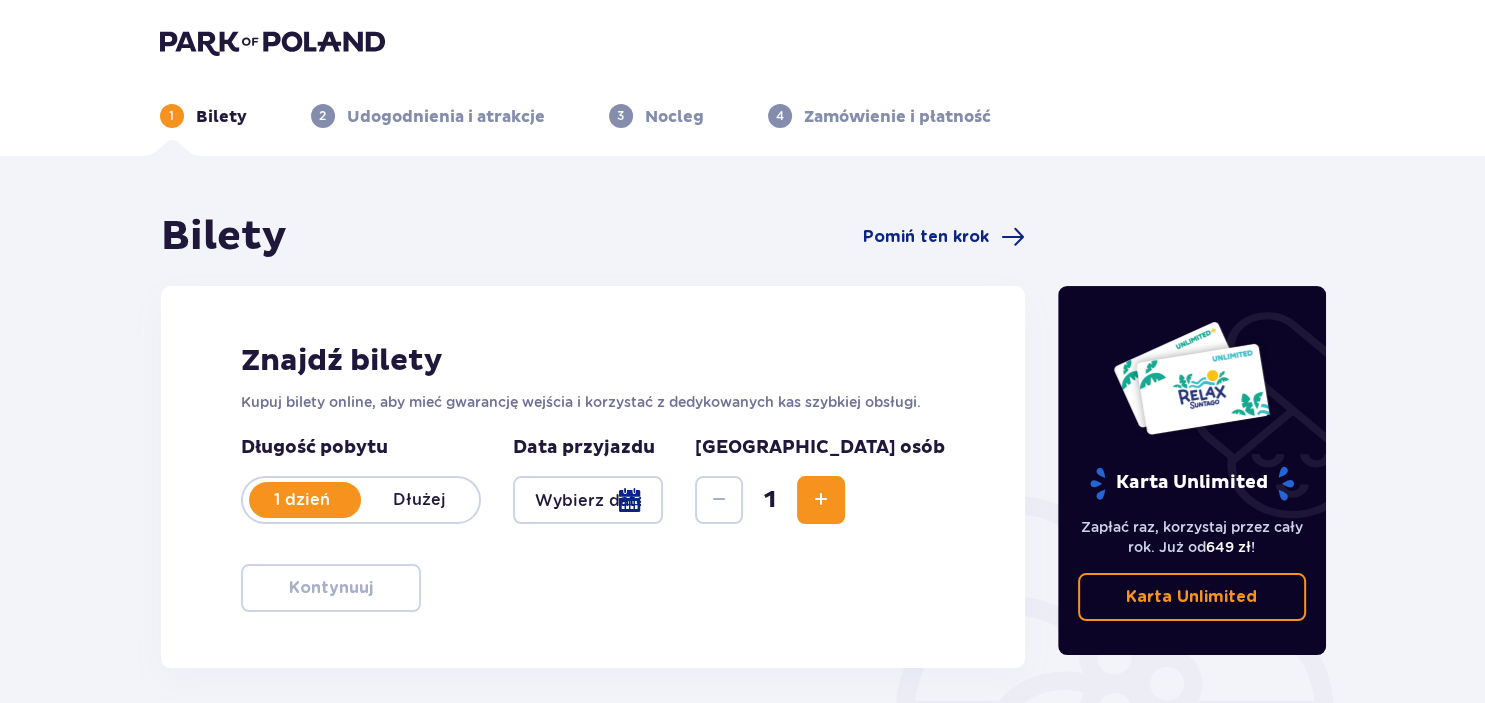 click at bounding box center [588, 500] 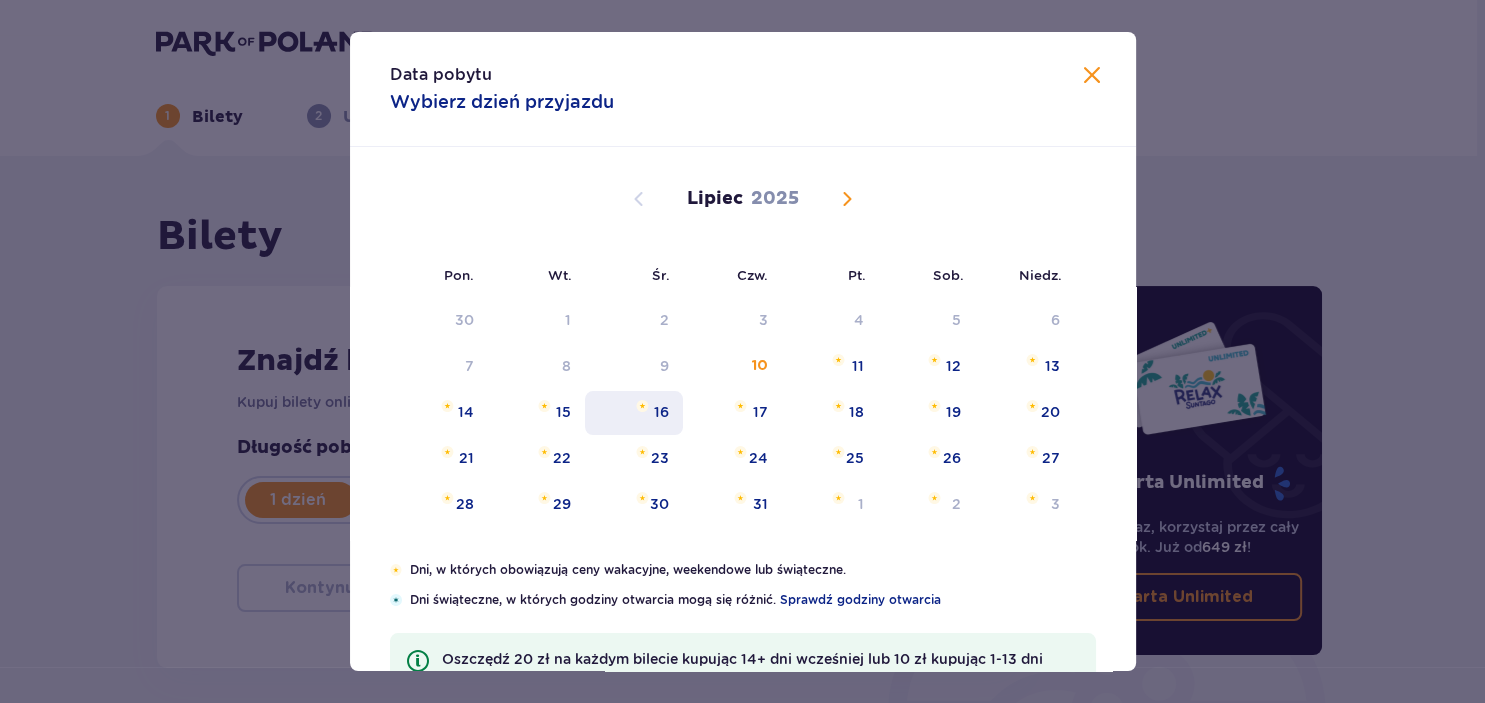 click on "16" at bounding box center (661, 412) 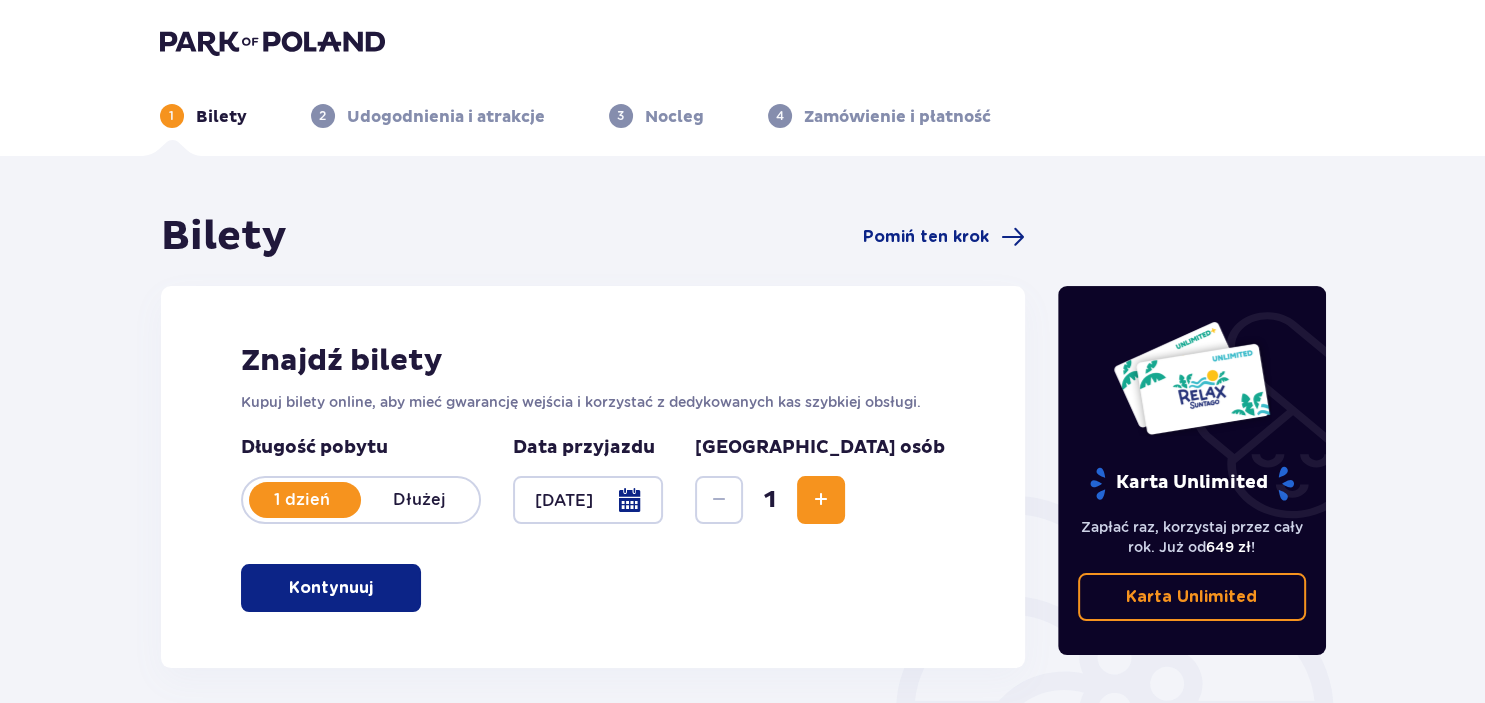 click at bounding box center (821, 500) 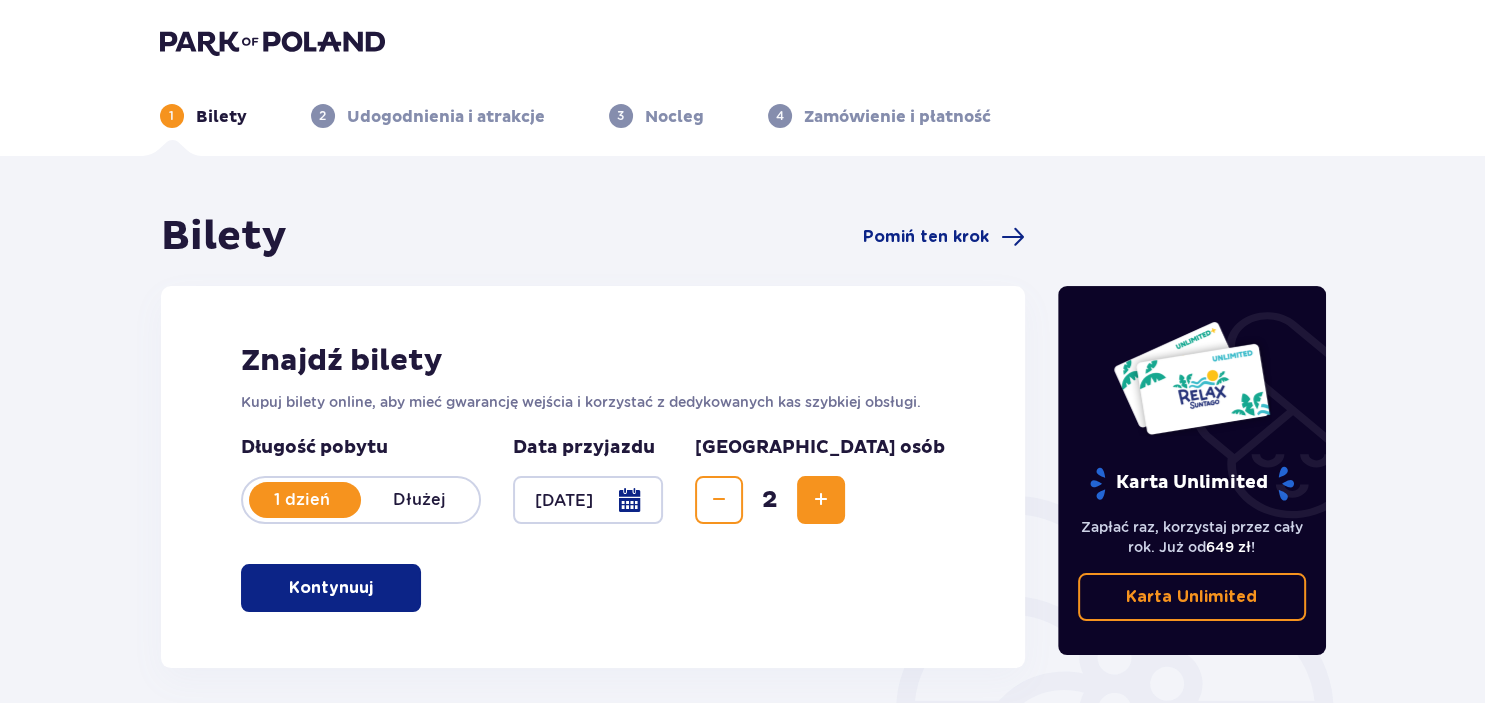 click at bounding box center (821, 500) 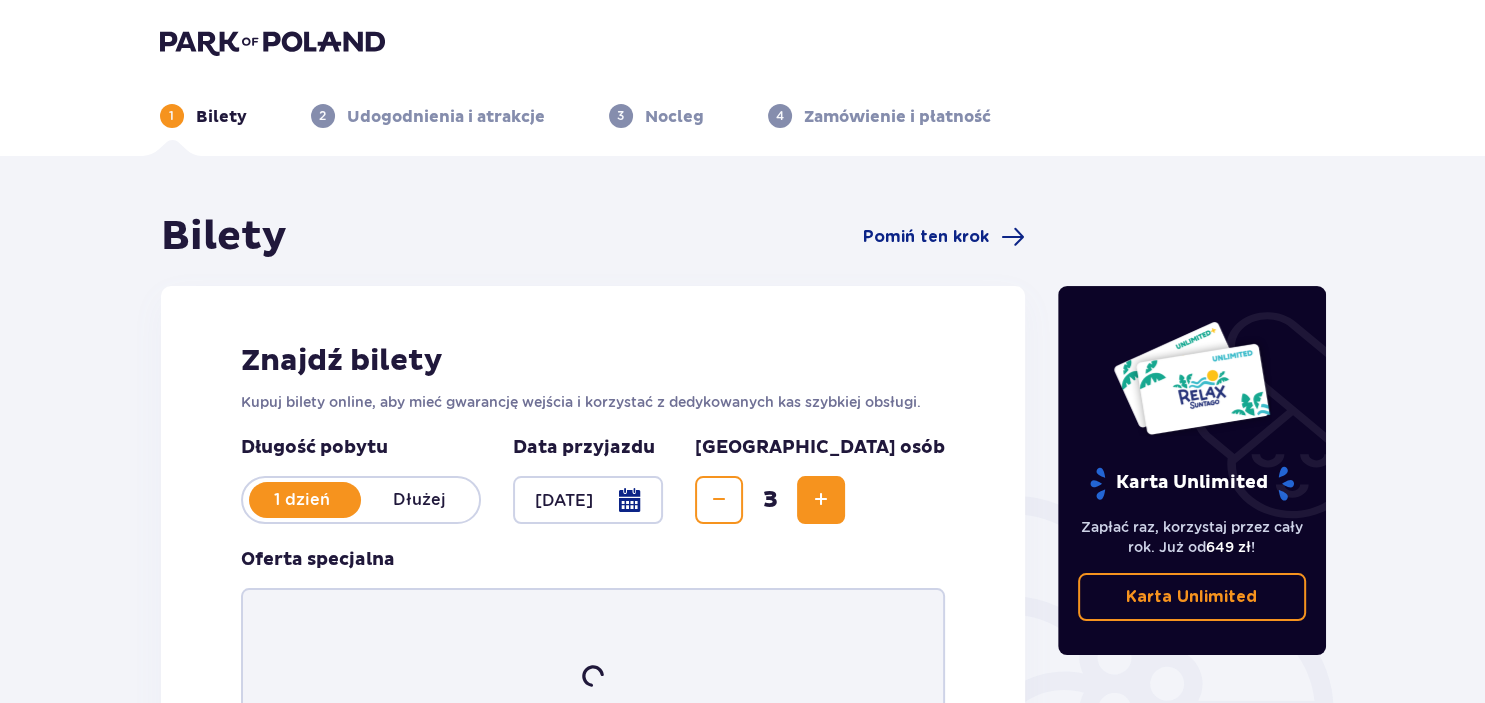 click at bounding box center [821, 500] 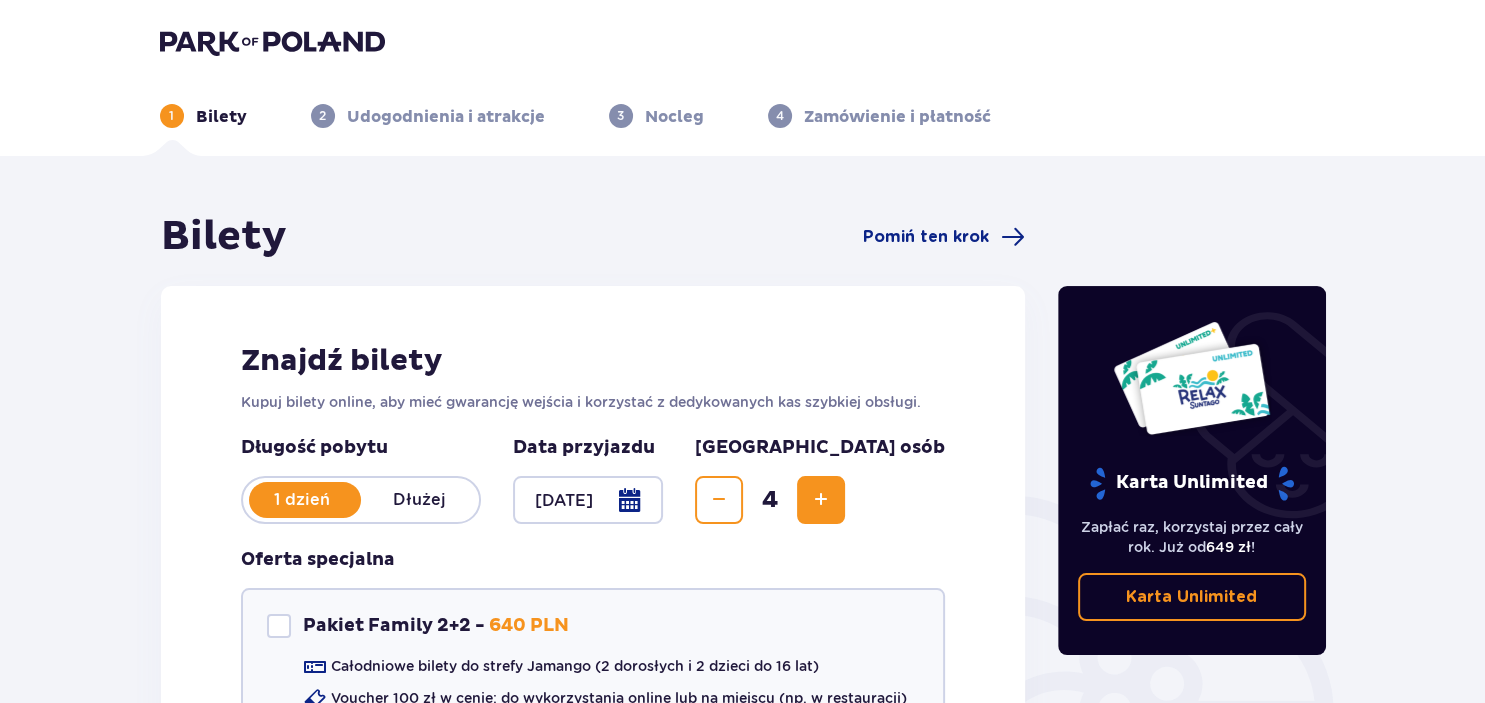 click at bounding box center [821, 500] 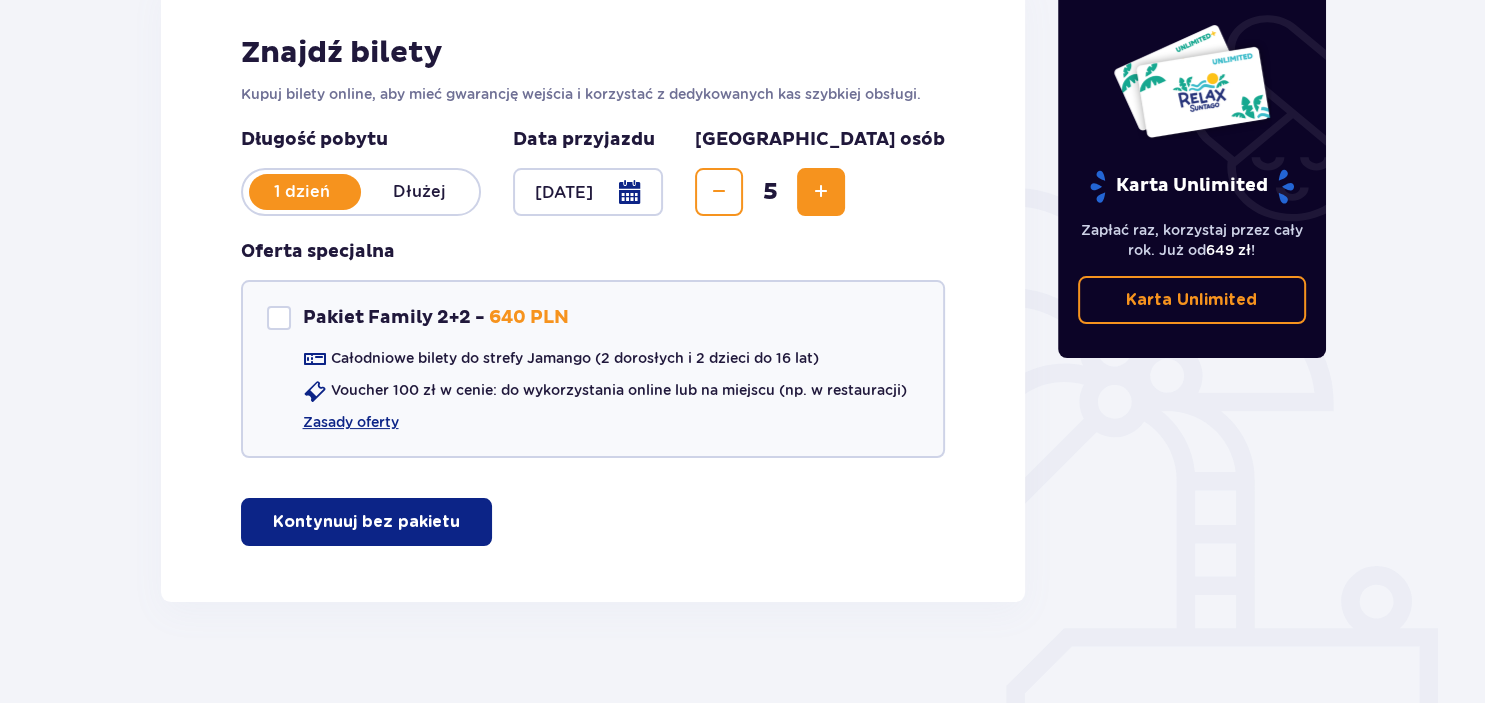 scroll, scrollTop: 326, scrollLeft: 0, axis: vertical 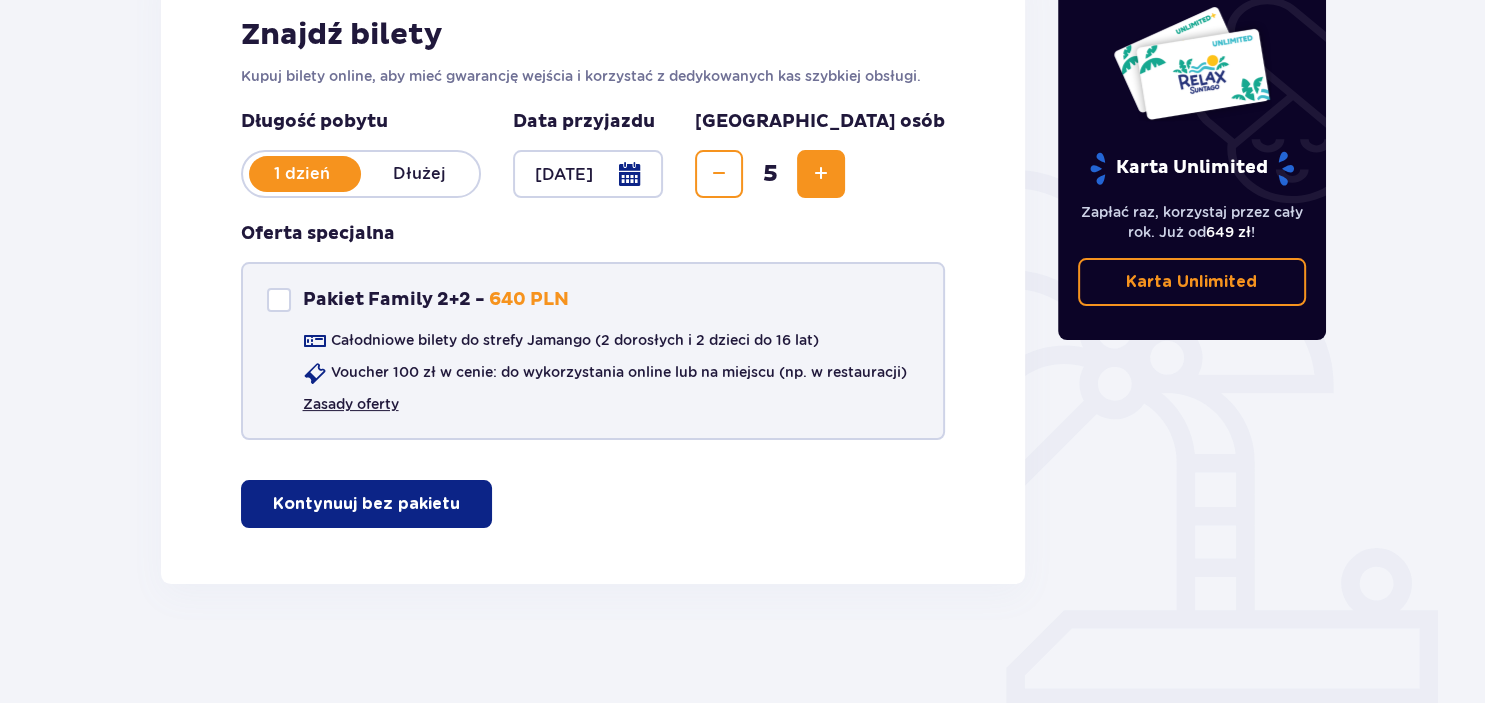 click on "Zasady oferty" at bounding box center (351, 404) 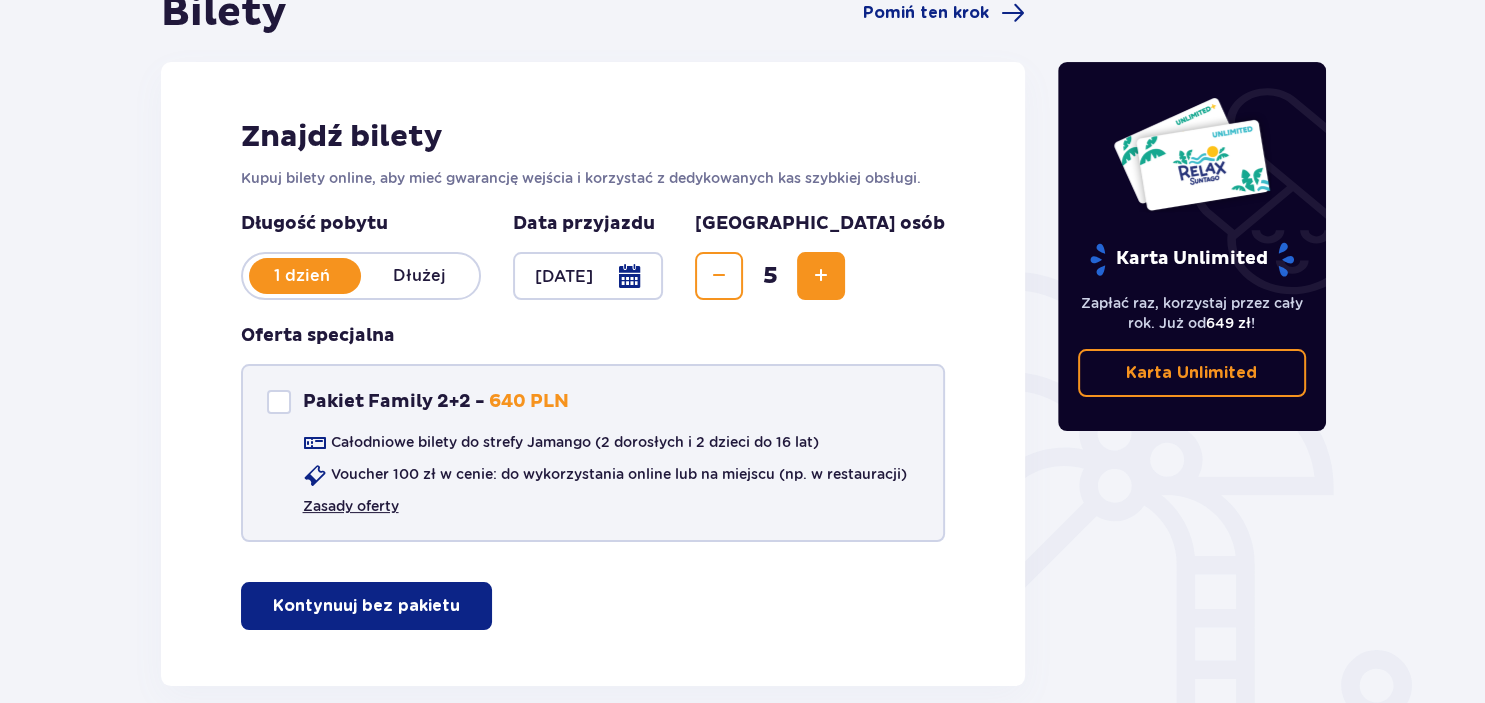 scroll, scrollTop: 220, scrollLeft: 0, axis: vertical 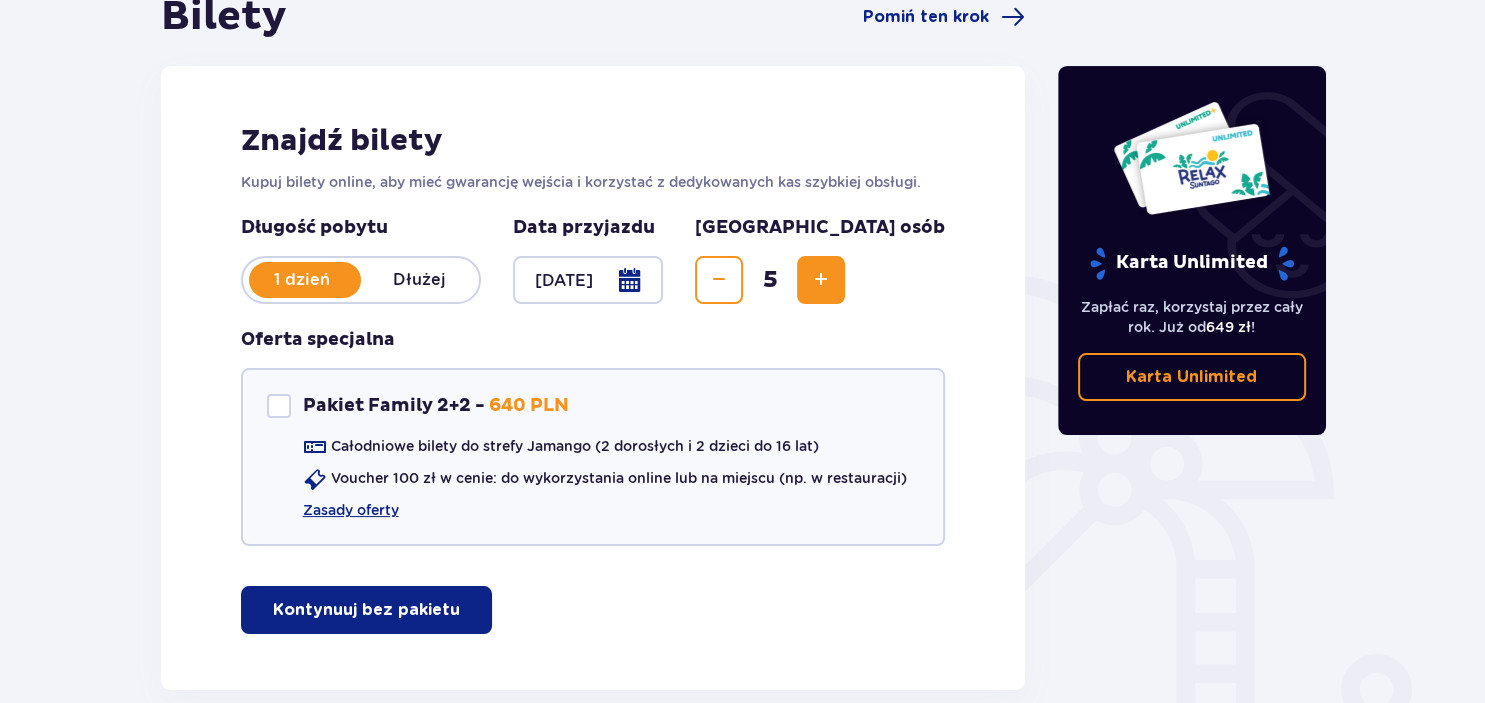 click on "Kontynuuj bez pakietu" at bounding box center [366, 610] 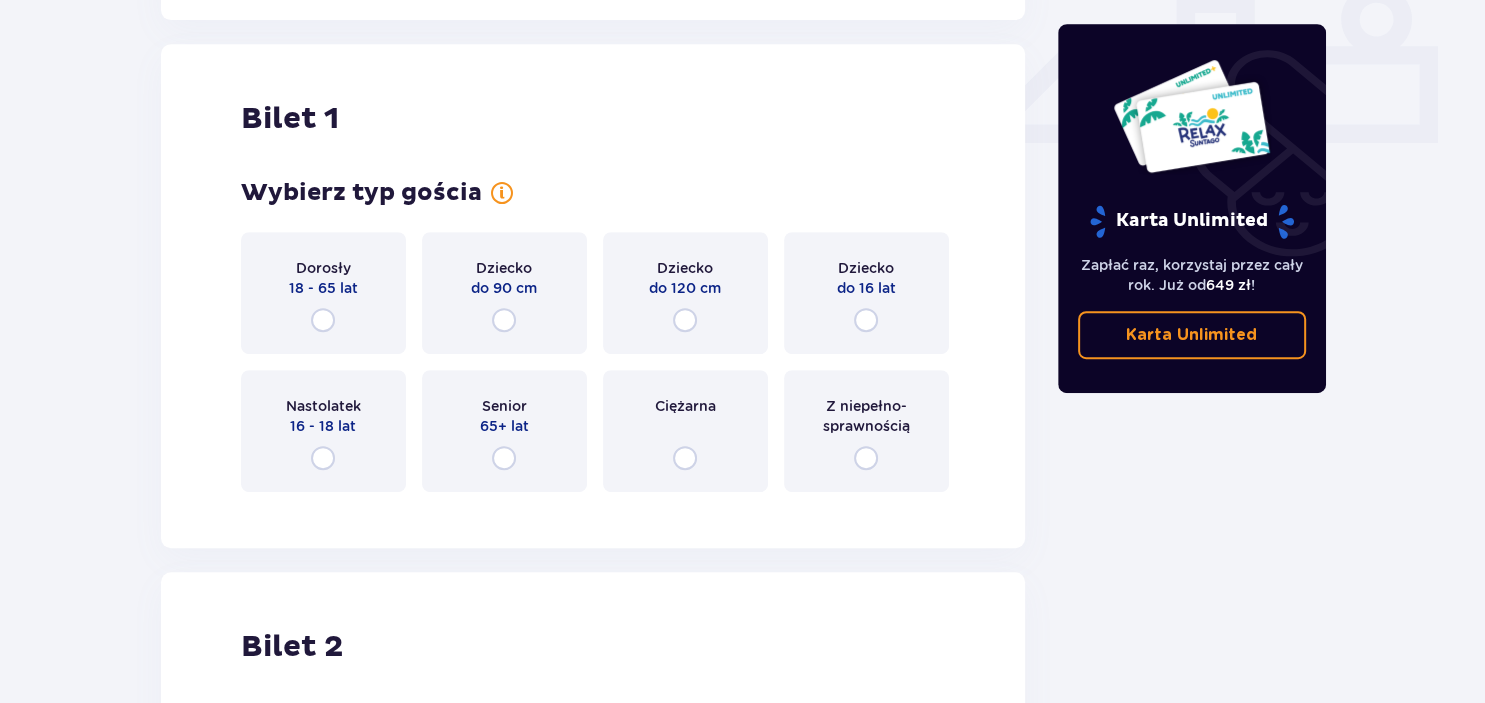 scroll, scrollTop: 908, scrollLeft: 0, axis: vertical 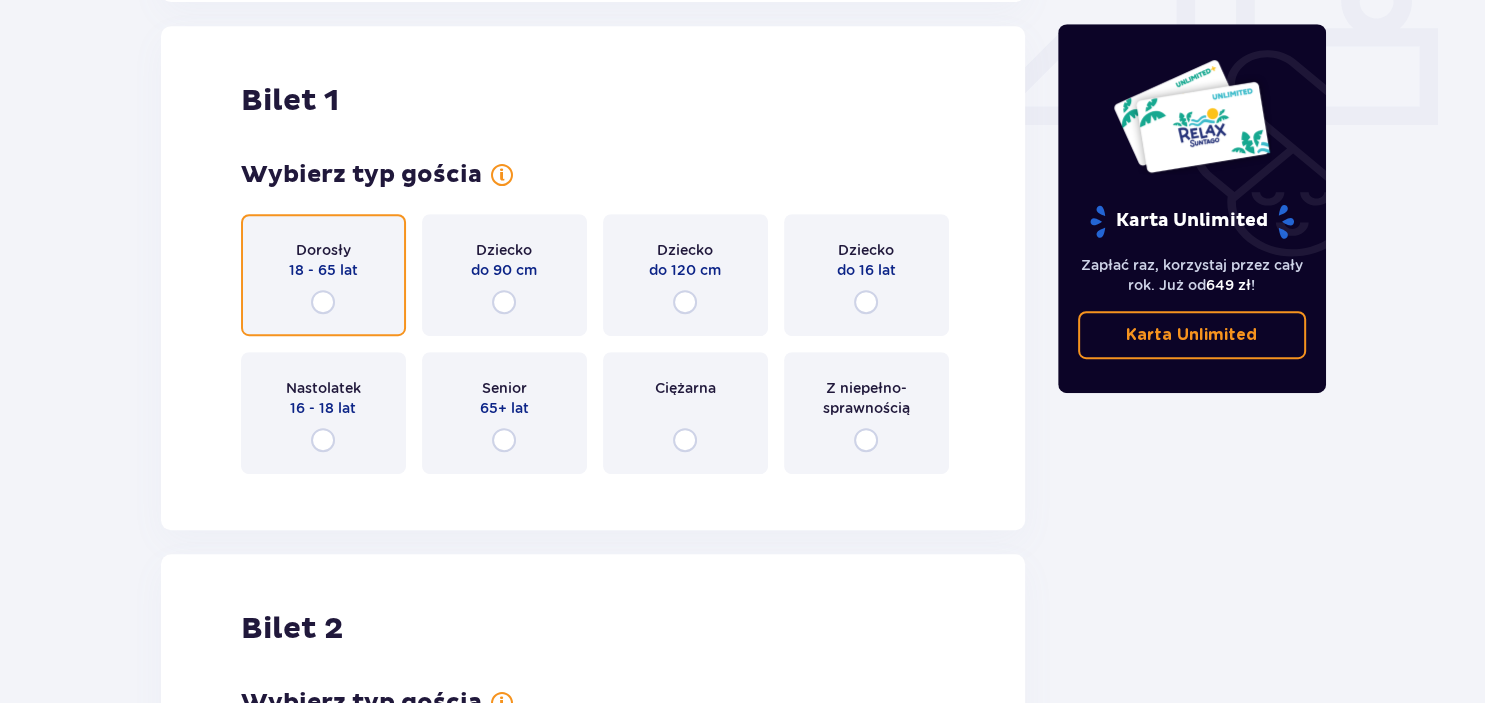 click at bounding box center (323, 302) 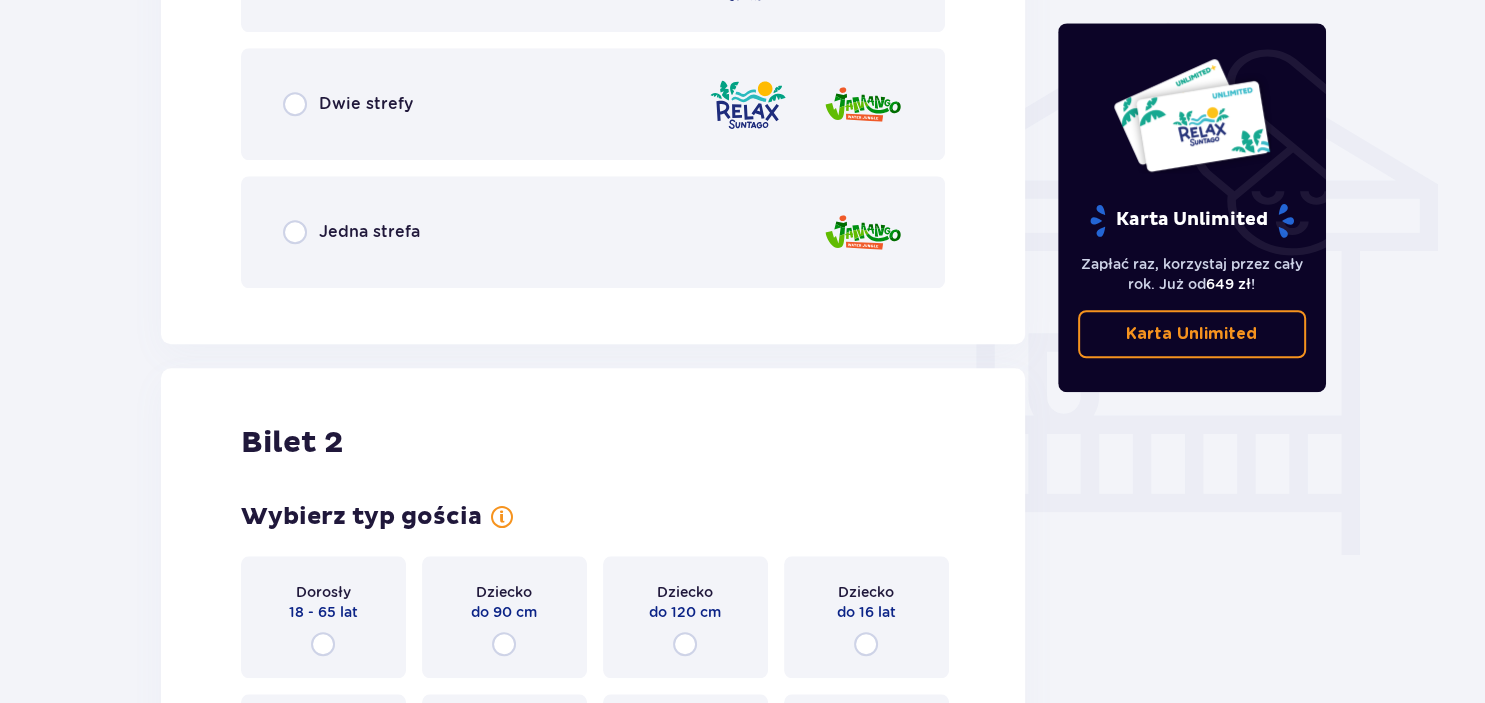 scroll, scrollTop: 1396, scrollLeft: 0, axis: vertical 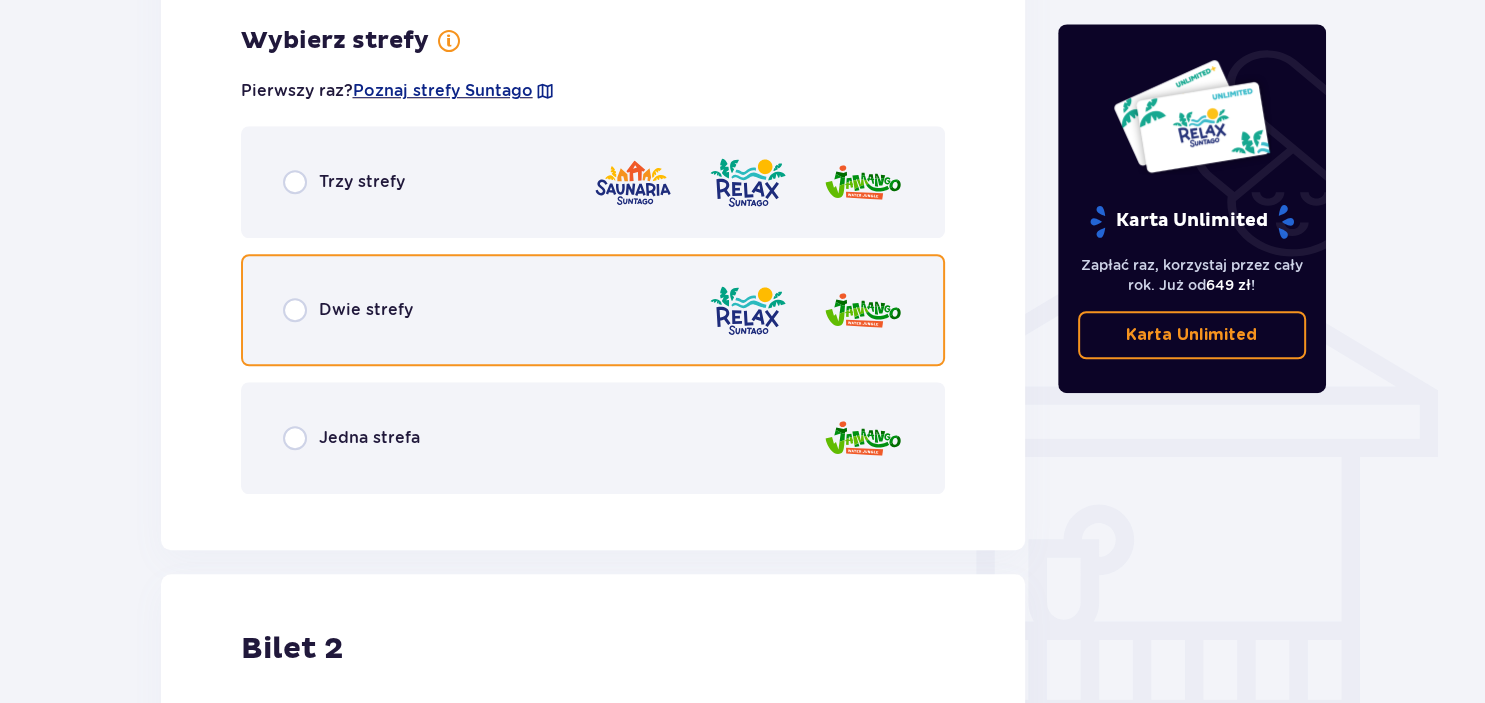 click at bounding box center [295, 310] 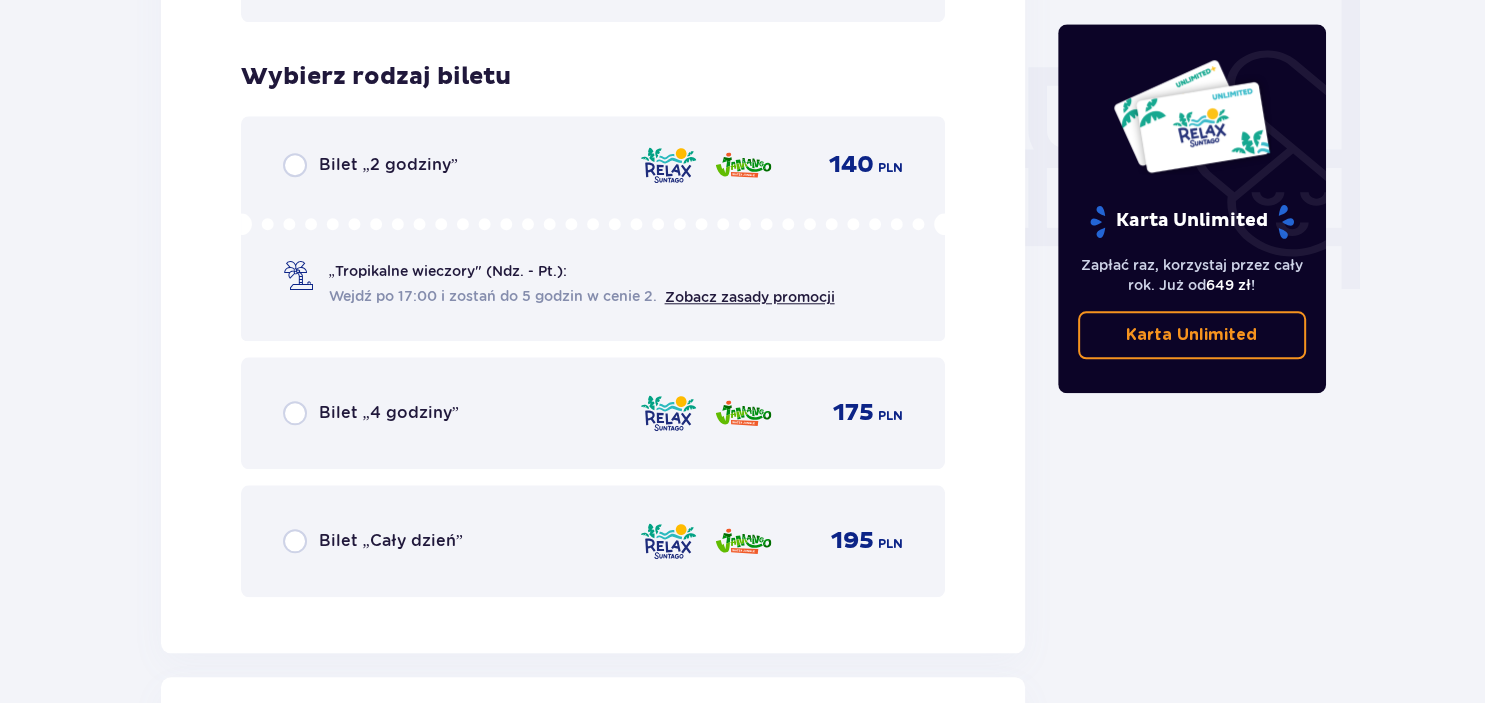 scroll, scrollTop: 1904, scrollLeft: 0, axis: vertical 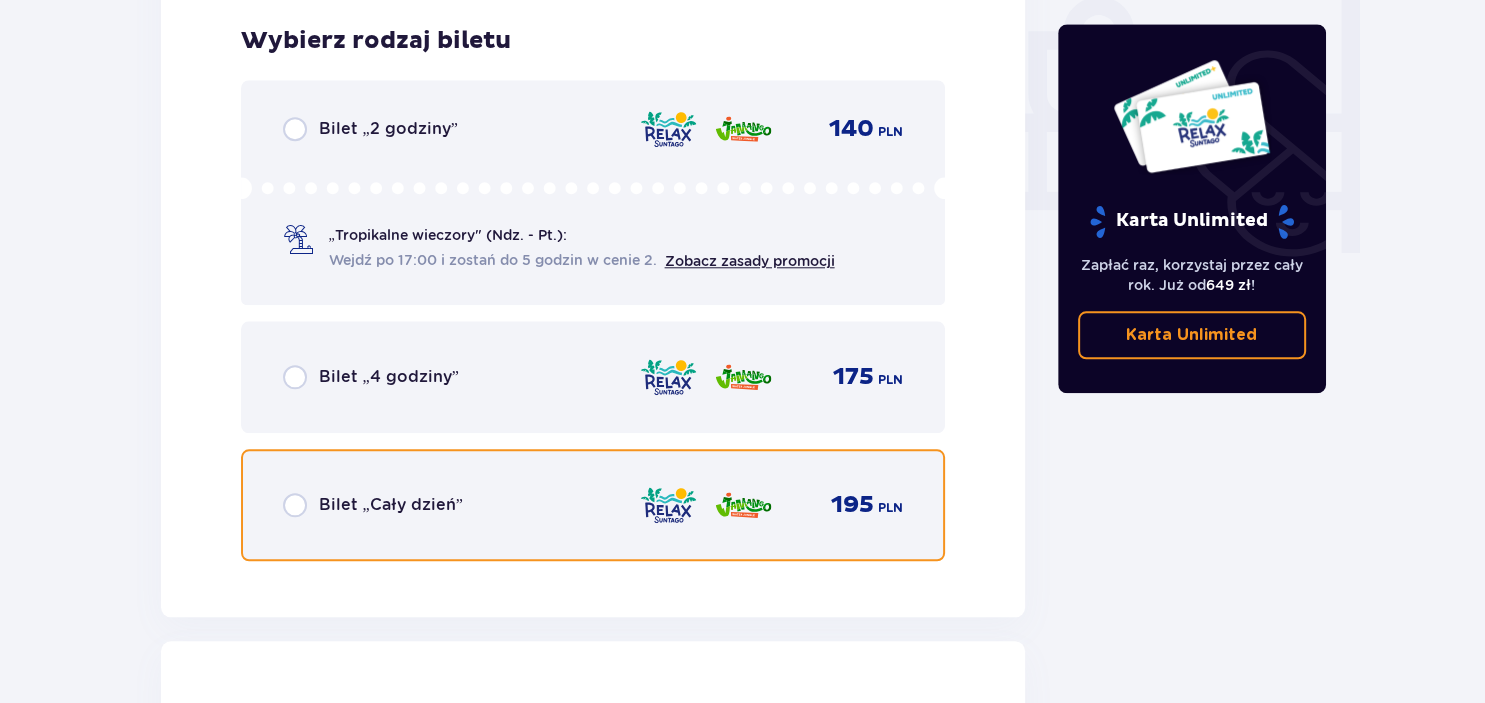click at bounding box center (295, 505) 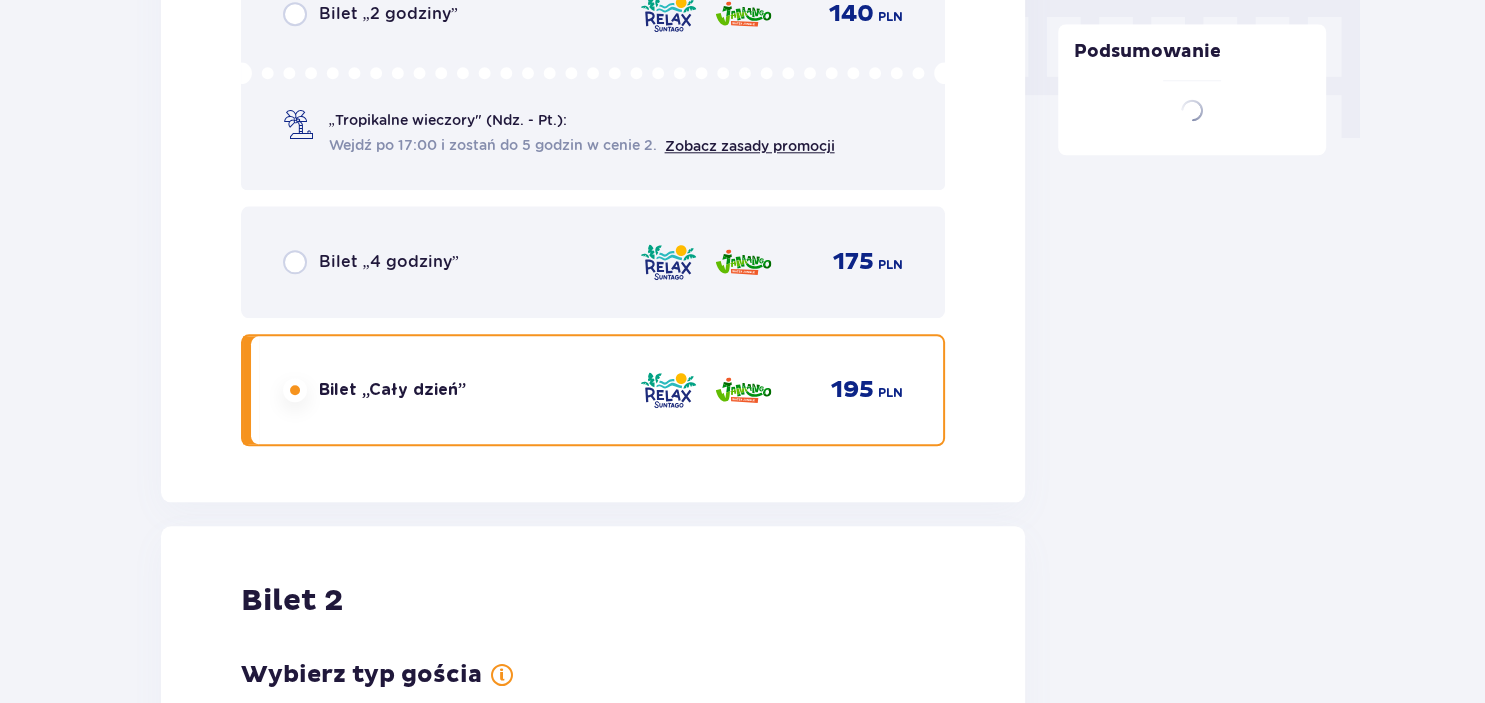 scroll, scrollTop: 2519, scrollLeft: 0, axis: vertical 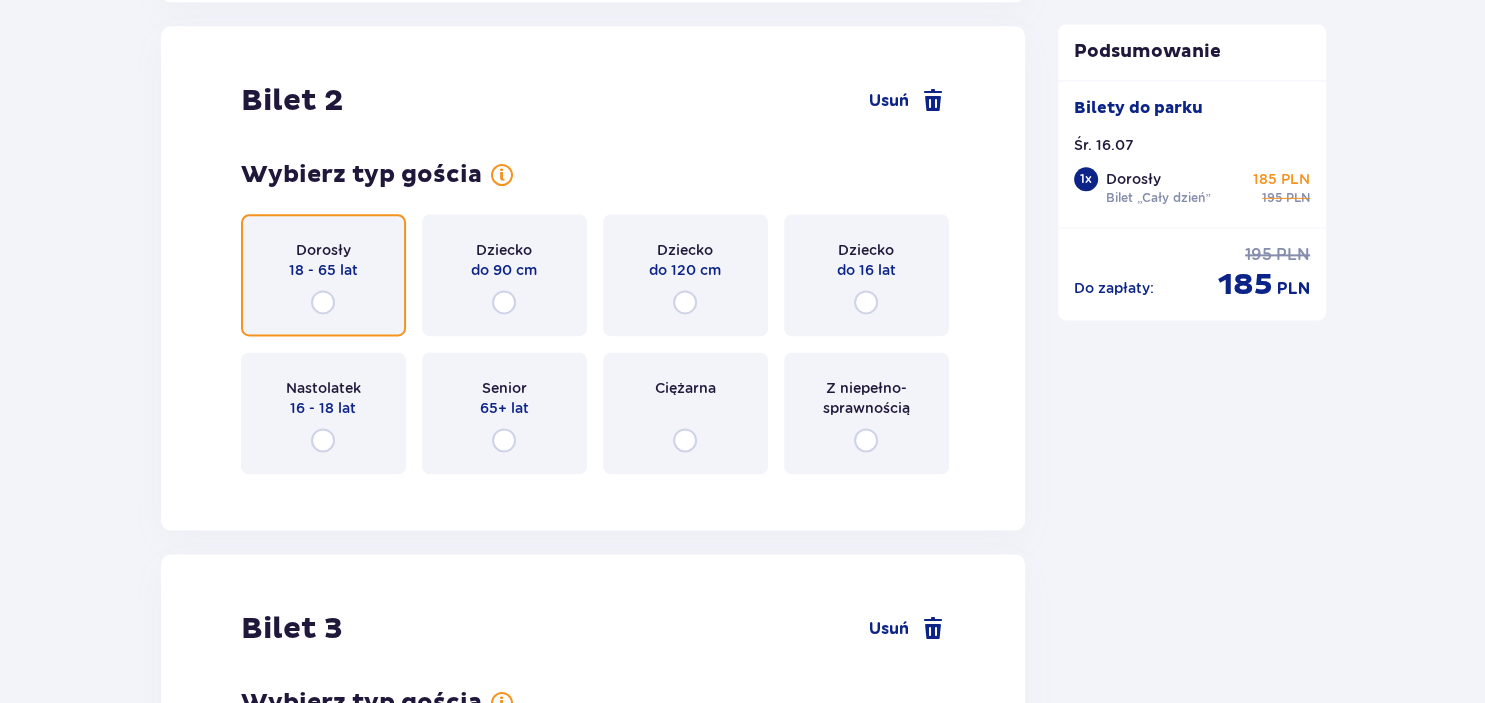click at bounding box center [323, 302] 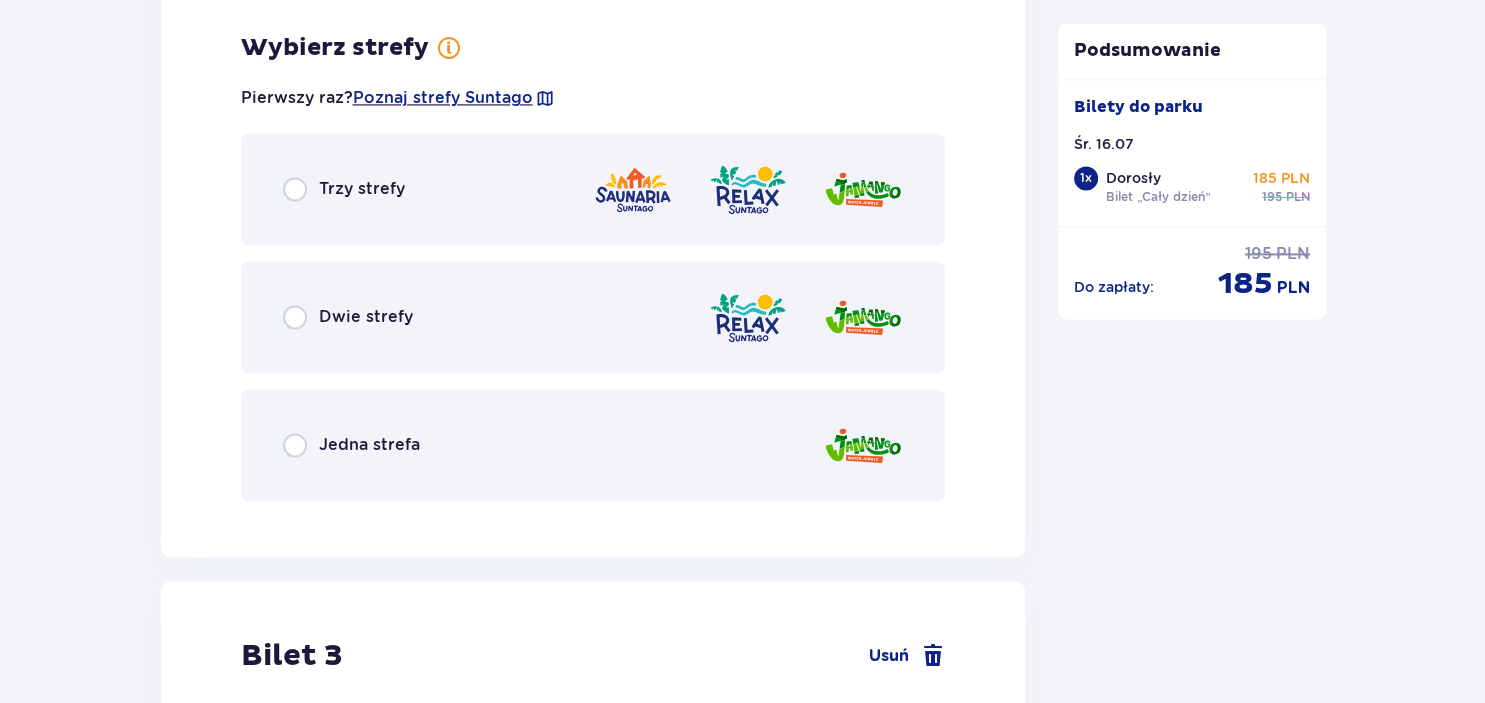 scroll, scrollTop: 3007, scrollLeft: 0, axis: vertical 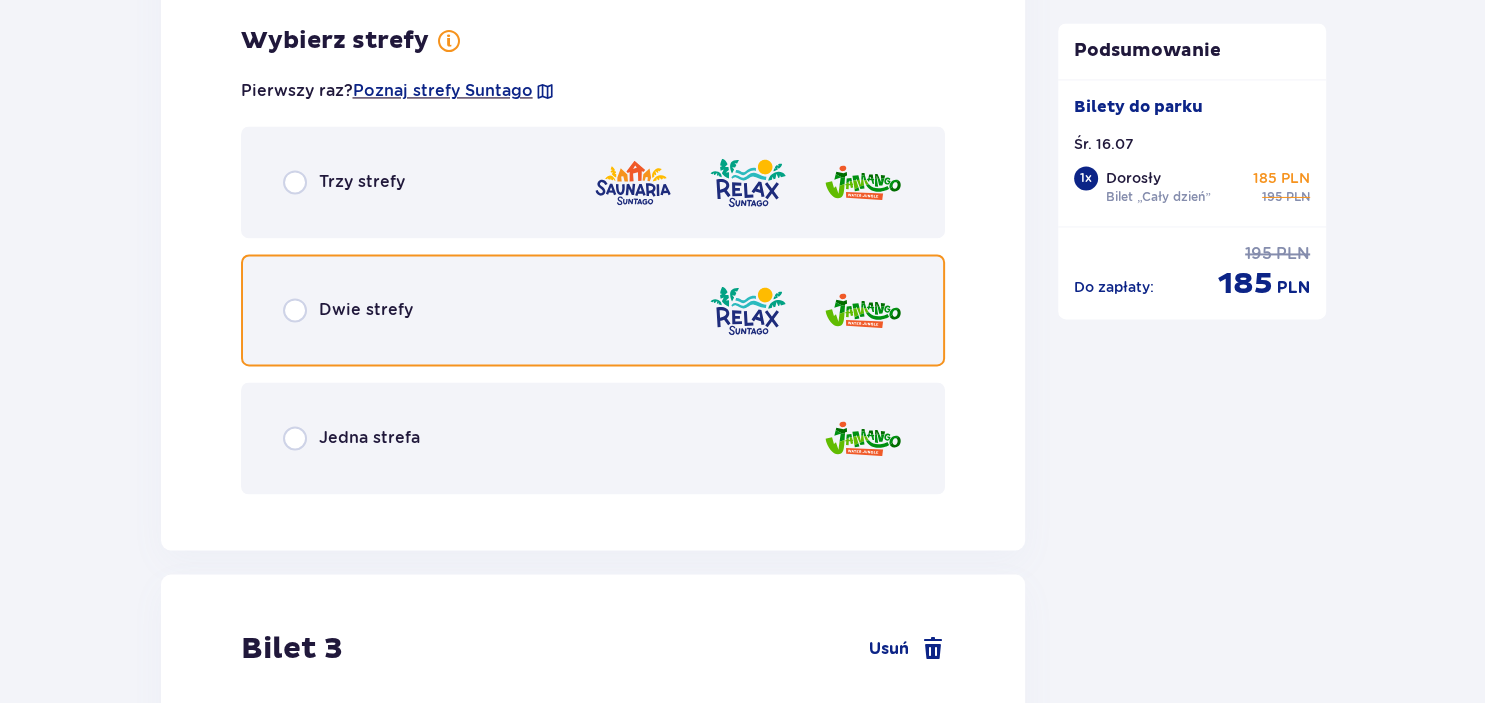 click at bounding box center [295, 310] 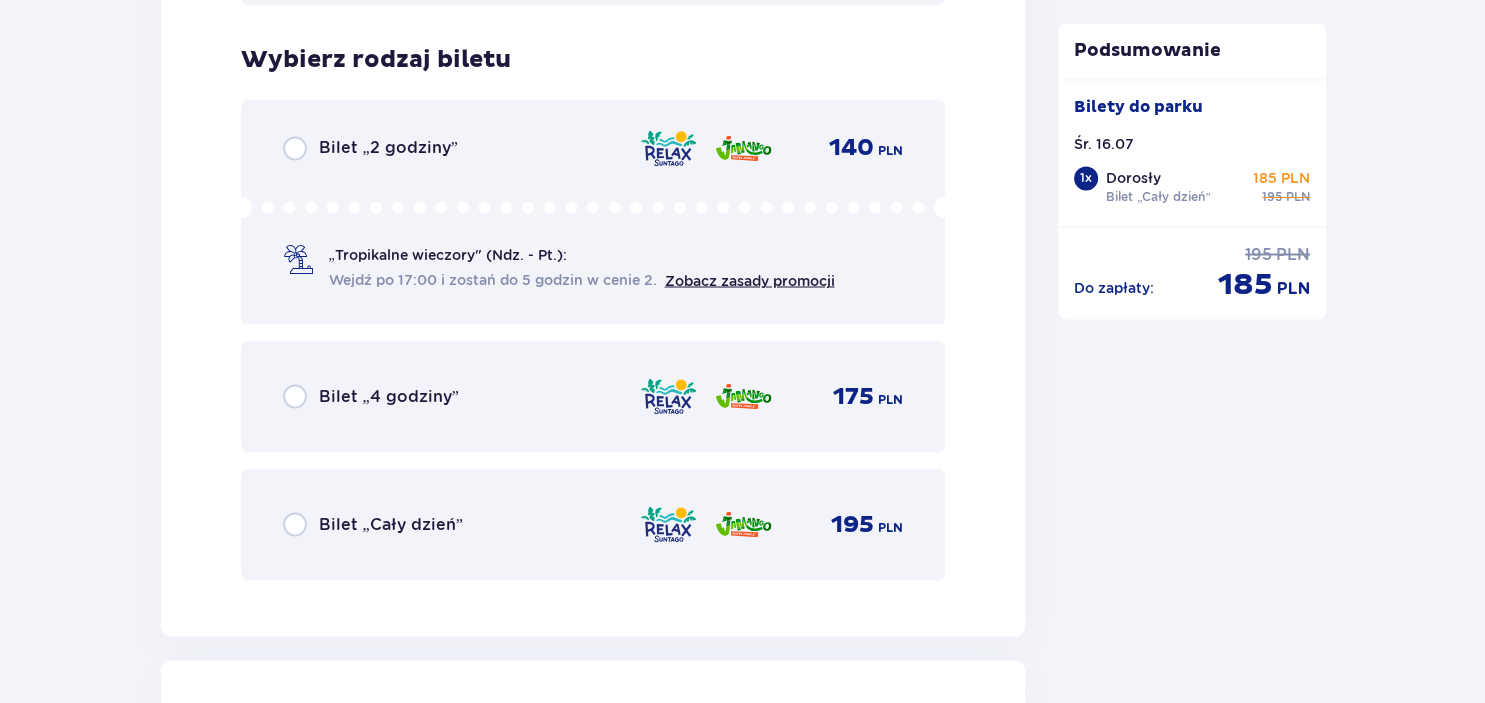 scroll, scrollTop: 3515, scrollLeft: 0, axis: vertical 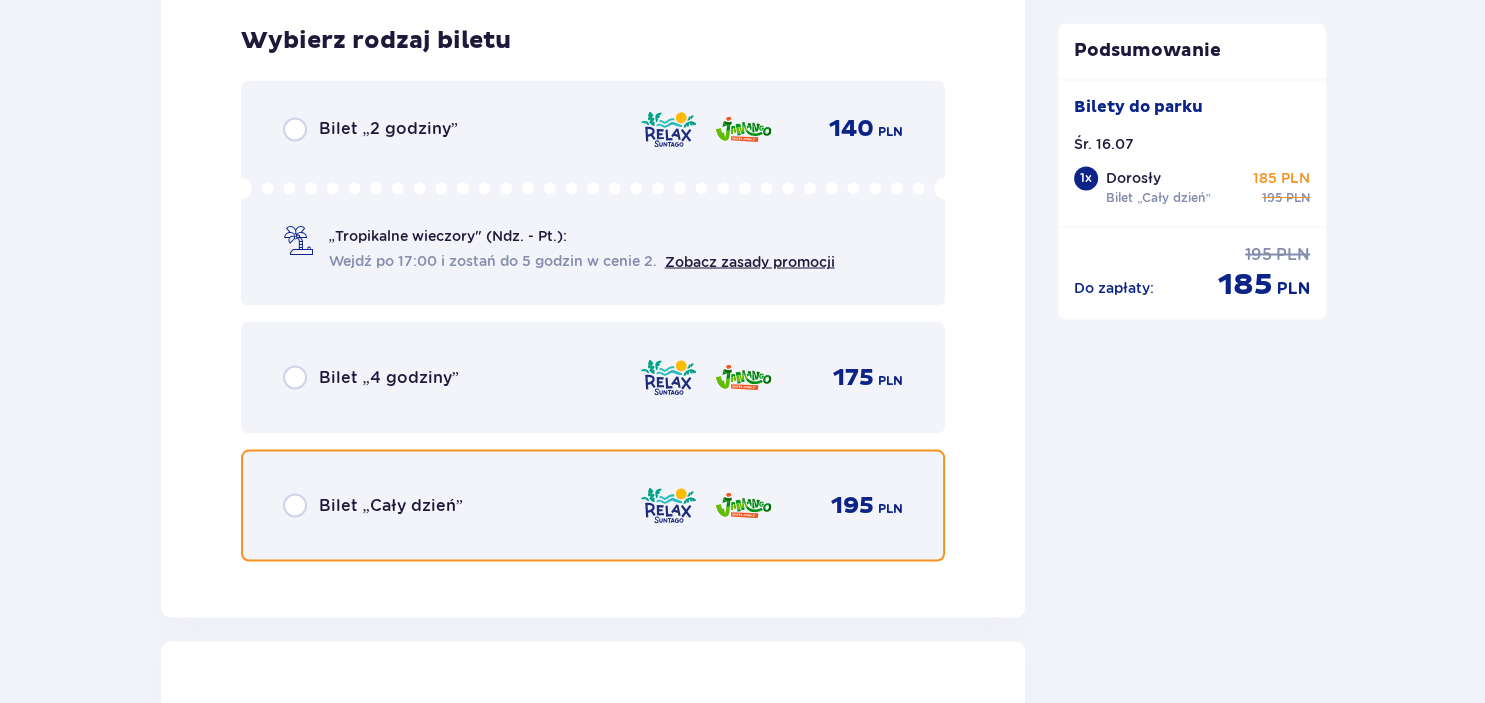 click at bounding box center [295, 505] 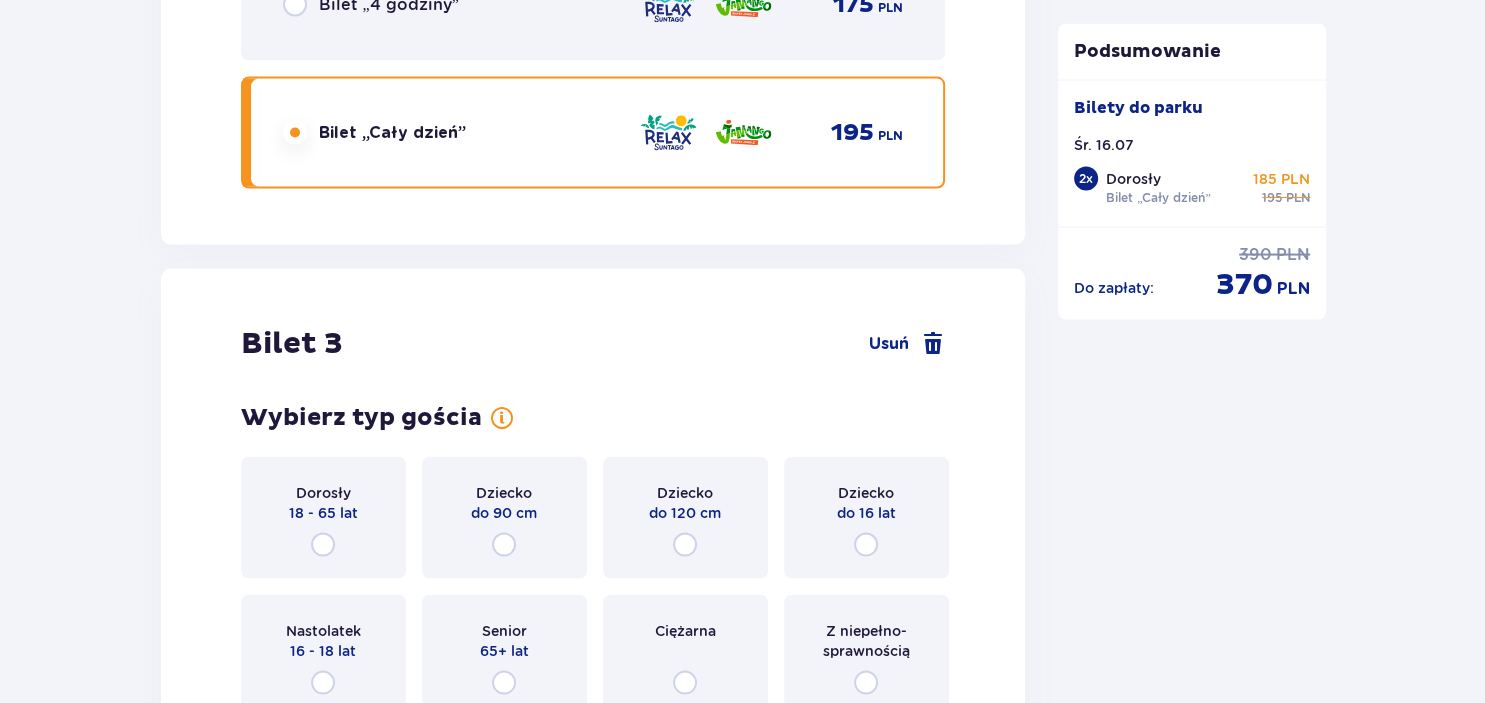 scroll, scrollTop: 4128, scrollLeft: 0, axis: vertical 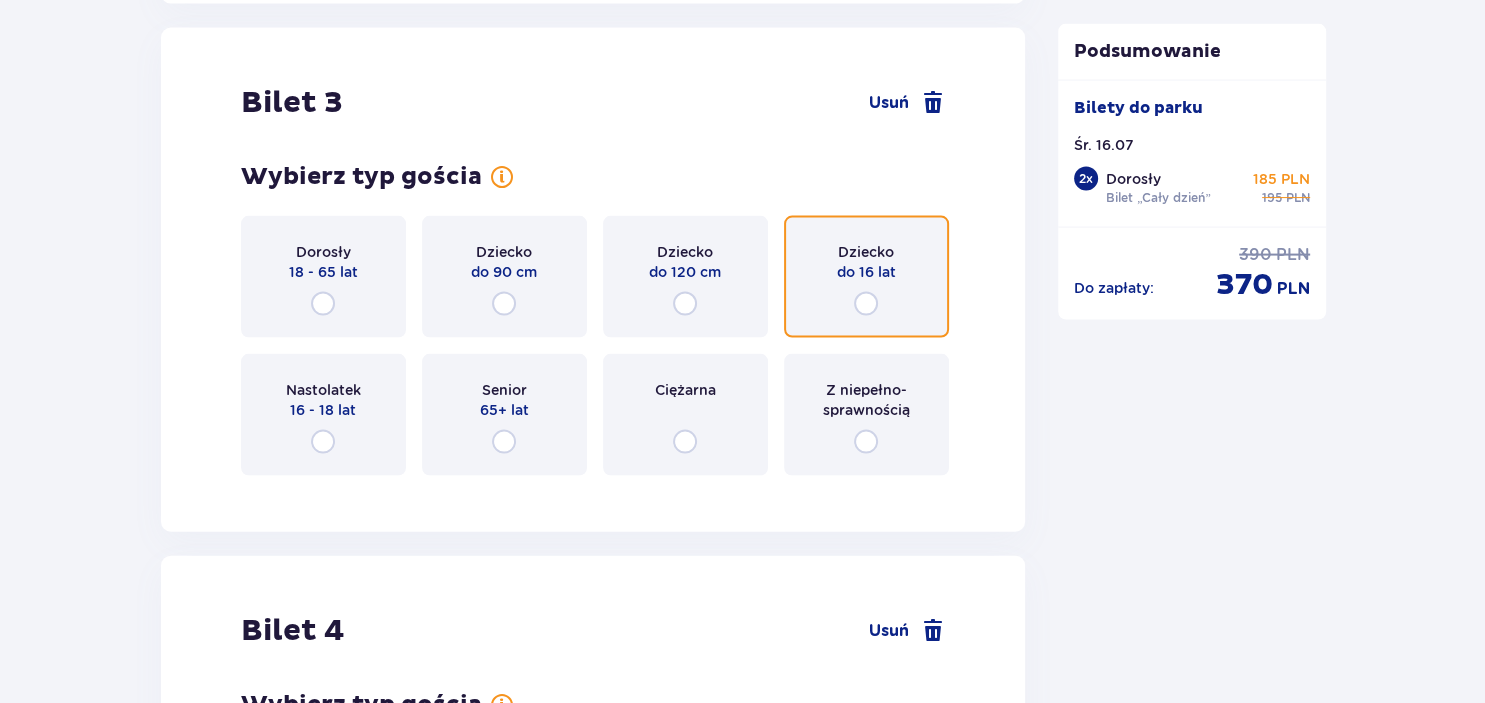 click at bounding box center [866, 304] 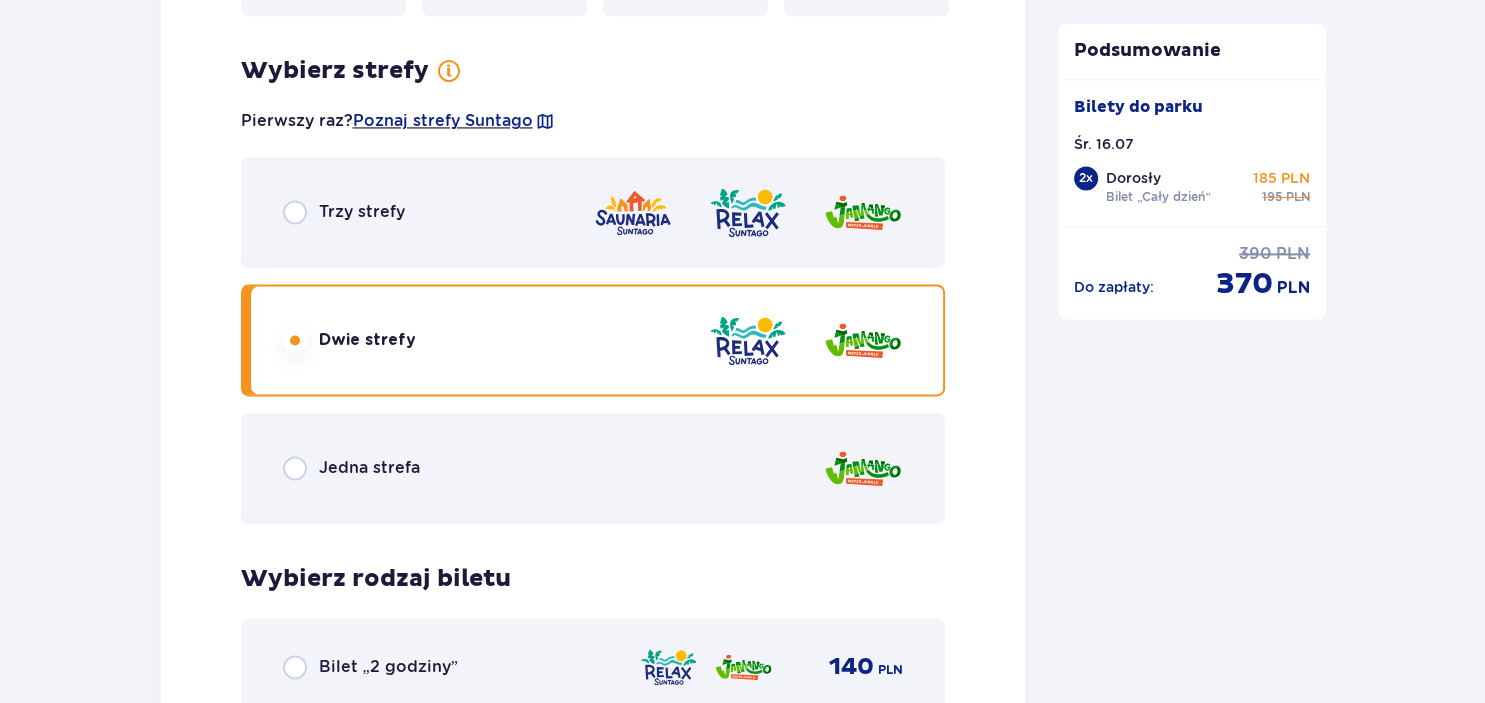 scroll, scrollTop: 2927, scrollLeft: 0, axis: vertical 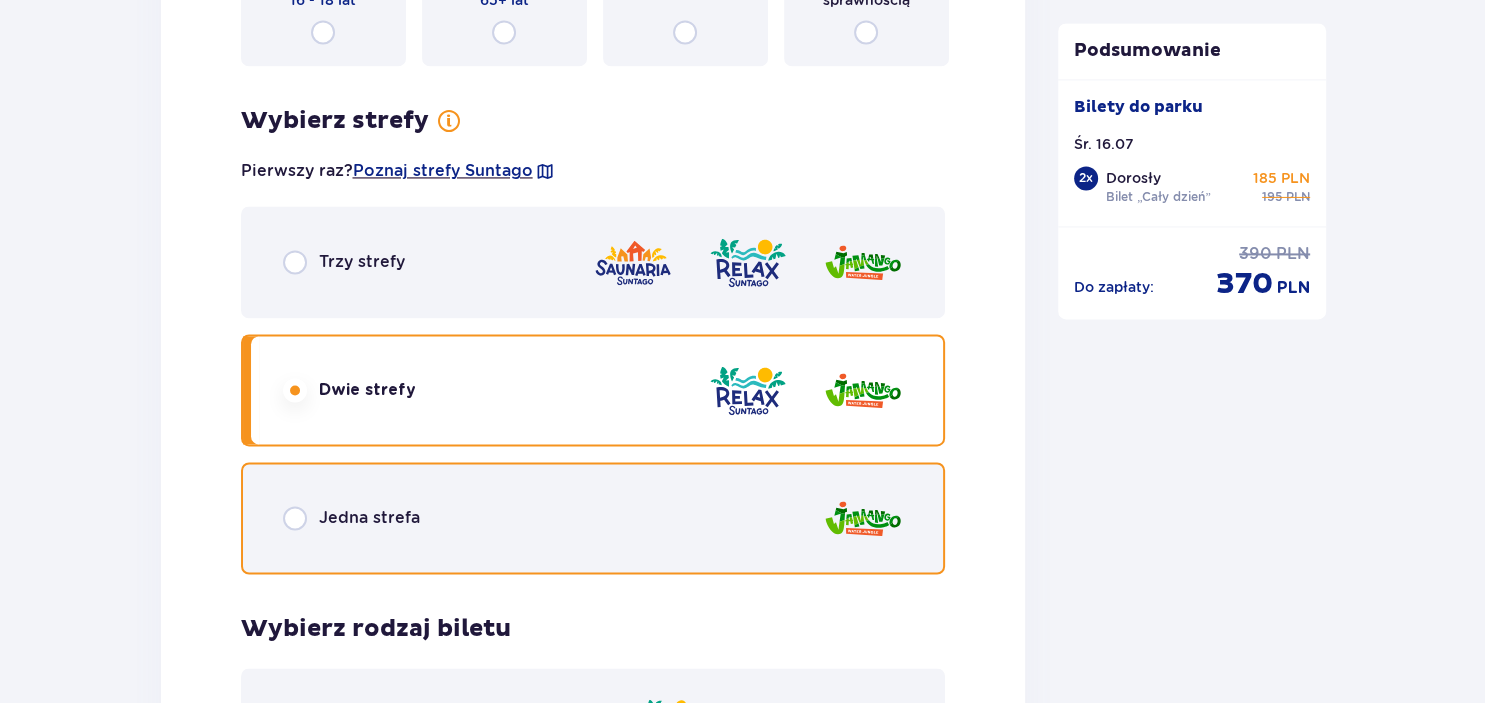 click at bounding box center (295, 518) 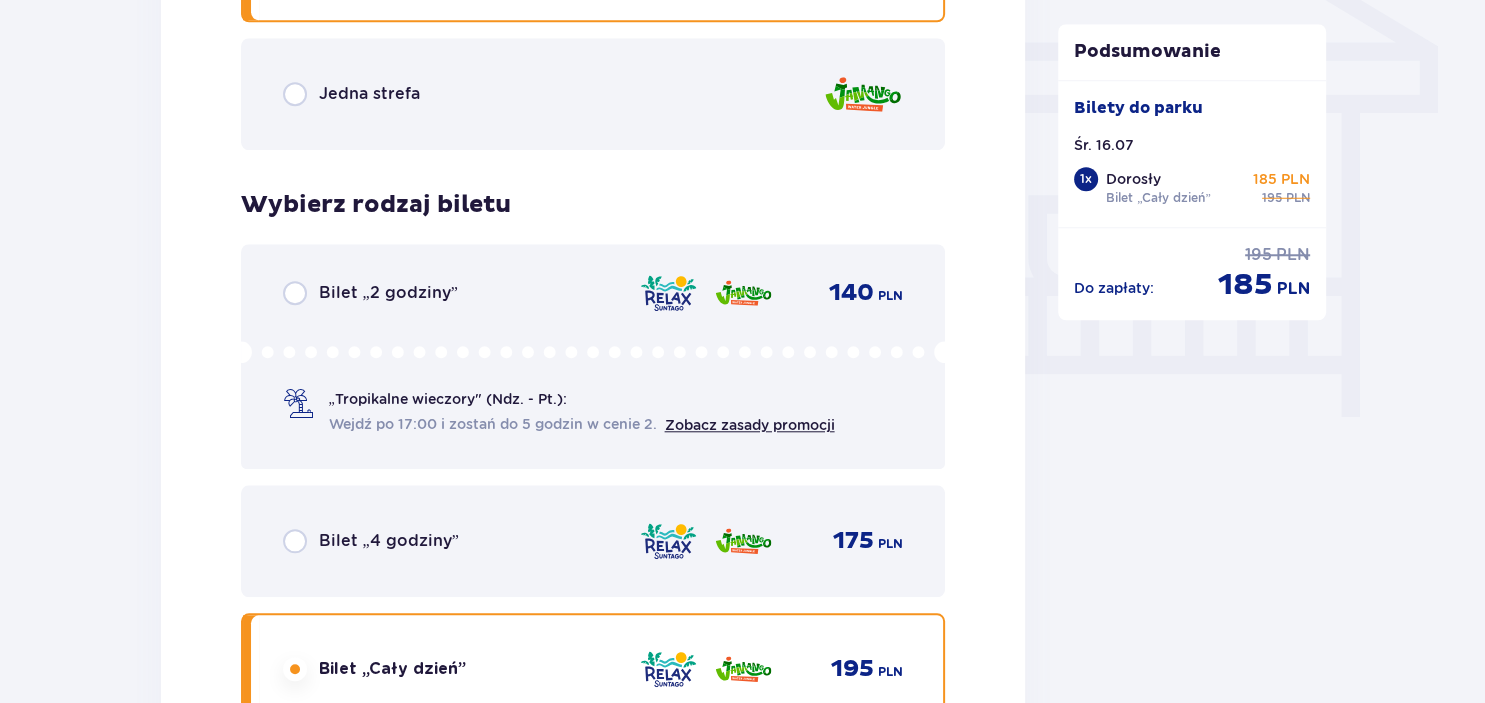 scroll, scrollTop: 1508, scrollLeft: 0, axis: vertical 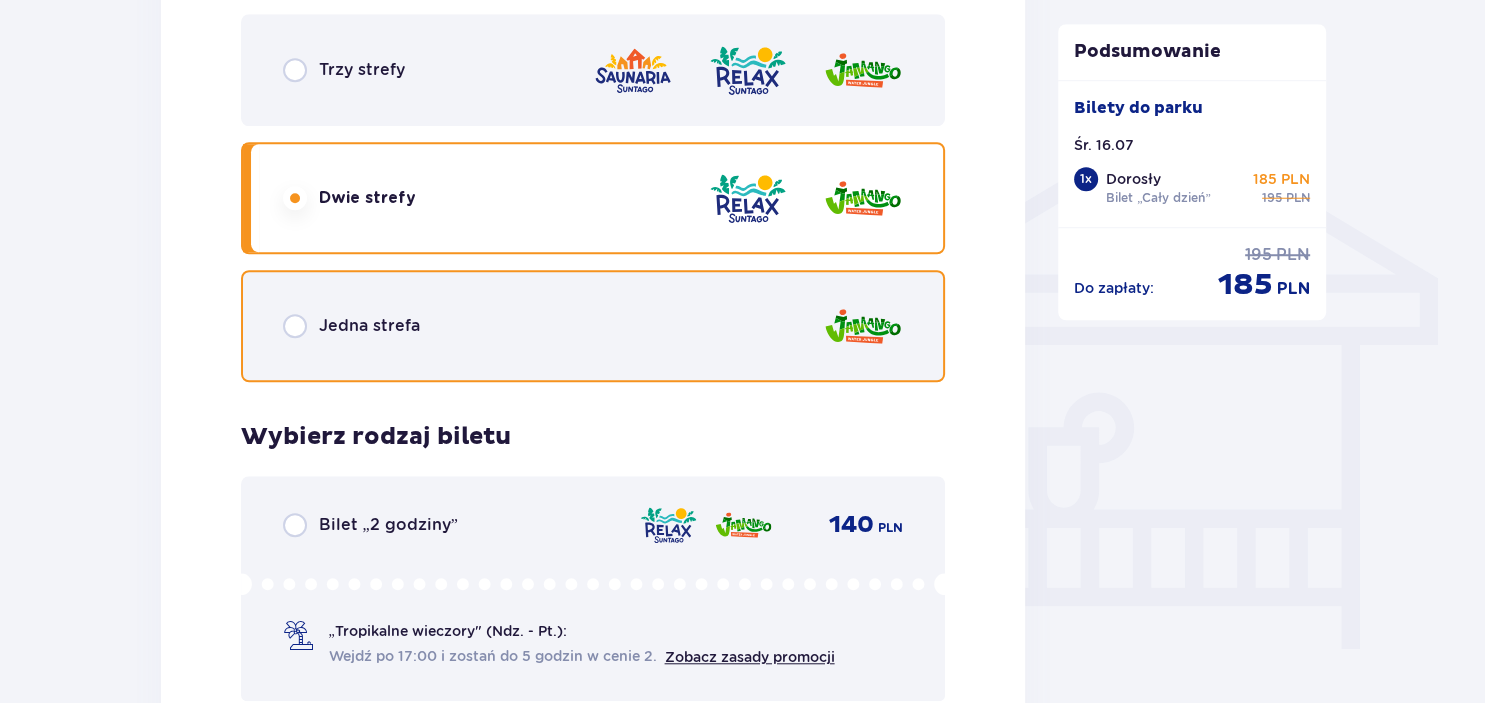 click at bounding box center [295, 326] 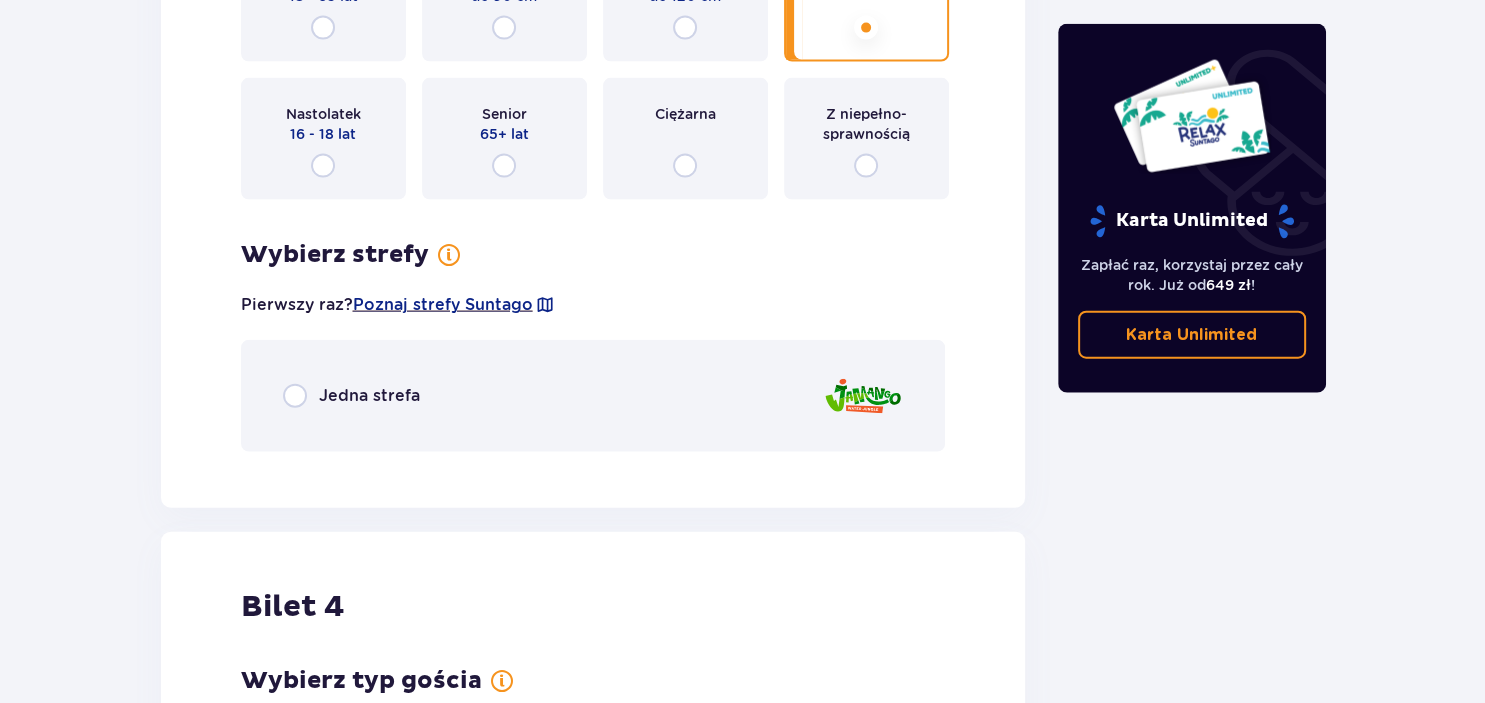 scroll, scrollTop: 4465, scrollLeft: 0, axis: vertical 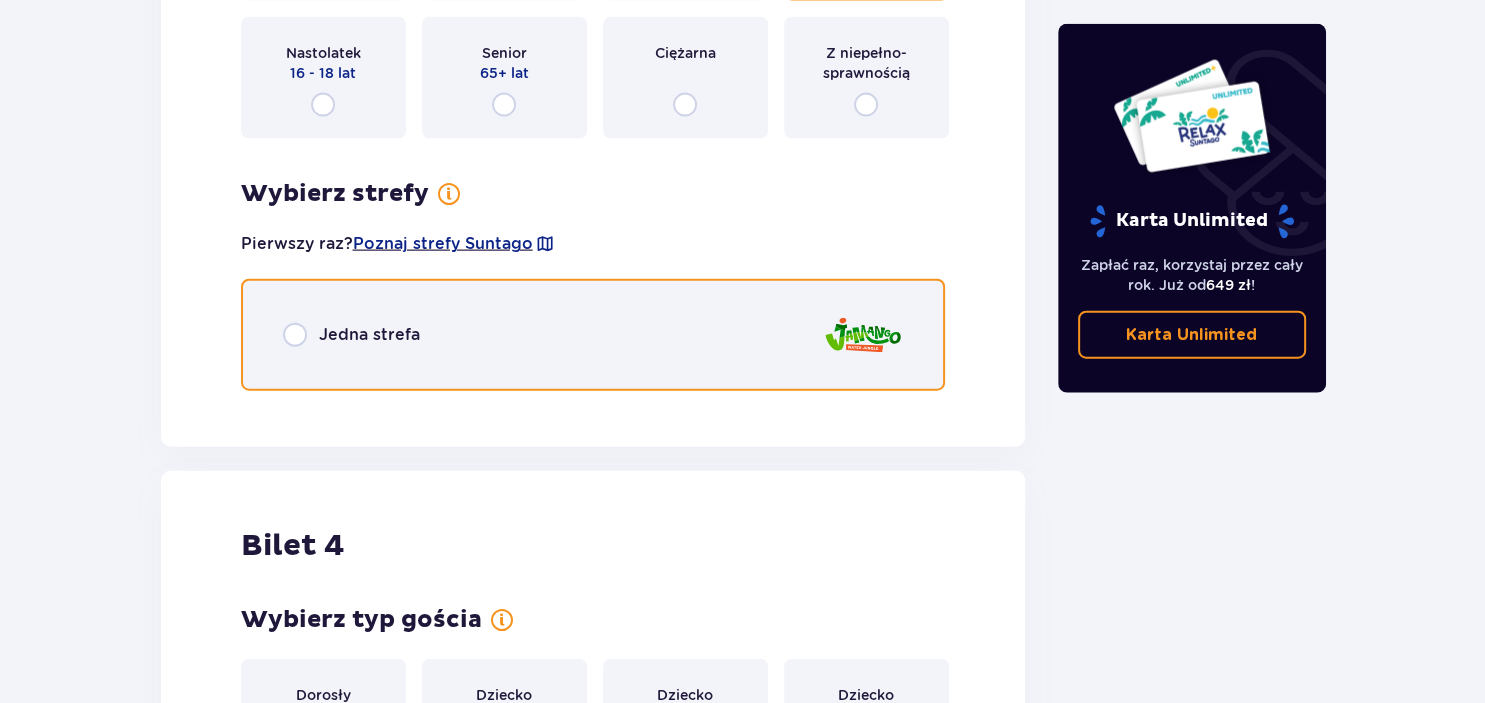 click at bounding box center (295, 335) 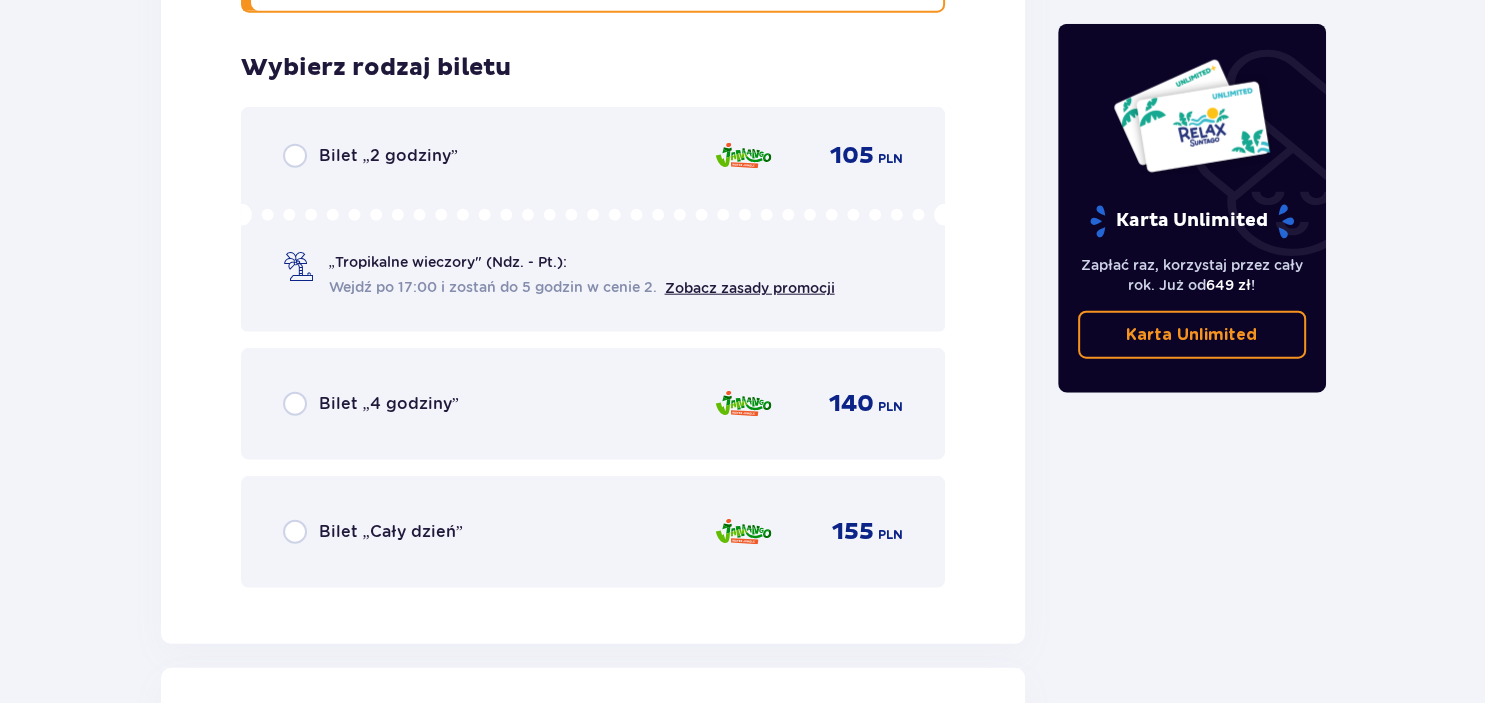 scroll, scrollTop: 4868, scrollLeft: 0, axis: vertical 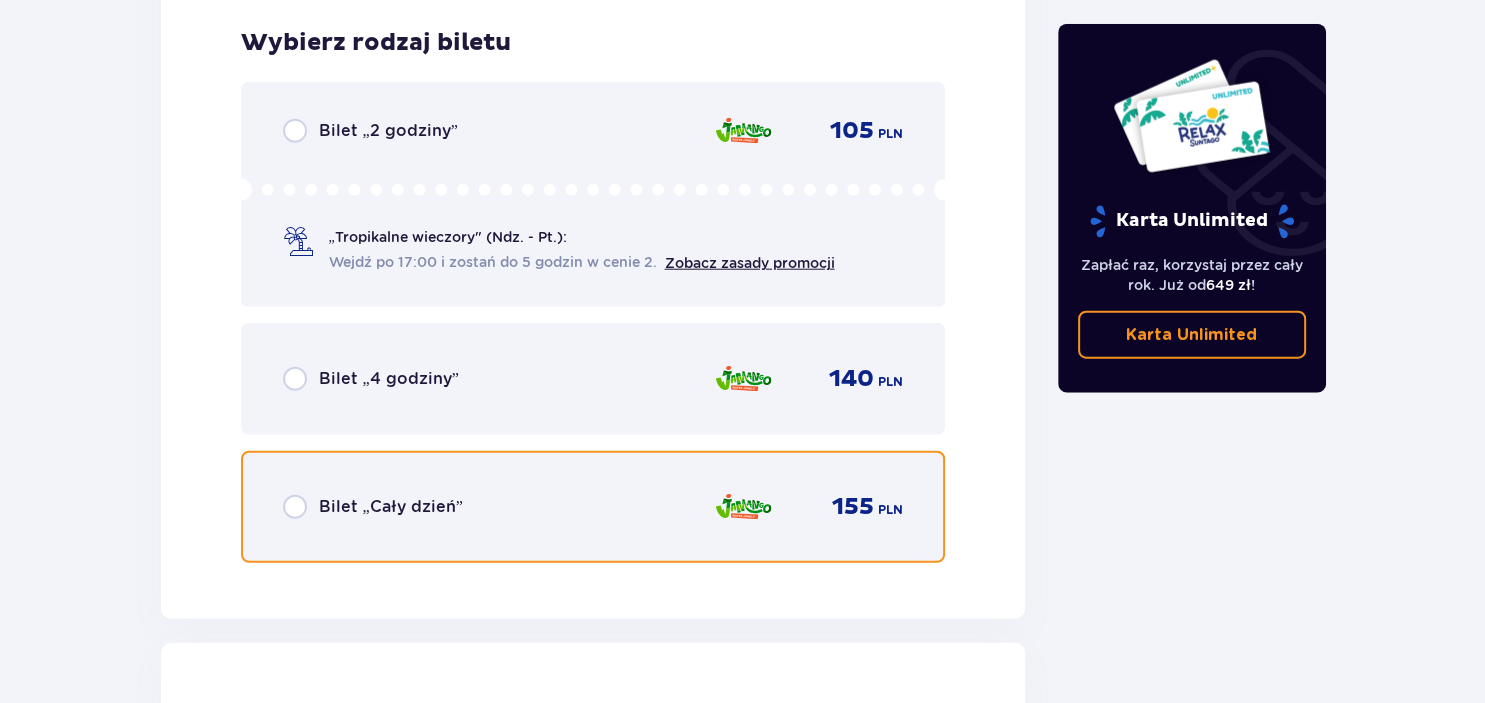 click at bounding box center [295, 507] 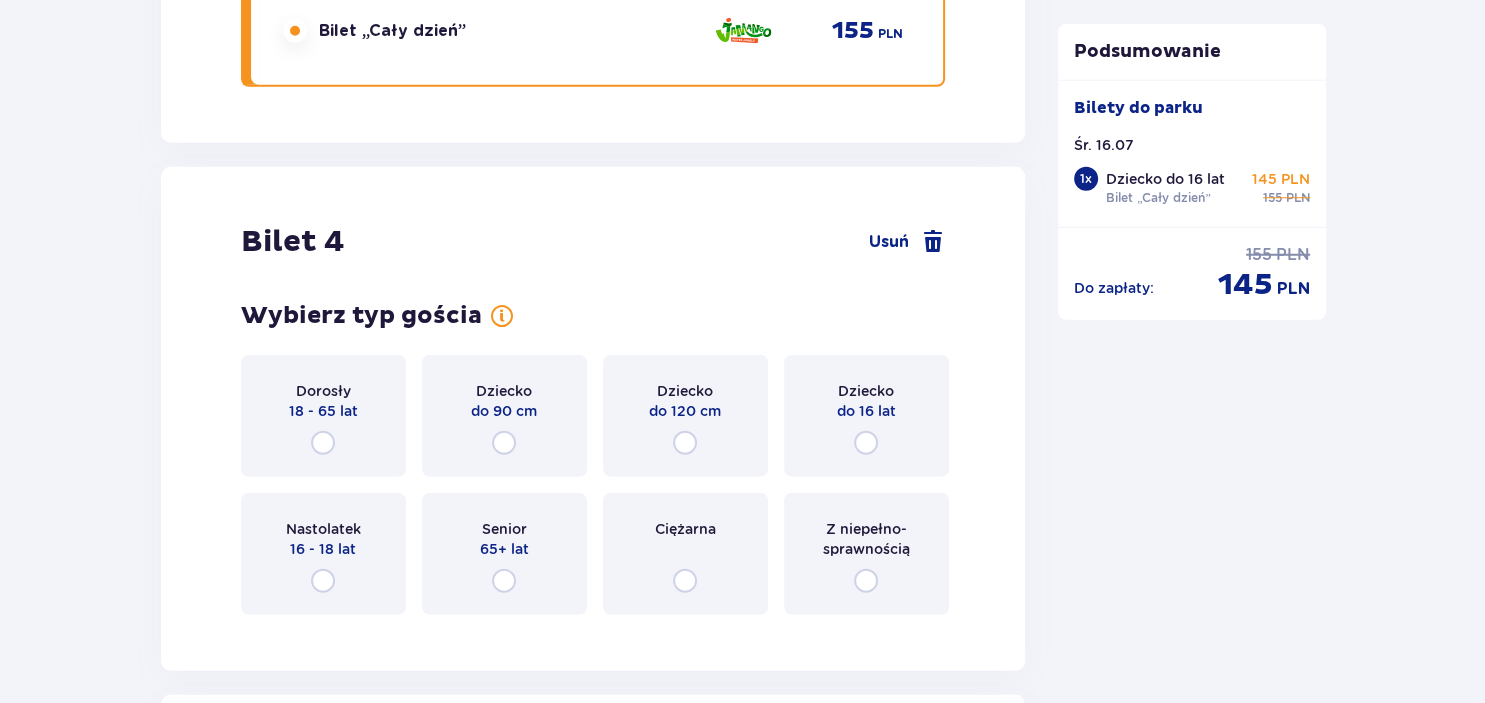 scroll, scrollTop: 5449, scrollLeft: 0, axis: vertical 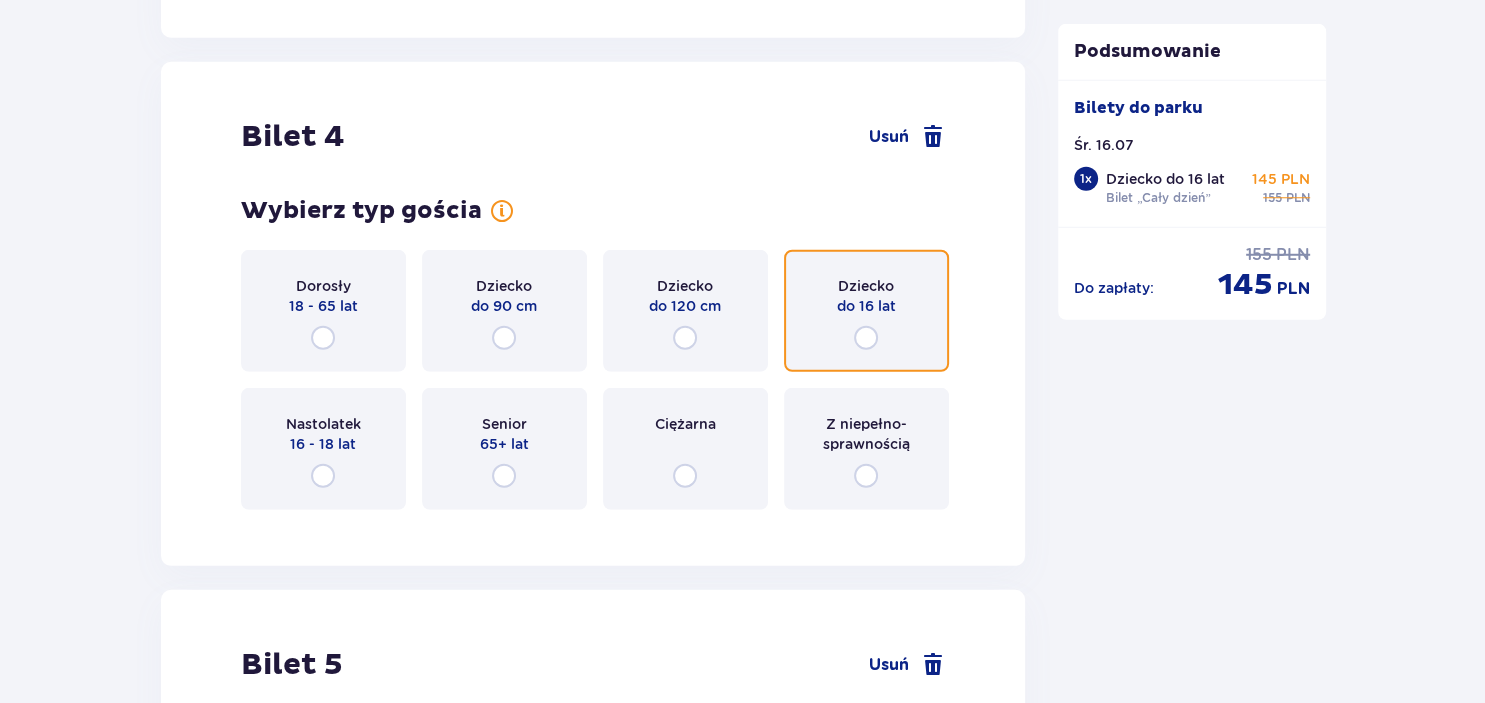 click at bounding box center [866, 338] 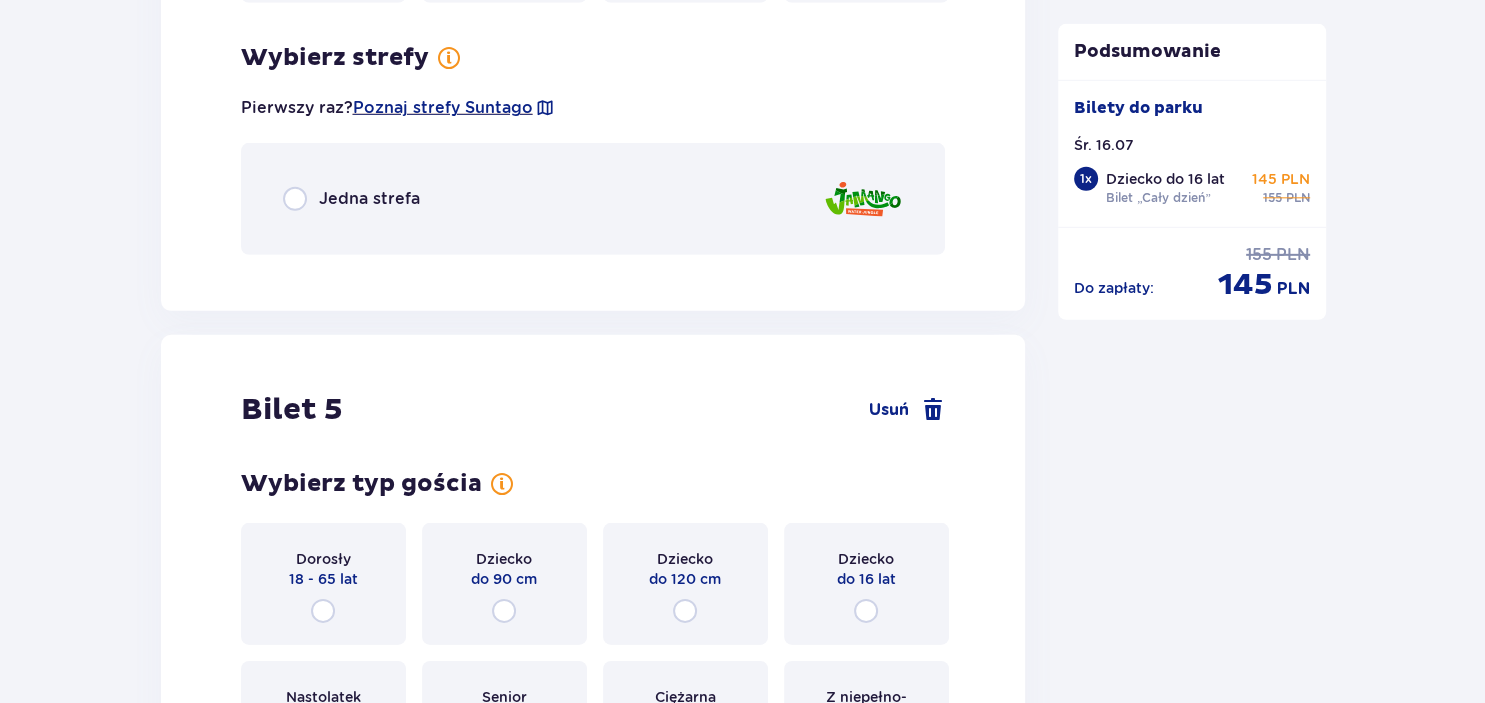 scroll, scrollTop: 5971, scrollLeft: 0, axis: vertical 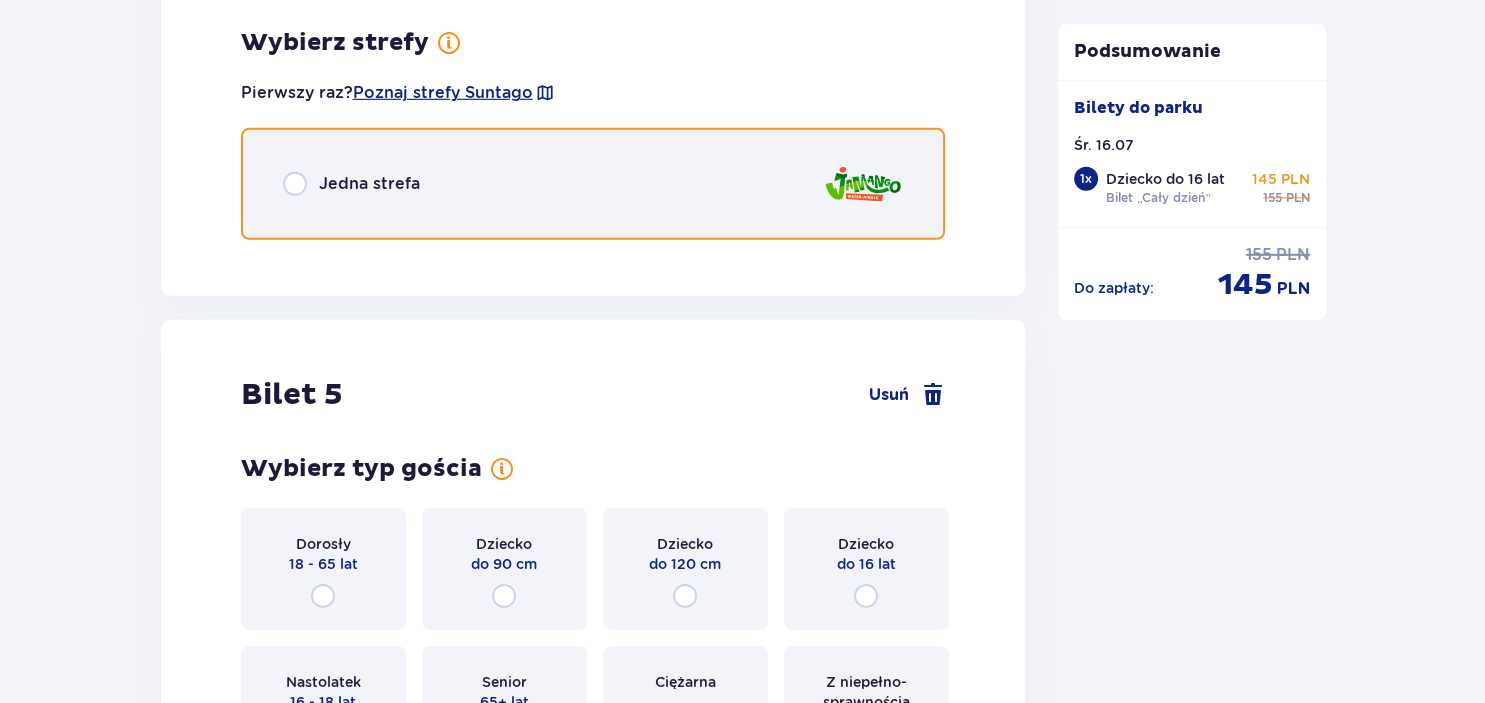 drag, startPoint x: 299, startPoint y: 179, endPoint x: 182, endPoint y: 301, distance: 169.03549 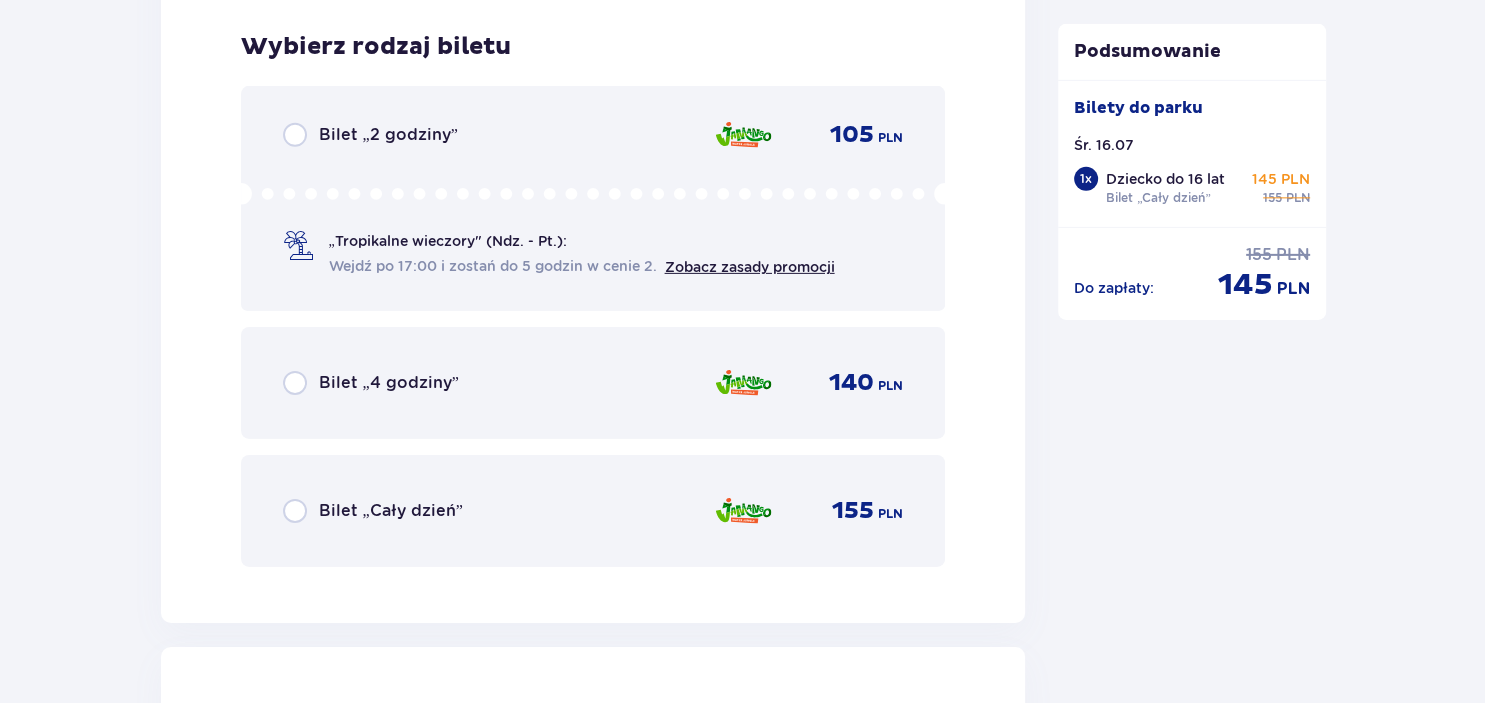 scroll, scrollTop: 6223, scrollLeft: 0, axis: vertical 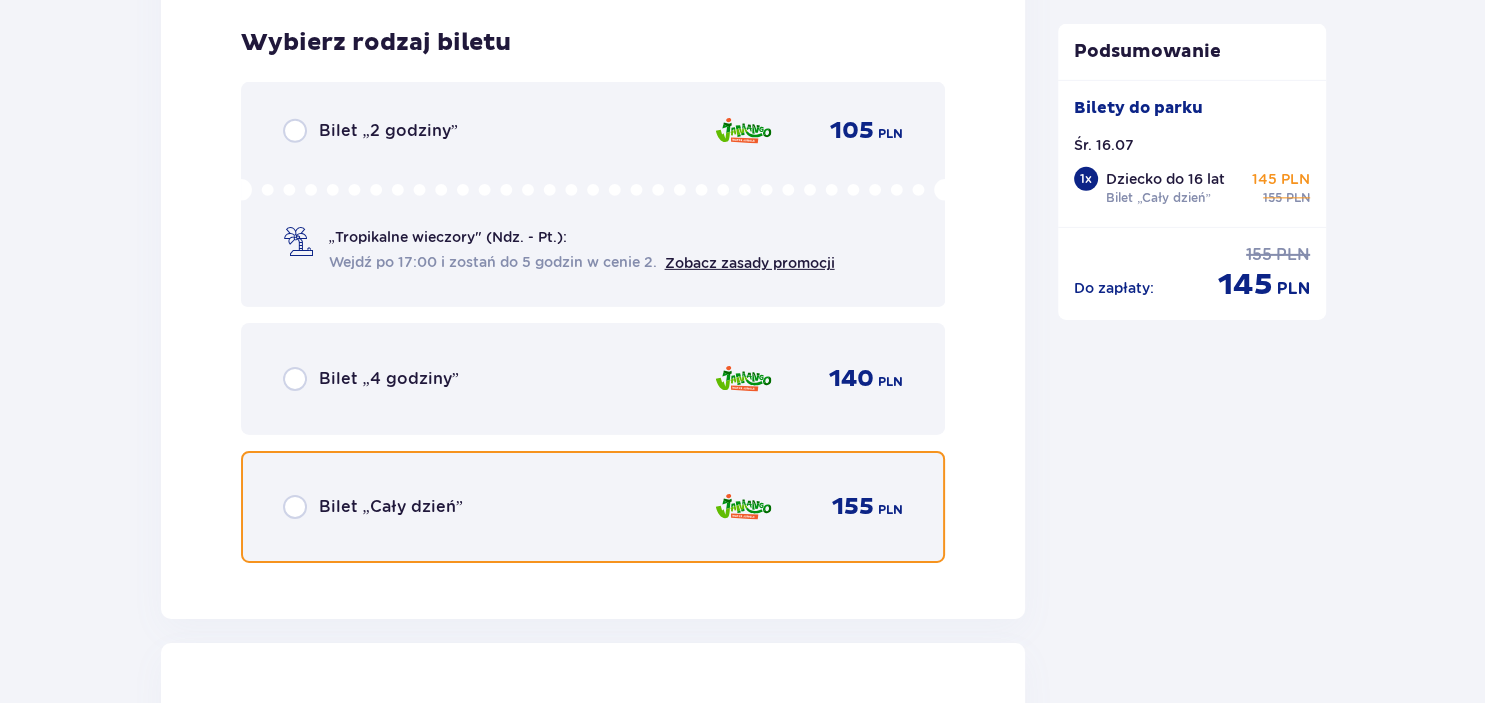 click at bounding box center (295, 507) 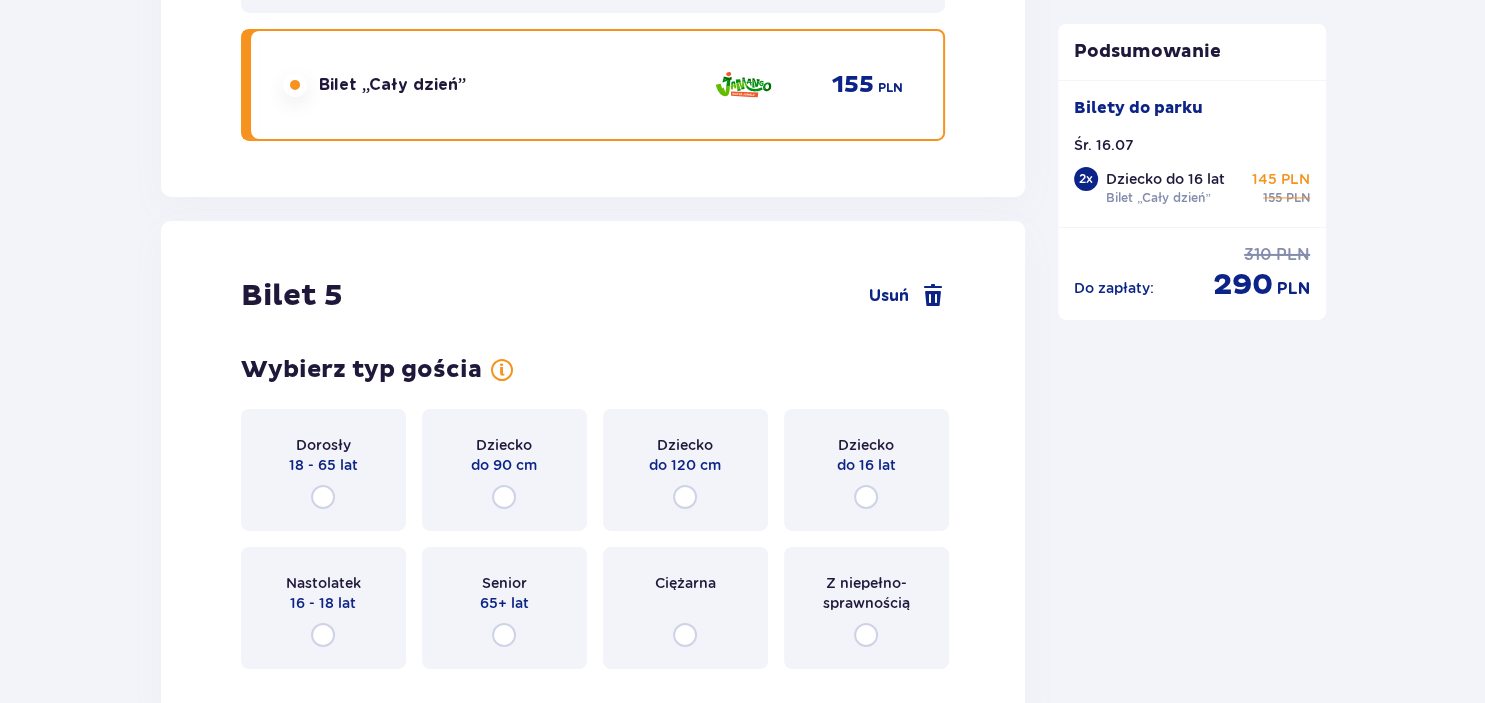 scroll, scrollTop: 6751, scrollLeft: 0, axis: vertical 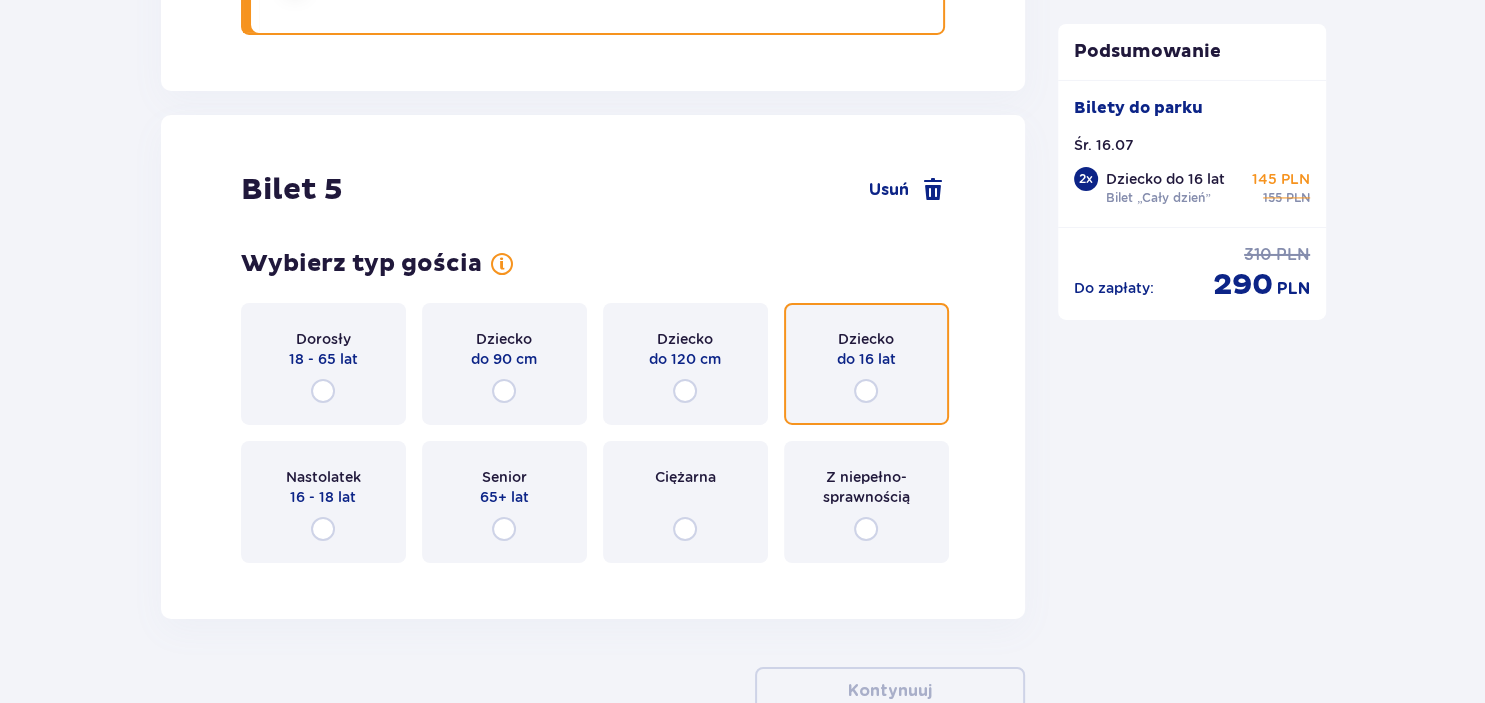 click at bounding box center (866, 391) 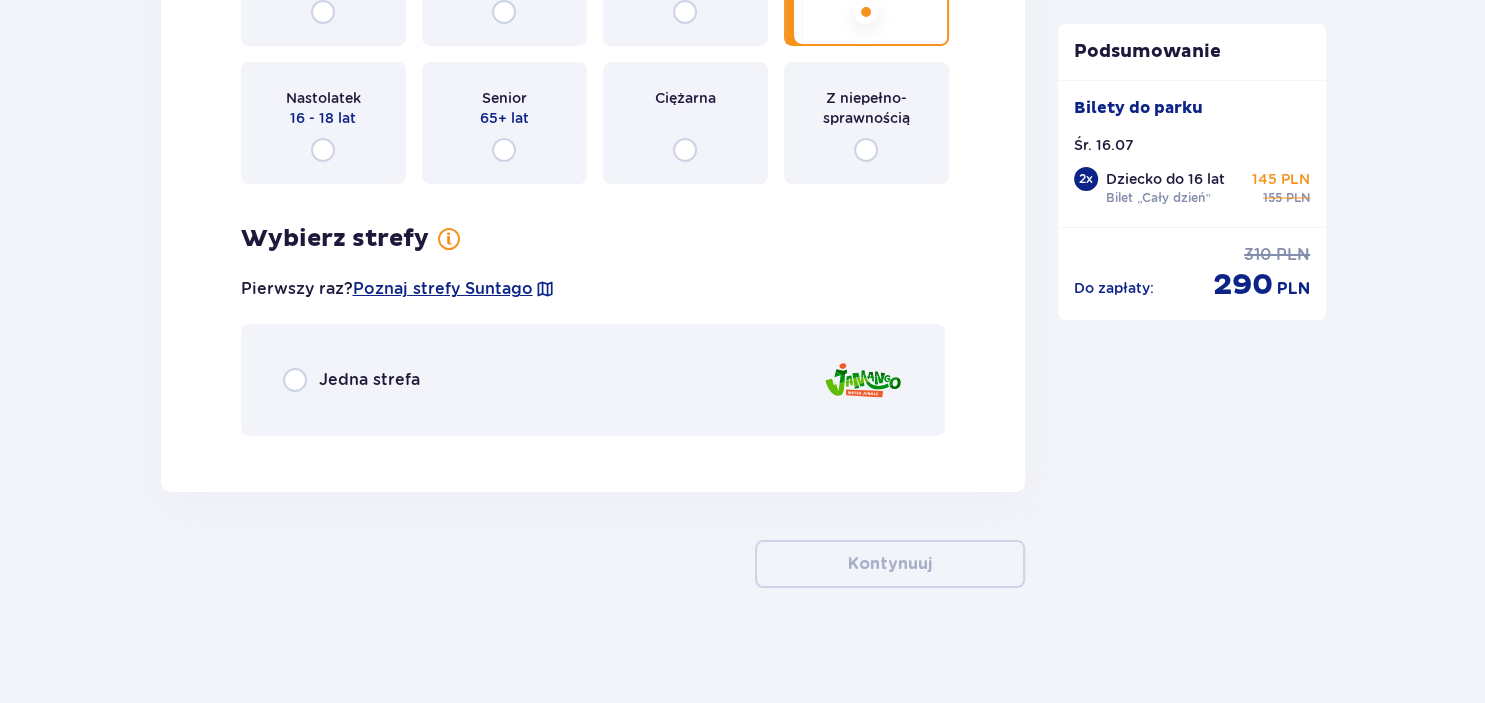 scroll, scrollTop: 7131, scrollLeft: 0, axis: vertical 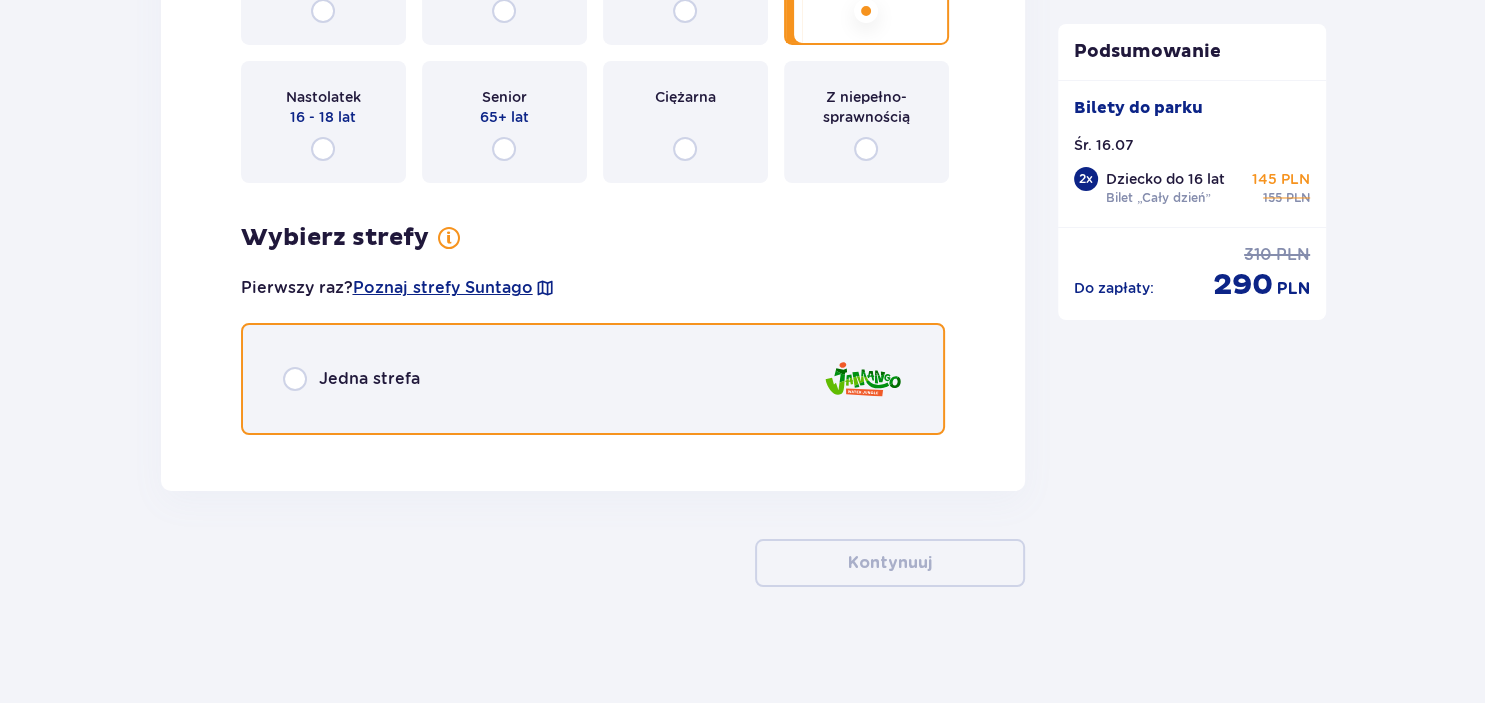 drag, startPoint x: 294, startPoint y: 374, endPoint x: 282, endPoint y: 455, distance: 81.88406 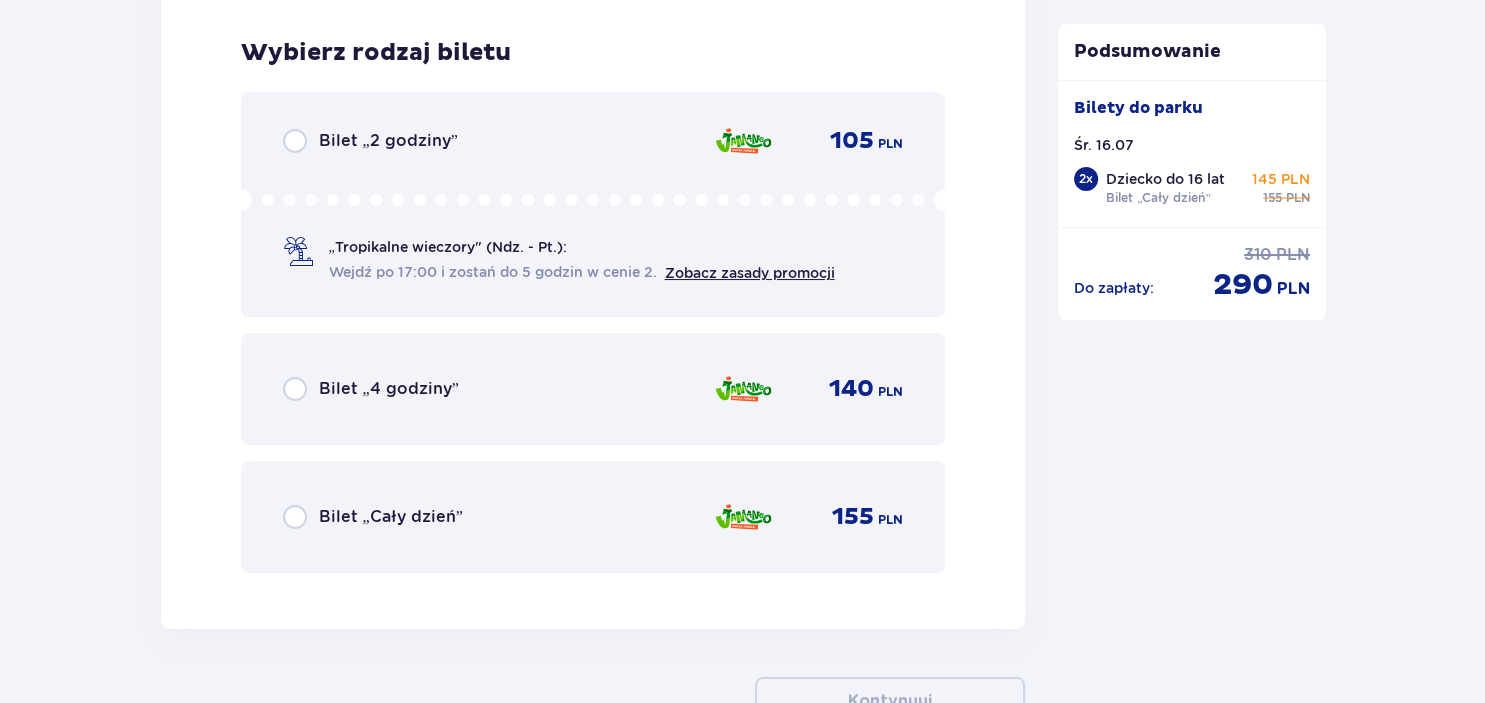 scroll, scrollTop: 7578, scrollLeft: 0, axis: vertical 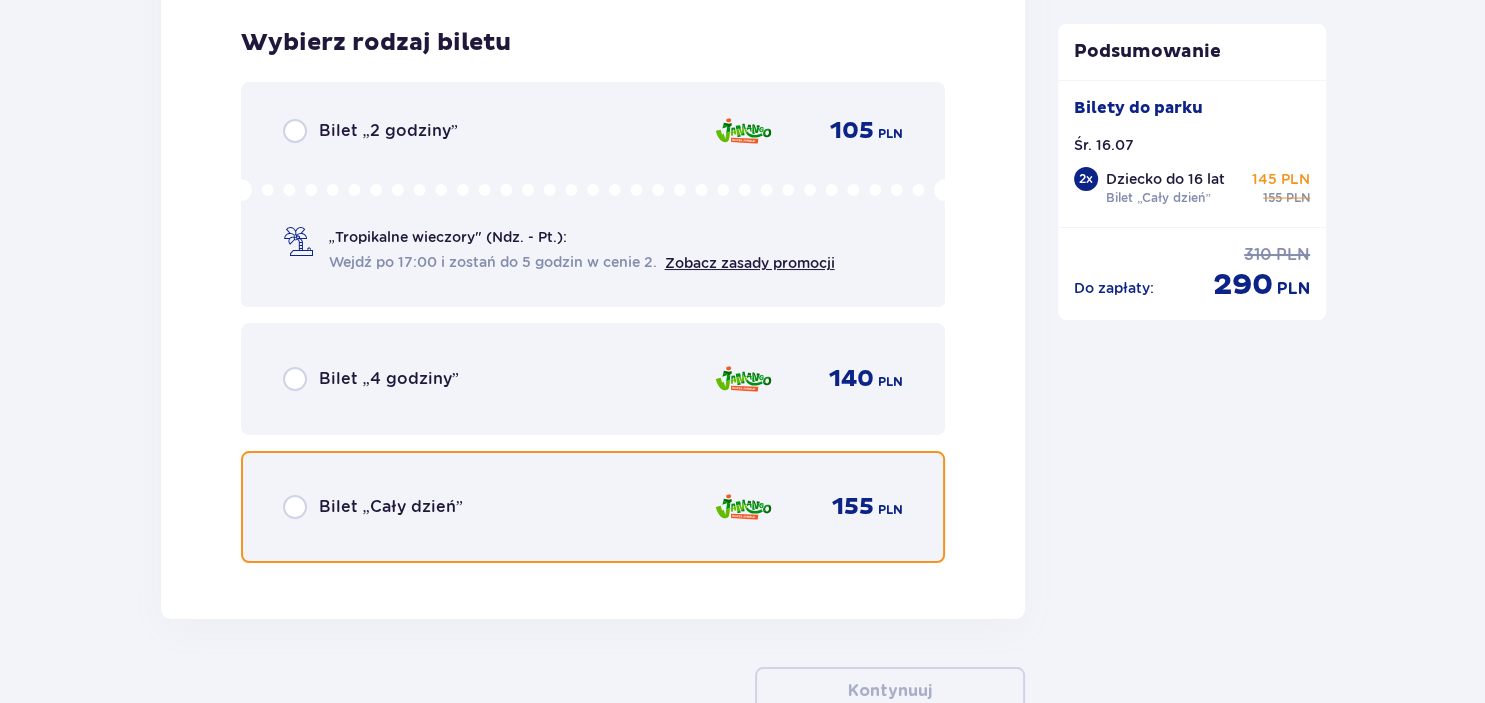 click at bounding box center (295, 507) 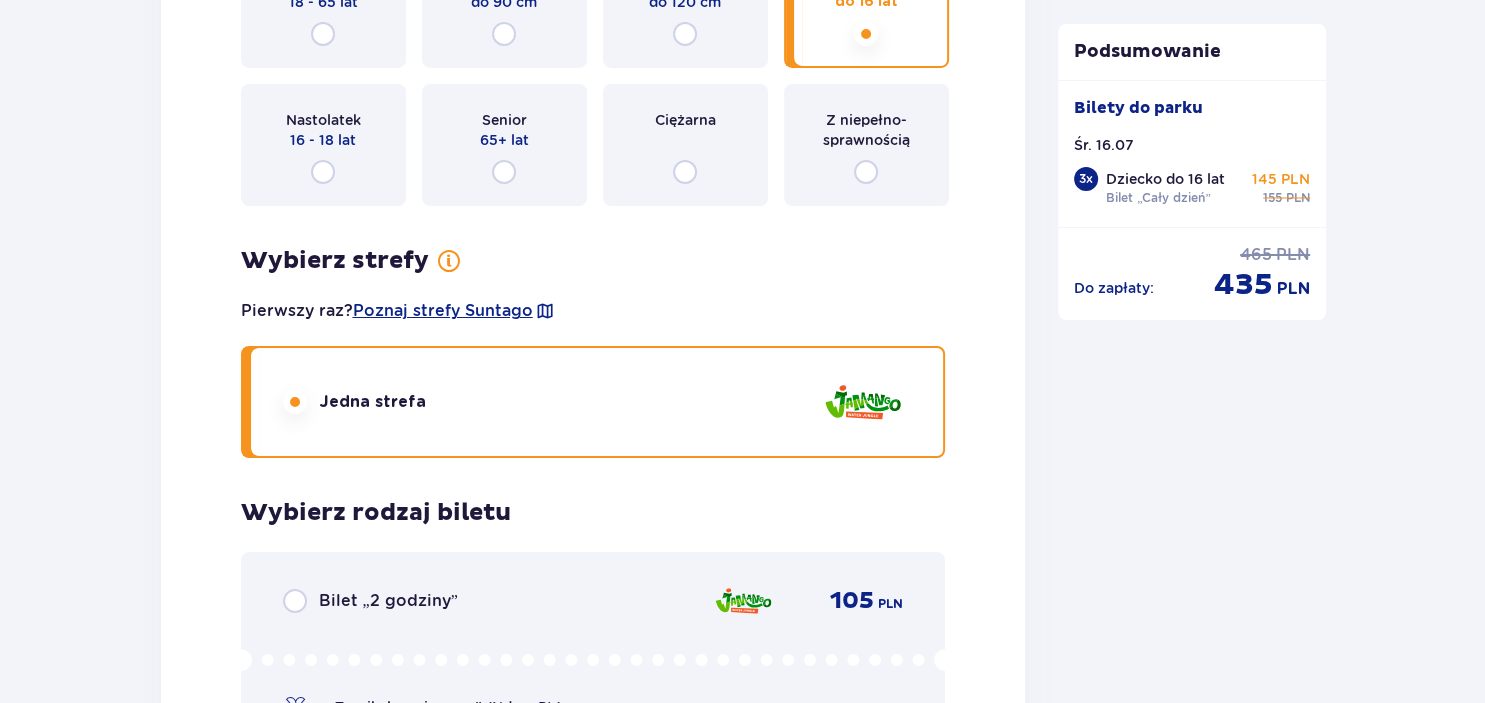 scroll, scrollTop: 7071, scrollLeft: 0, axis: vertical 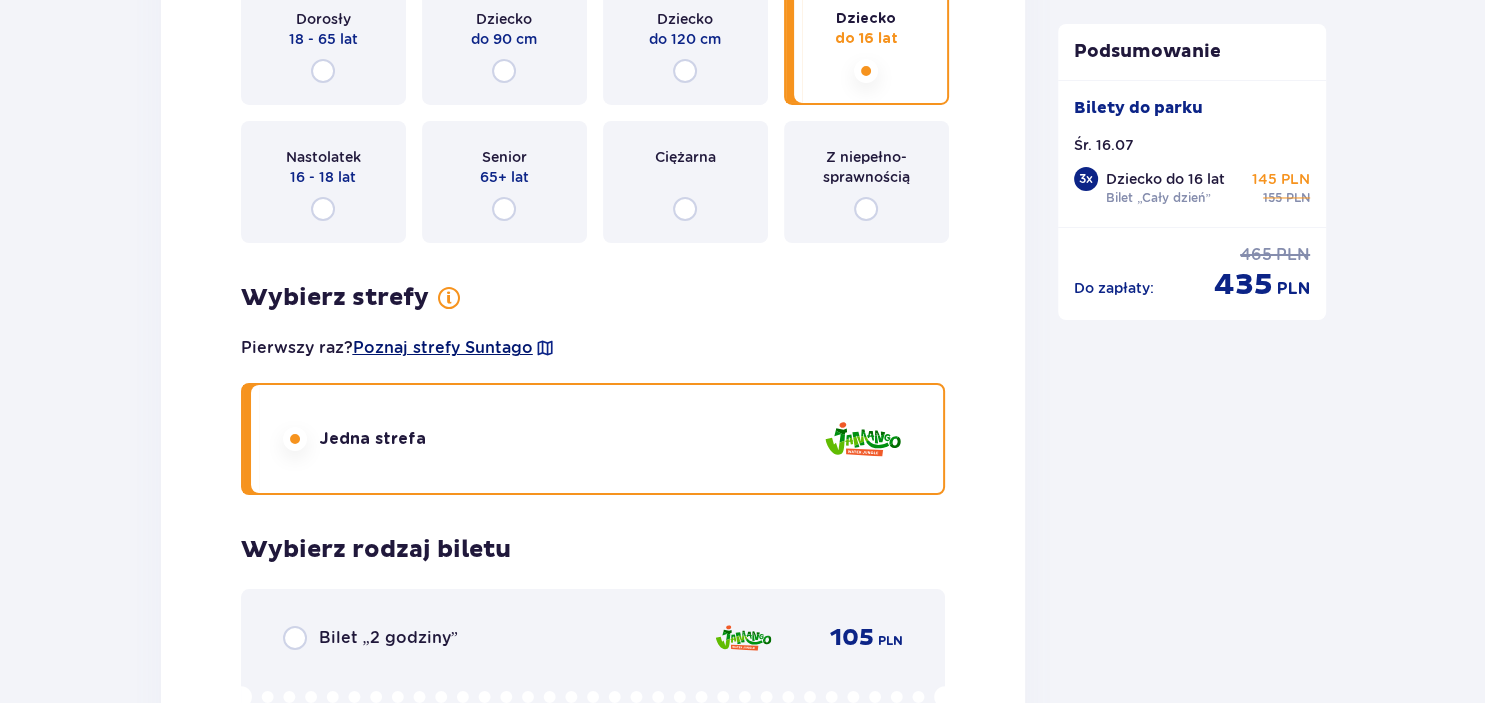 click on "Poznaj strefy Suntago" at bounding box center (443, 348) 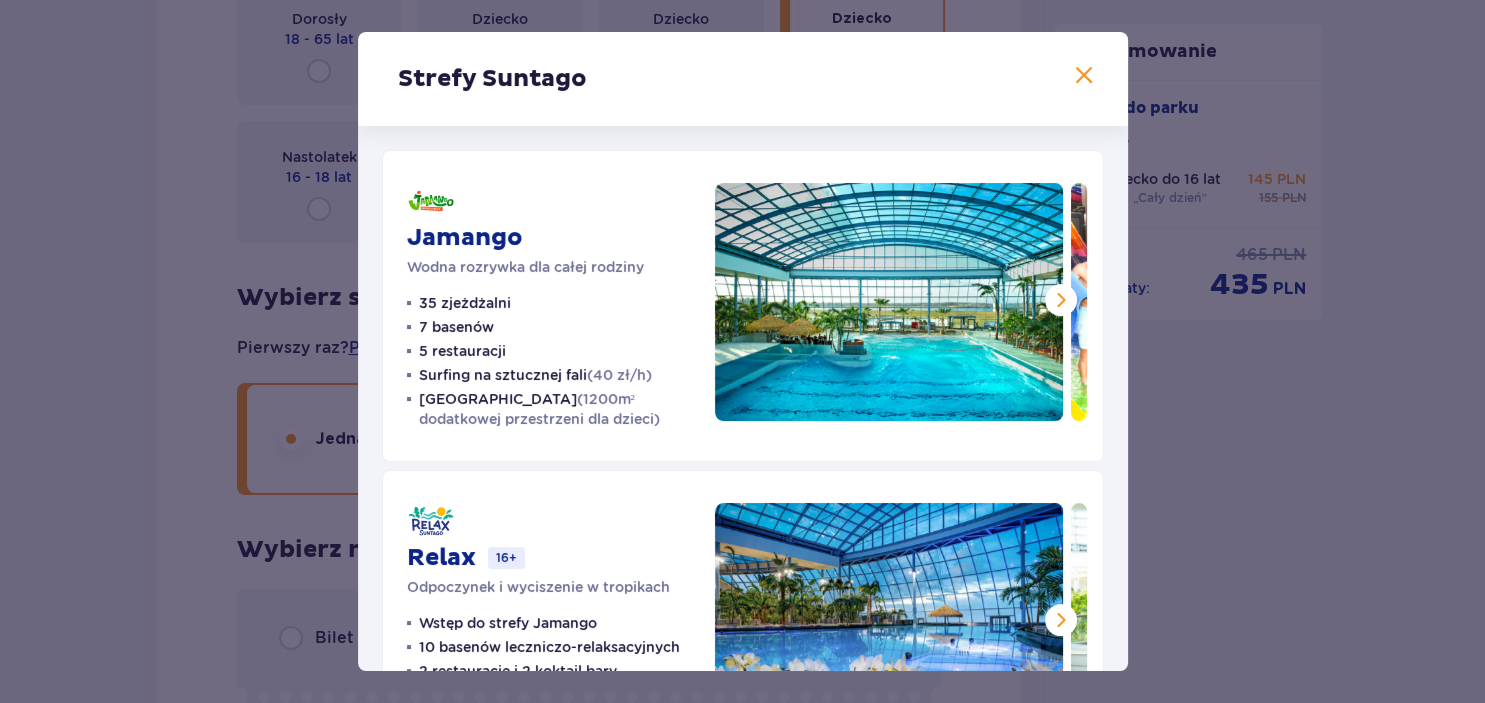 scroll, scrollTop: 115, scrollLeft: 0, axis: vertical 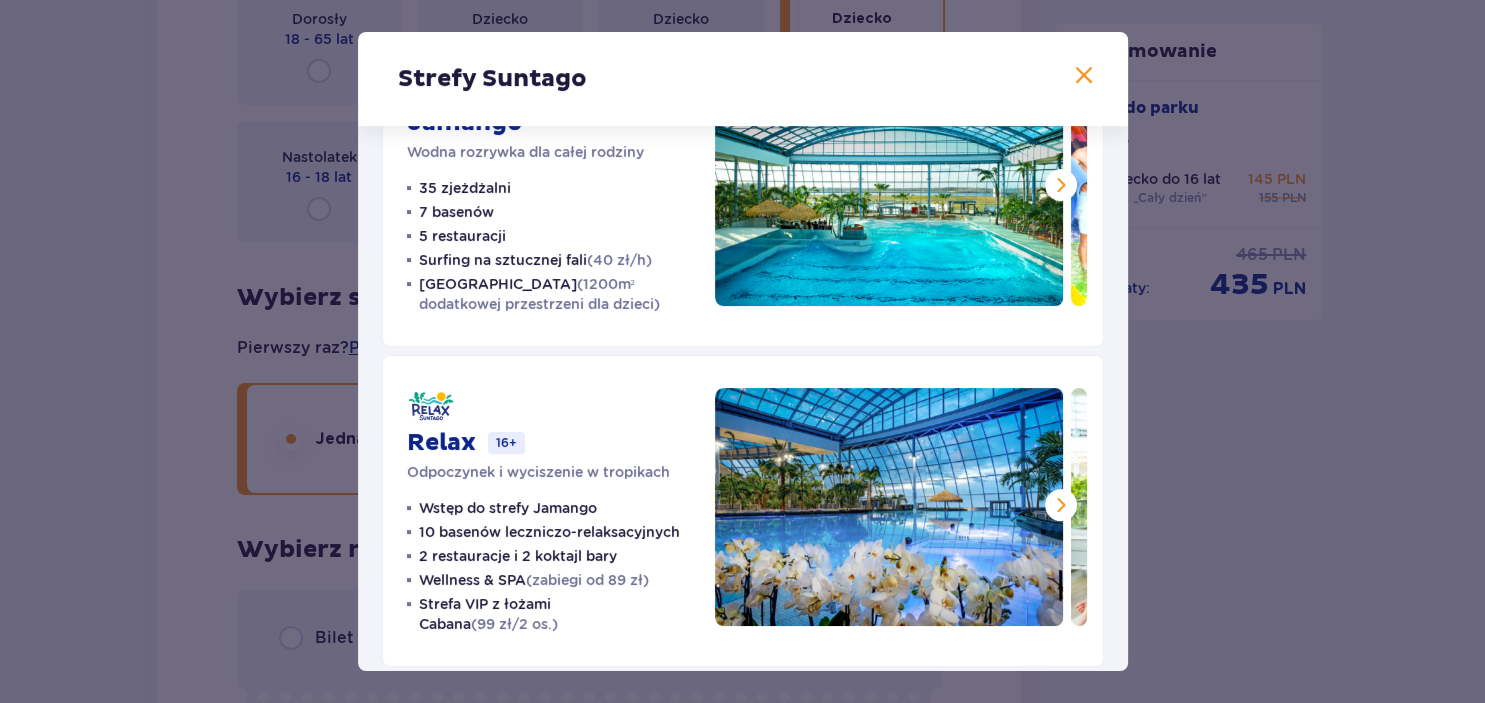 click at bounding box center [1061, 185] 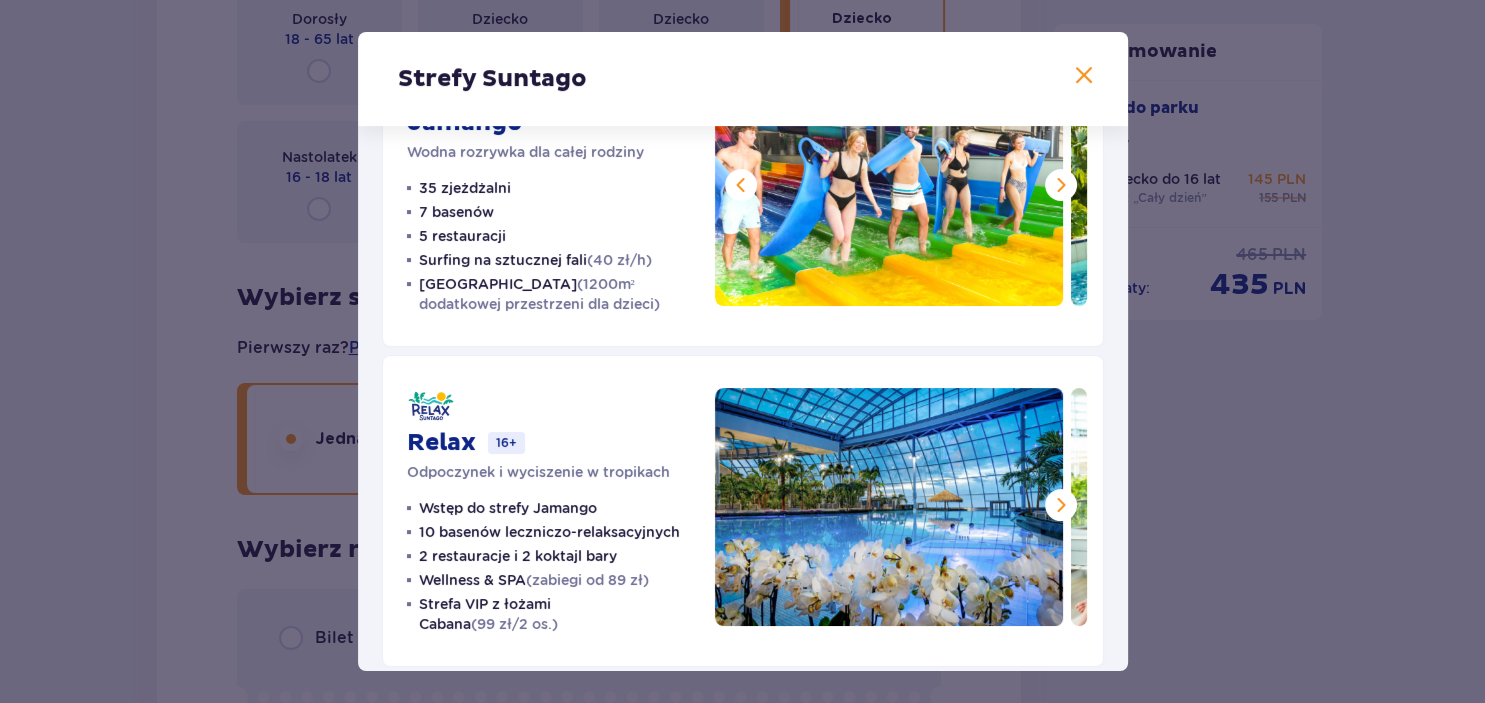 click at bounding box center [1061, 185] 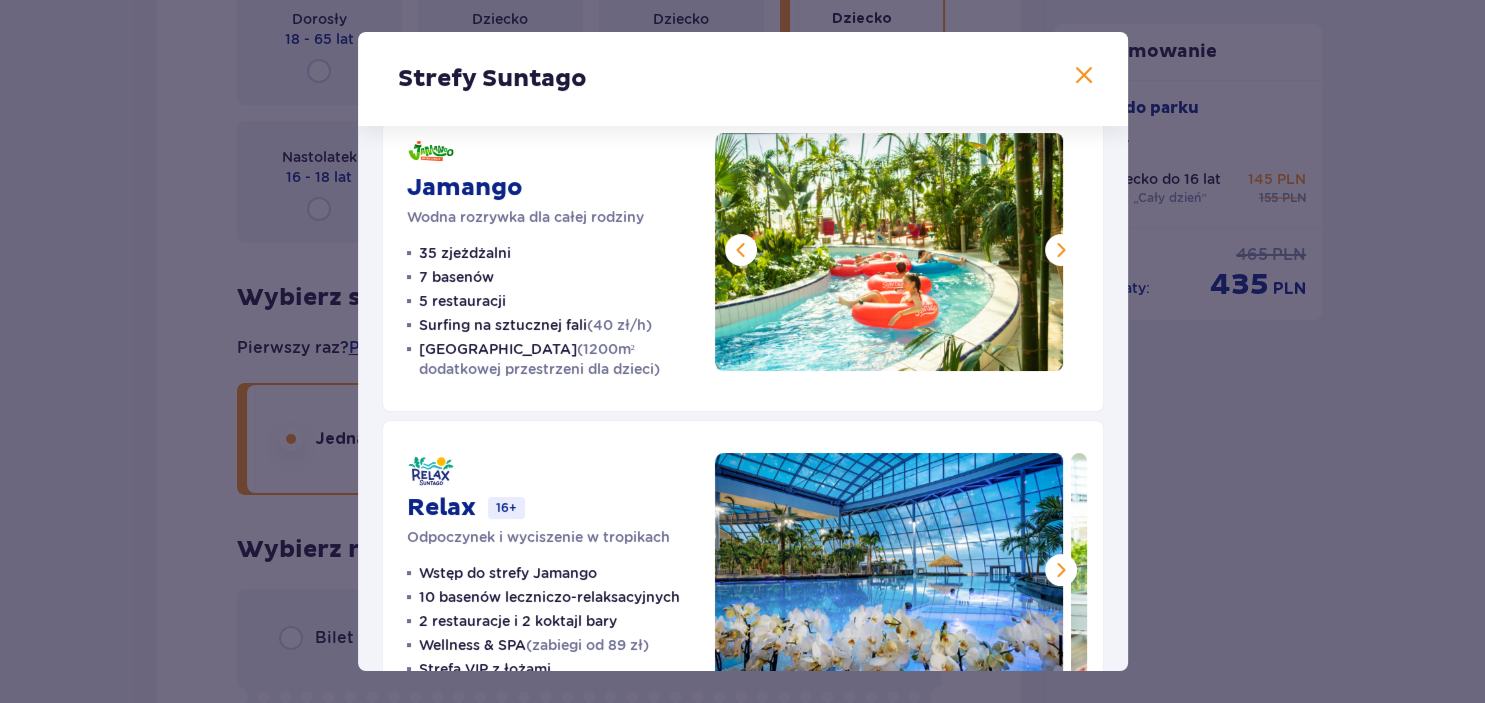 scroll, scrollTop: 0, scrollLeft: 0, axis: both 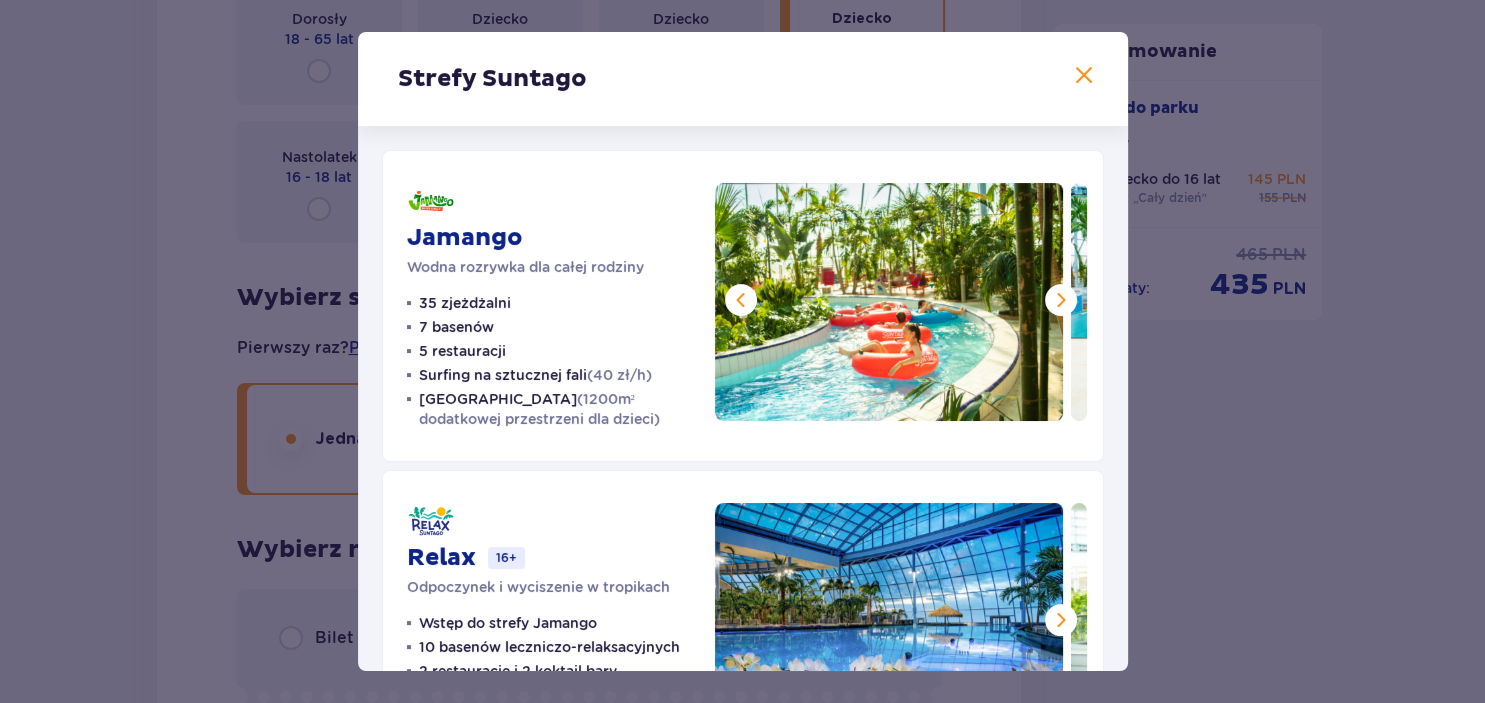 click at bounding box center (1061, 300) 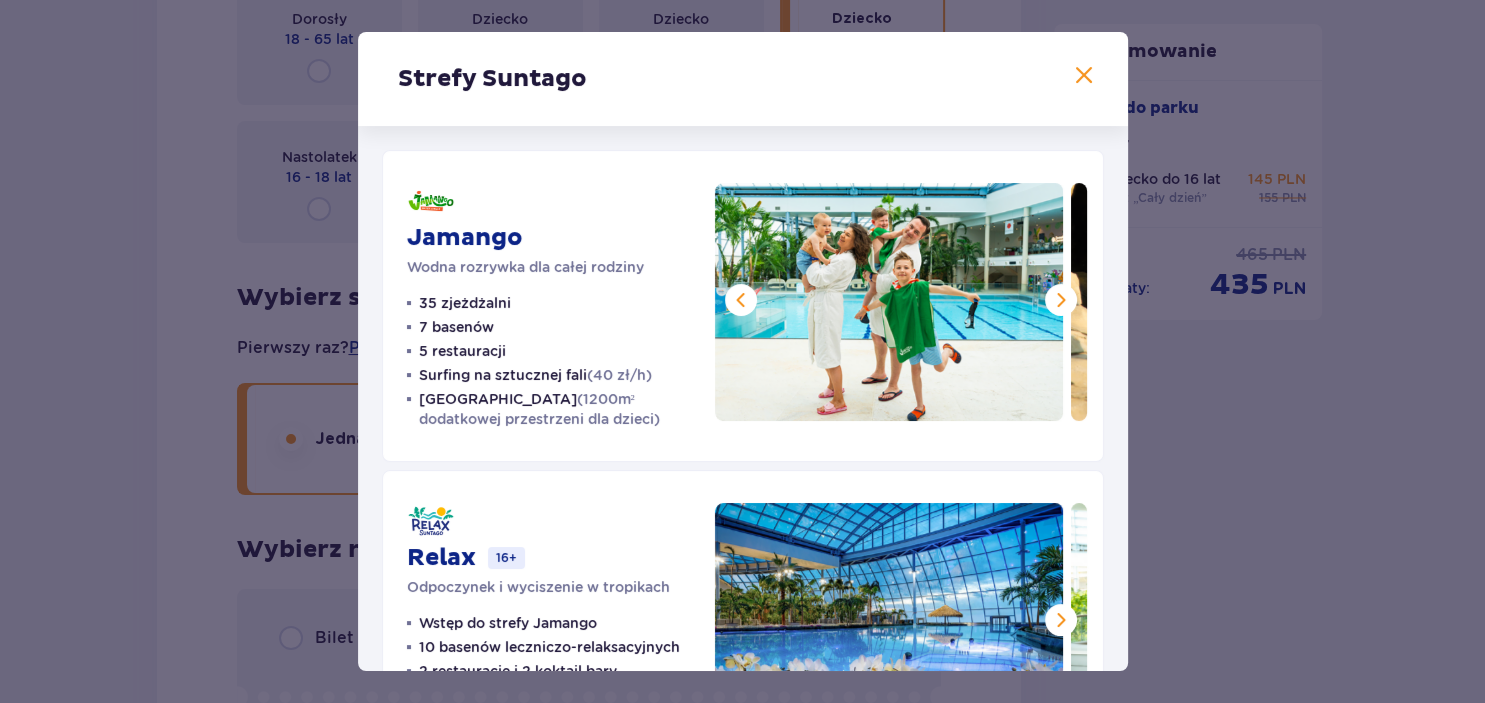 click at bounding box center (1061, 300) 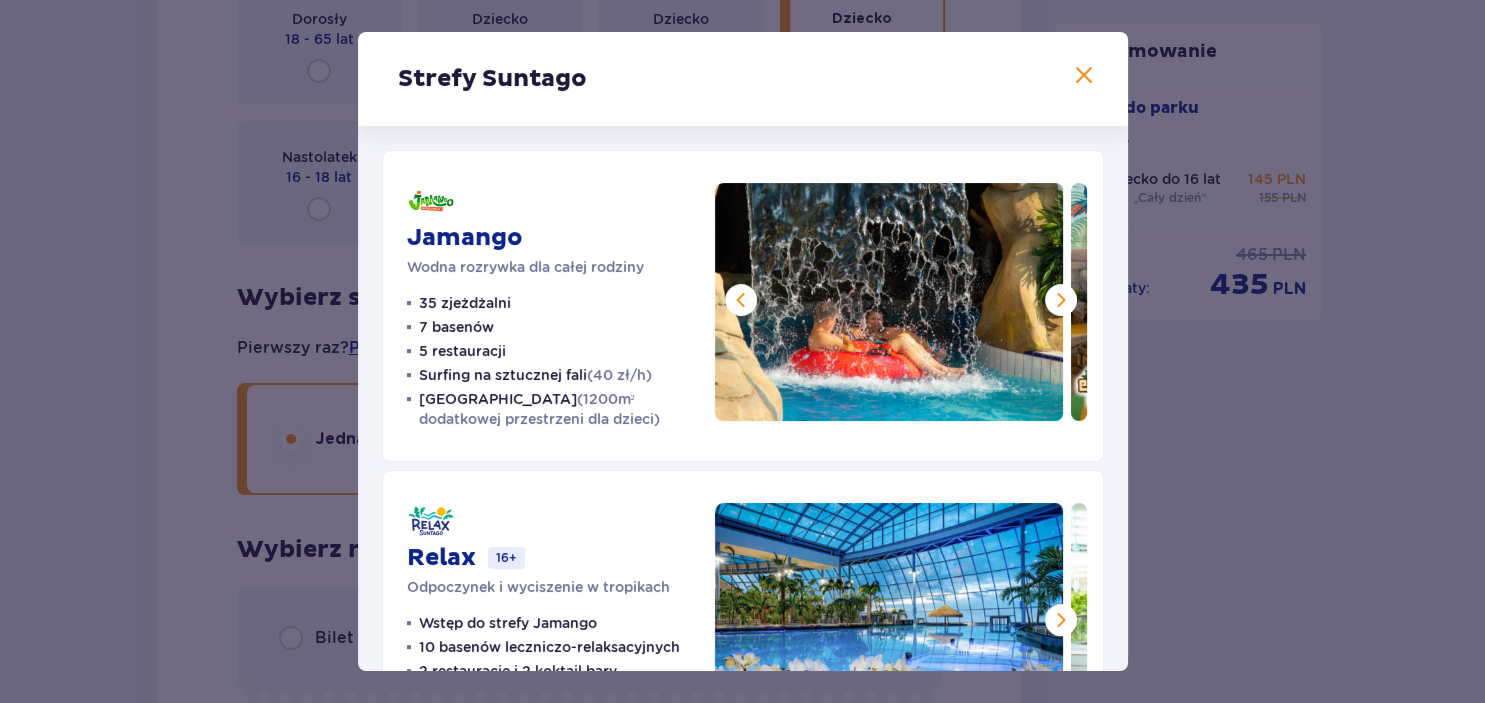 click at bounding box center (1061, 300) 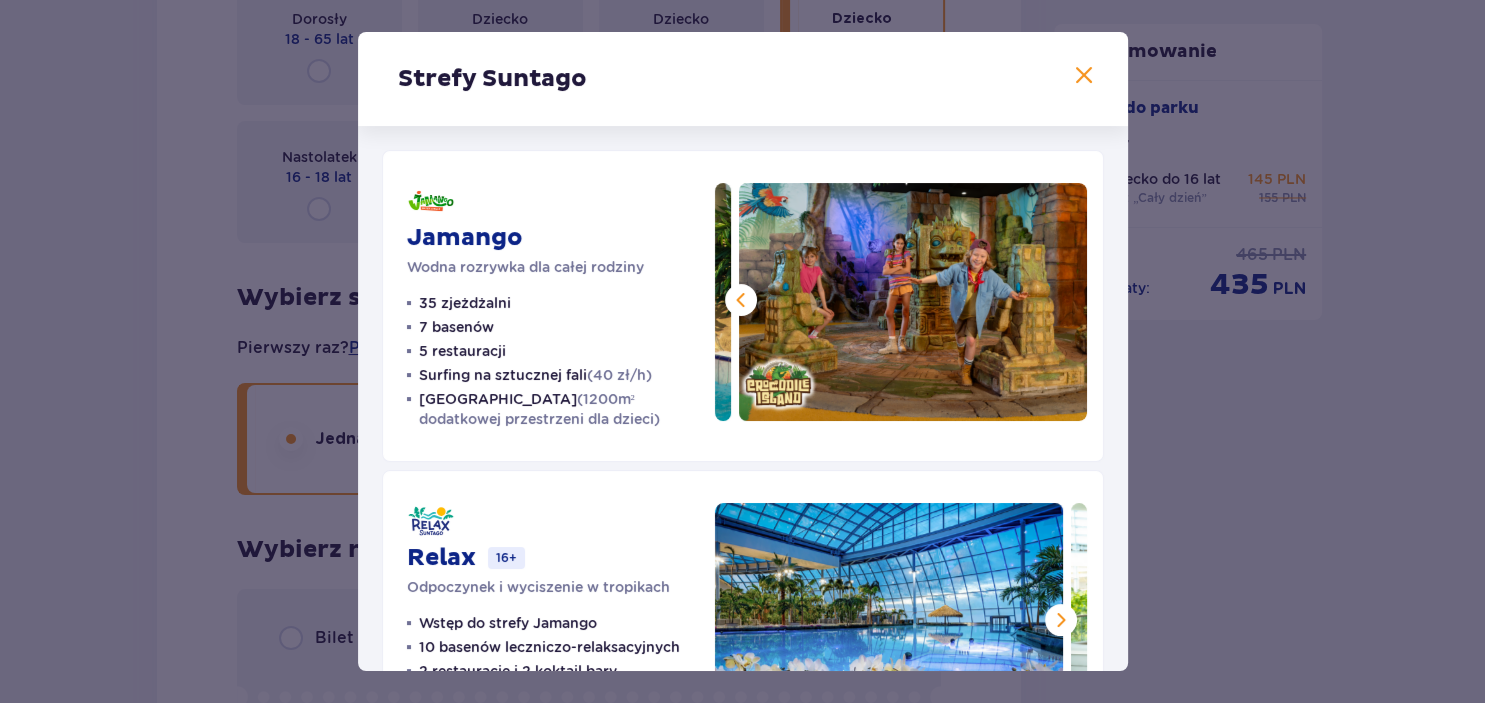 click at bounding box center [913, 302] 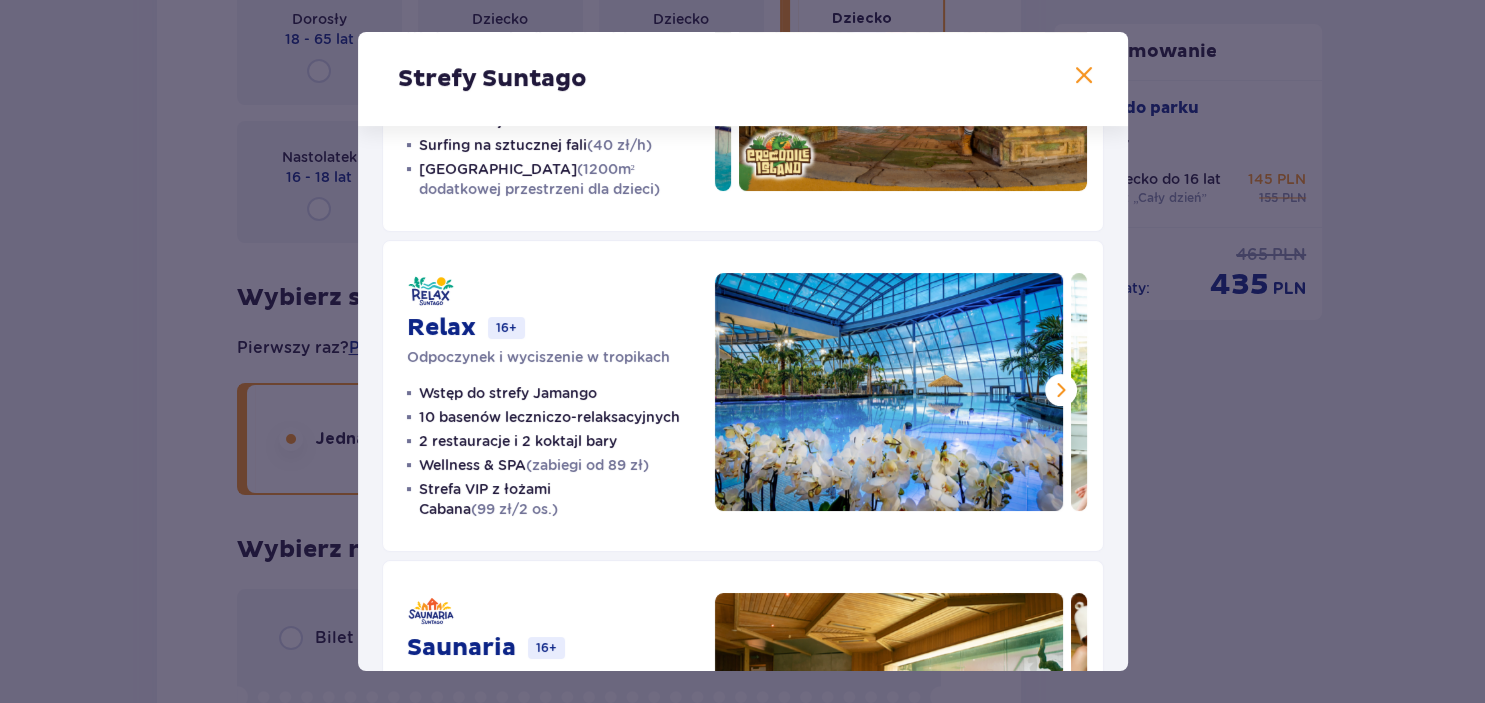 scroll, scrollTop: 446, scrollLeft: 0, axis: vertical 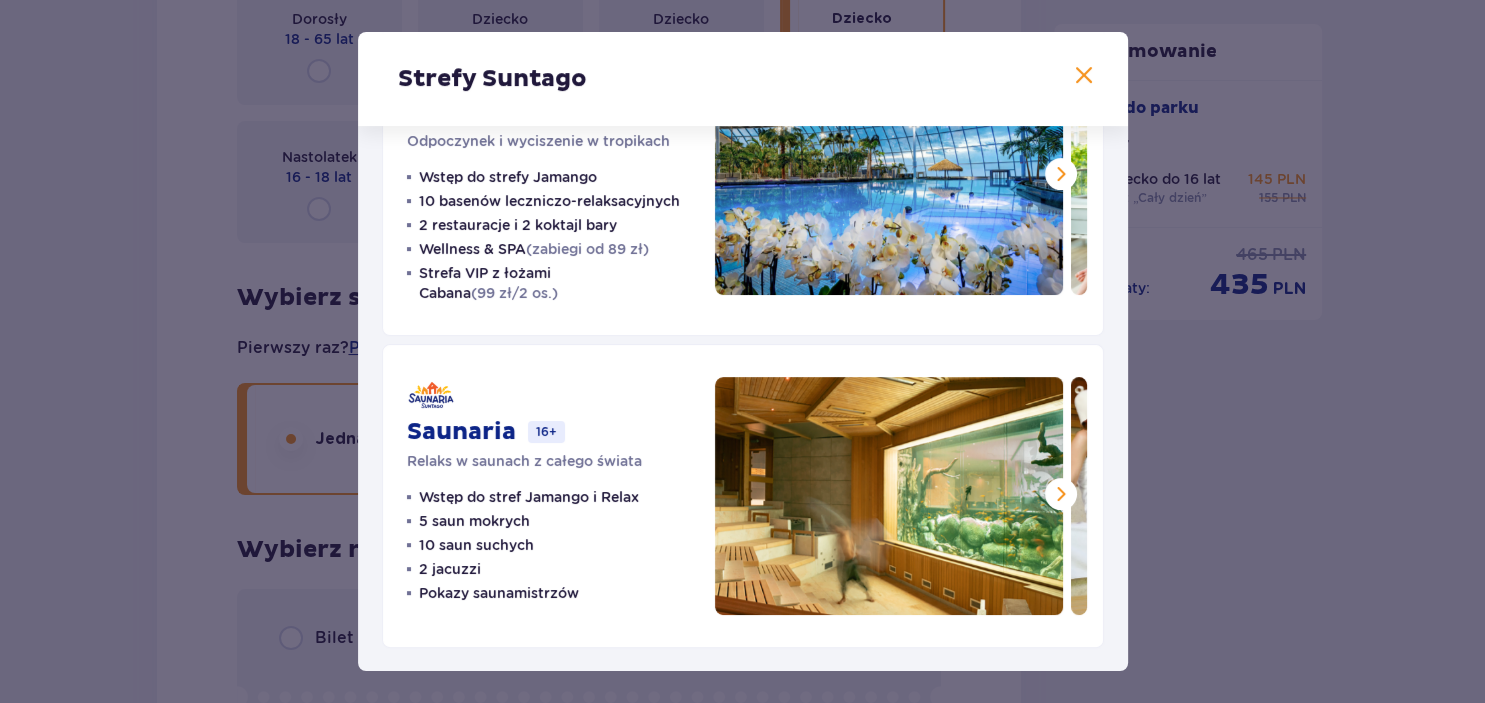 click at bounding box center [1061, 494] 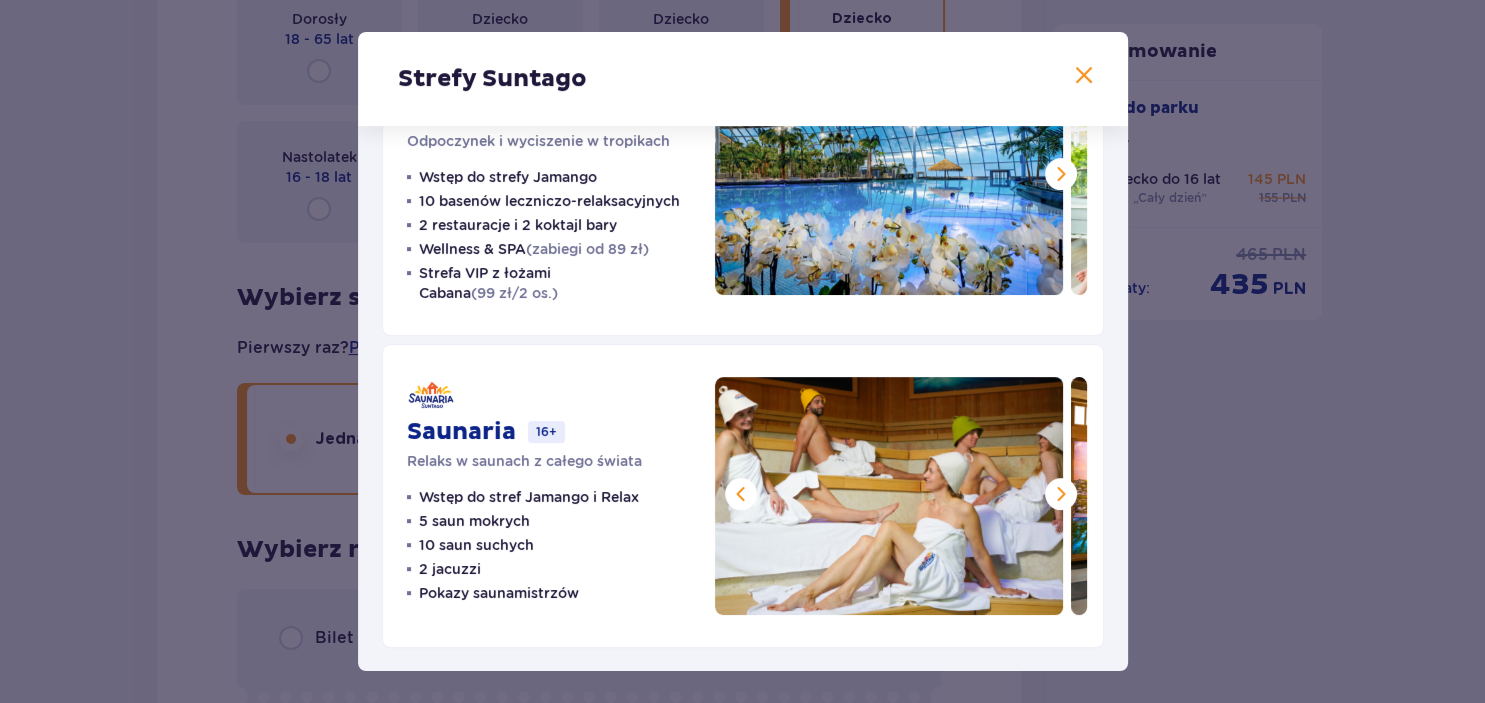 click at bounding box center [1061, 494] 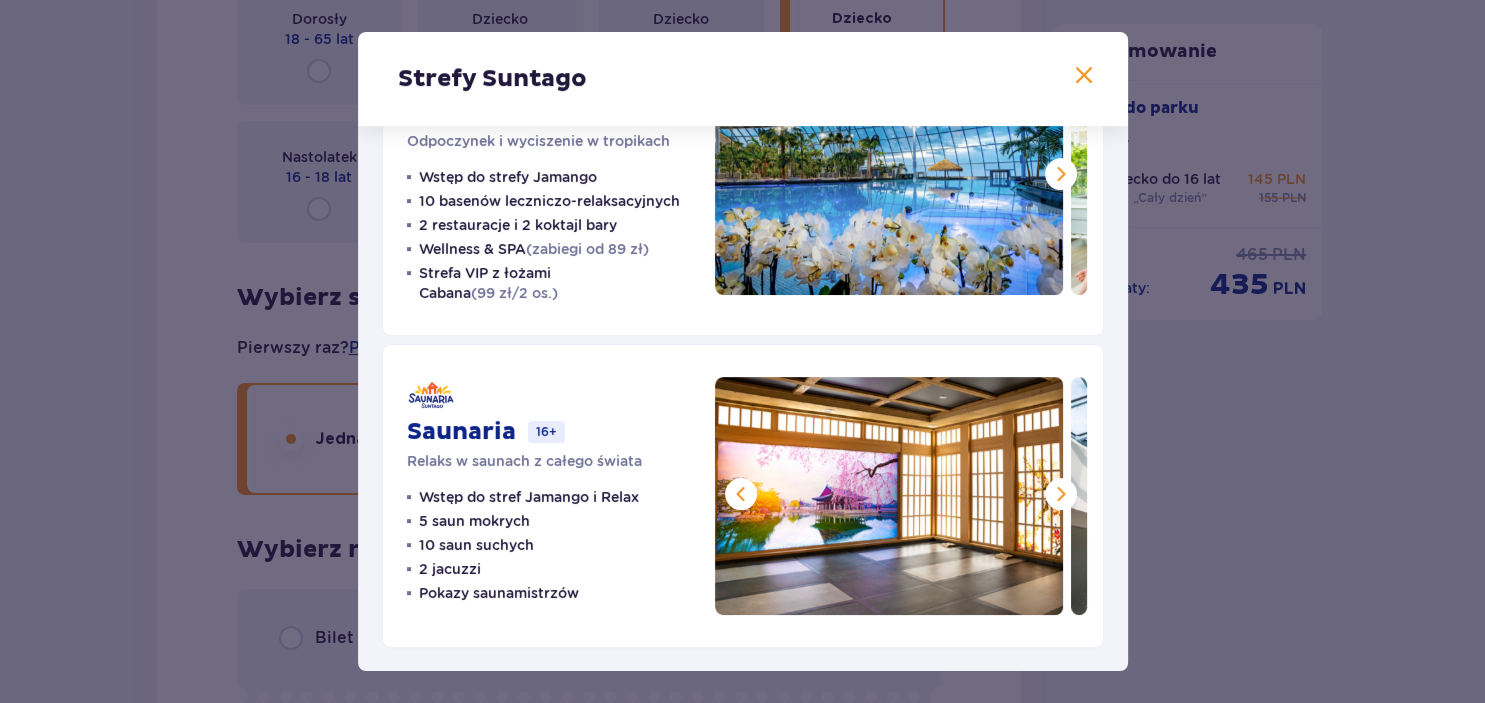 click at bounding box center [1061, 494] 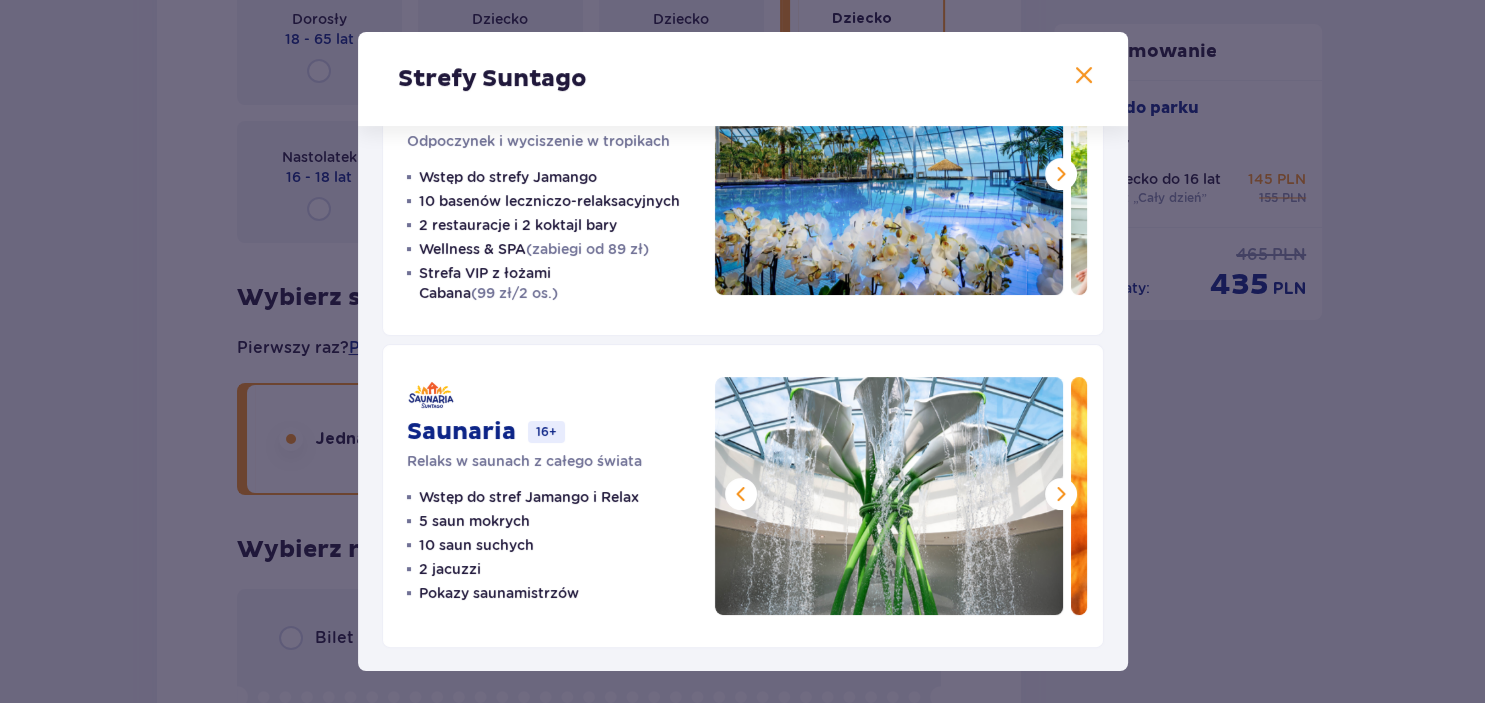 click at bounding box center (1084, 76) 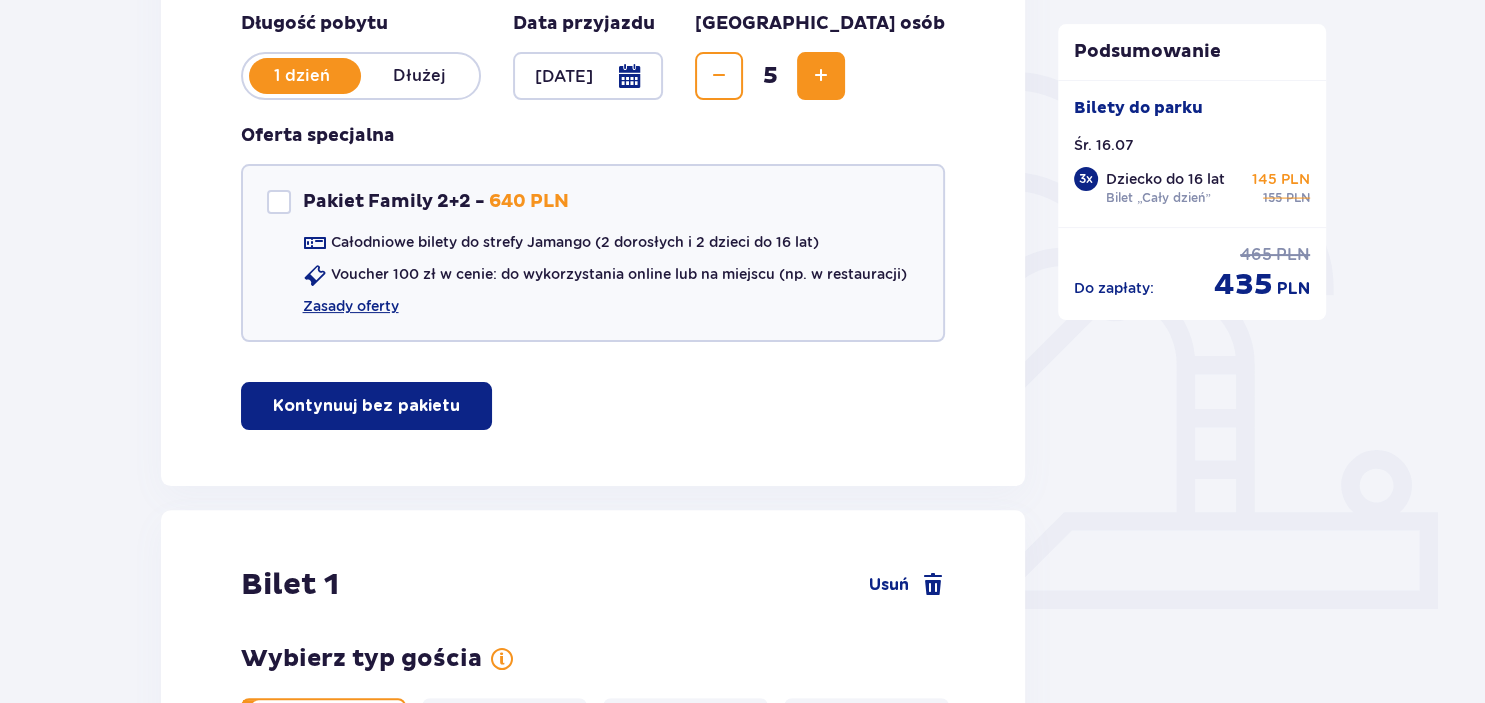 scroll, scrollTop: 422, scrollLeft: 0, axis: vertical 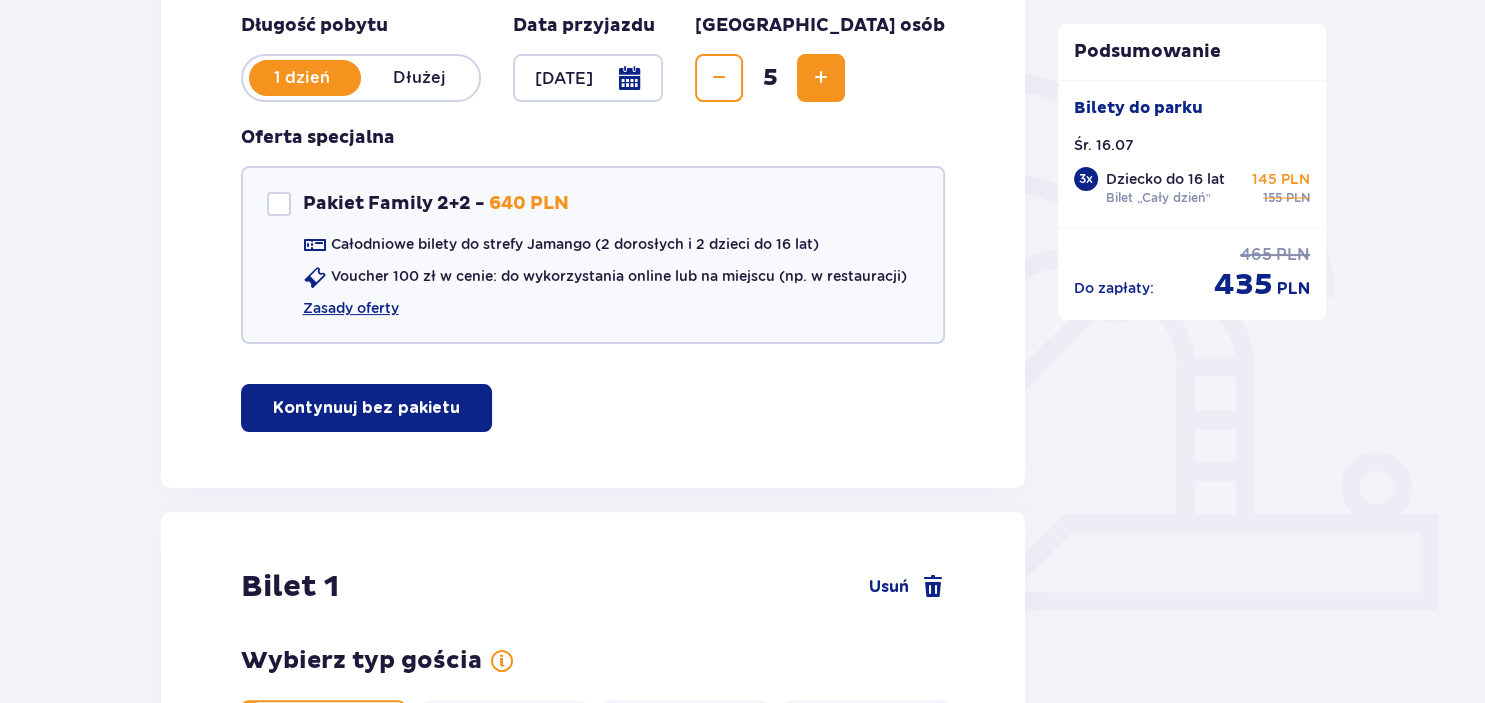 click on "Kontynuuj bez pakietu" at bounding box center (366, 408) 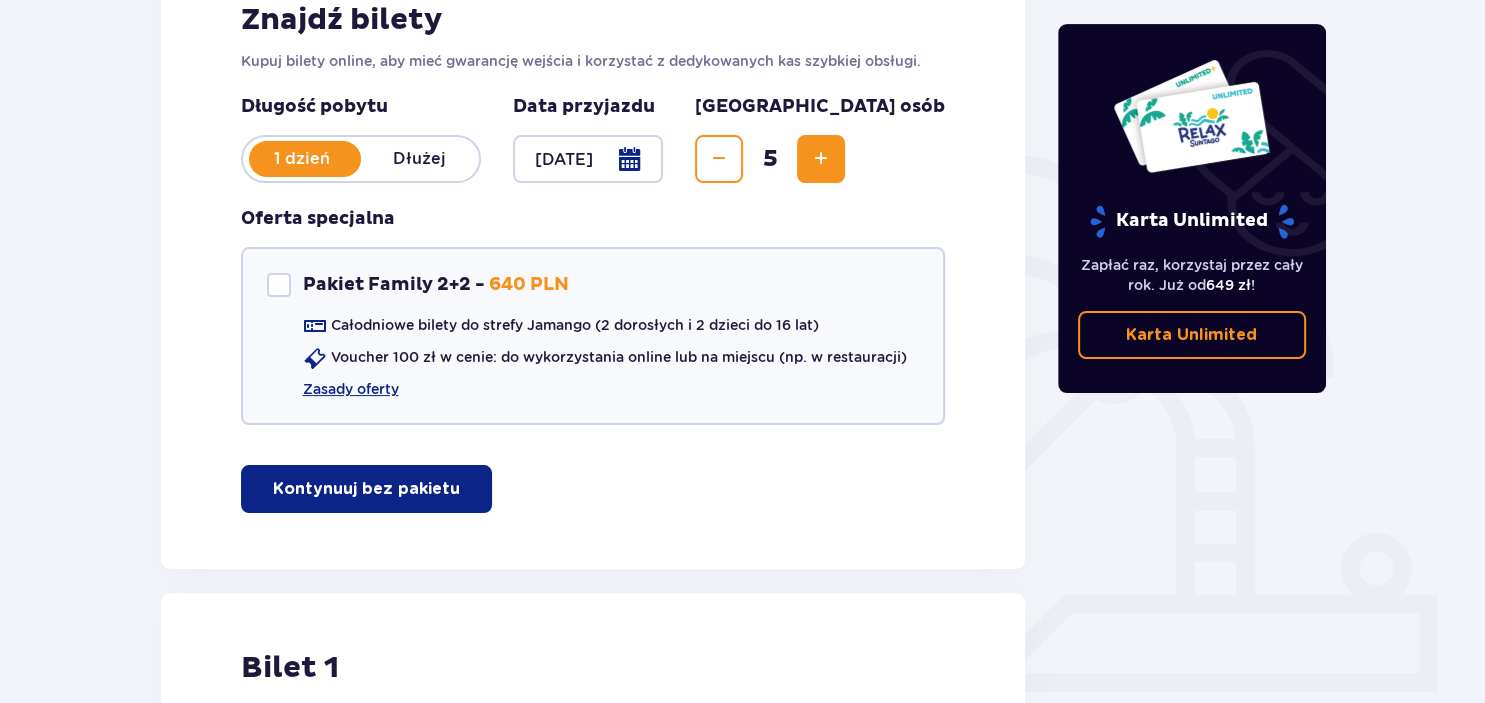 scroll, scrollTop: 316, scrollLeft: 0, axis: vertical 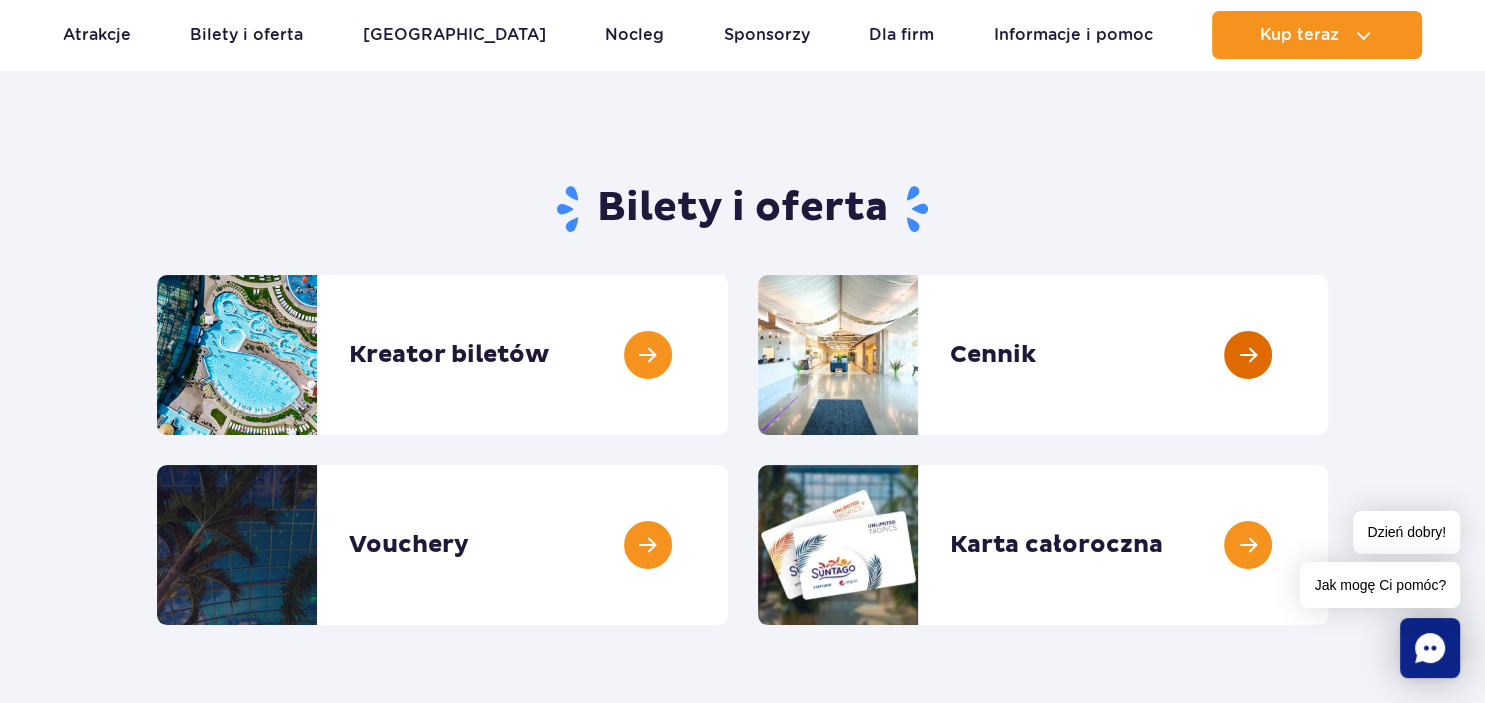 click at bounding box center (1328, 355) 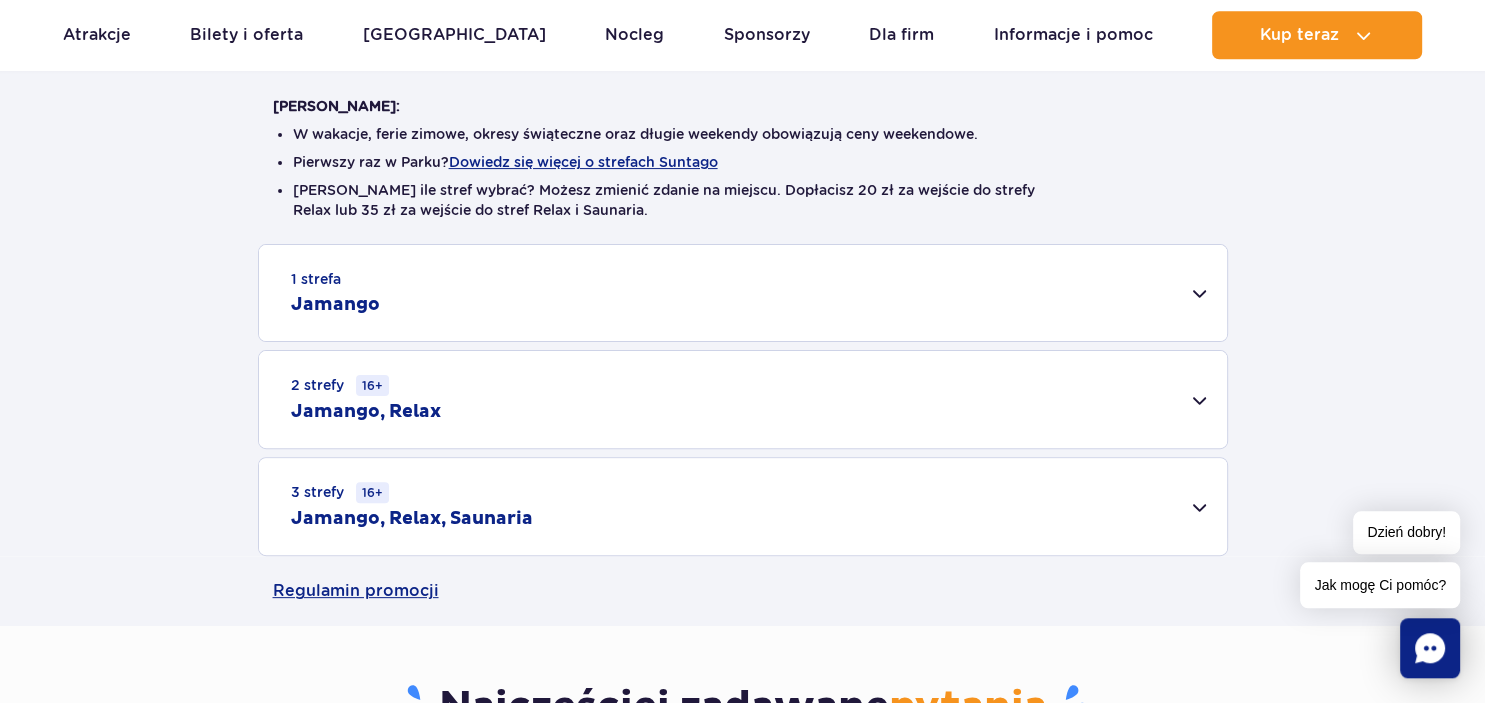 scroll, scrollTop: 528, scrollLeft: 0, axis: vertical 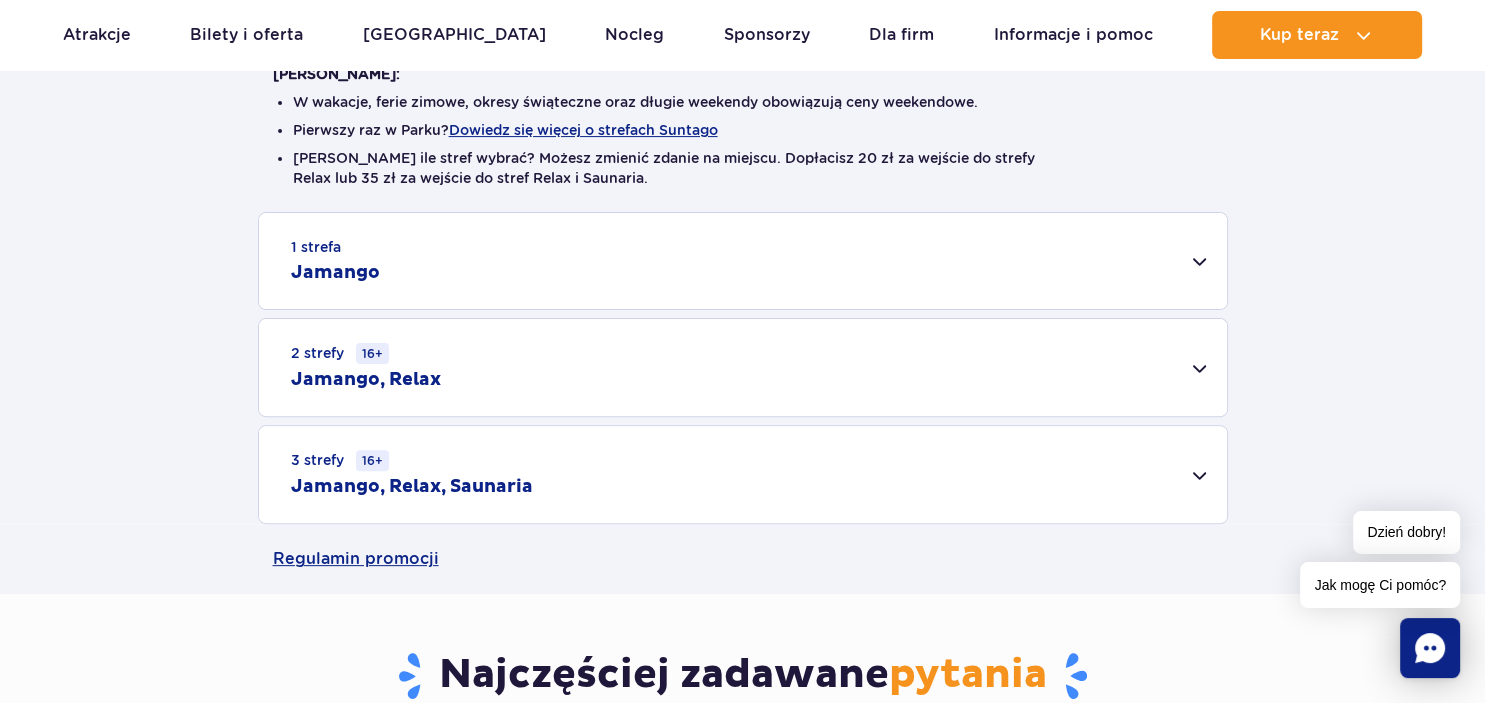 click on "1 strefa
Jamango" at bounding box center [743, 261] 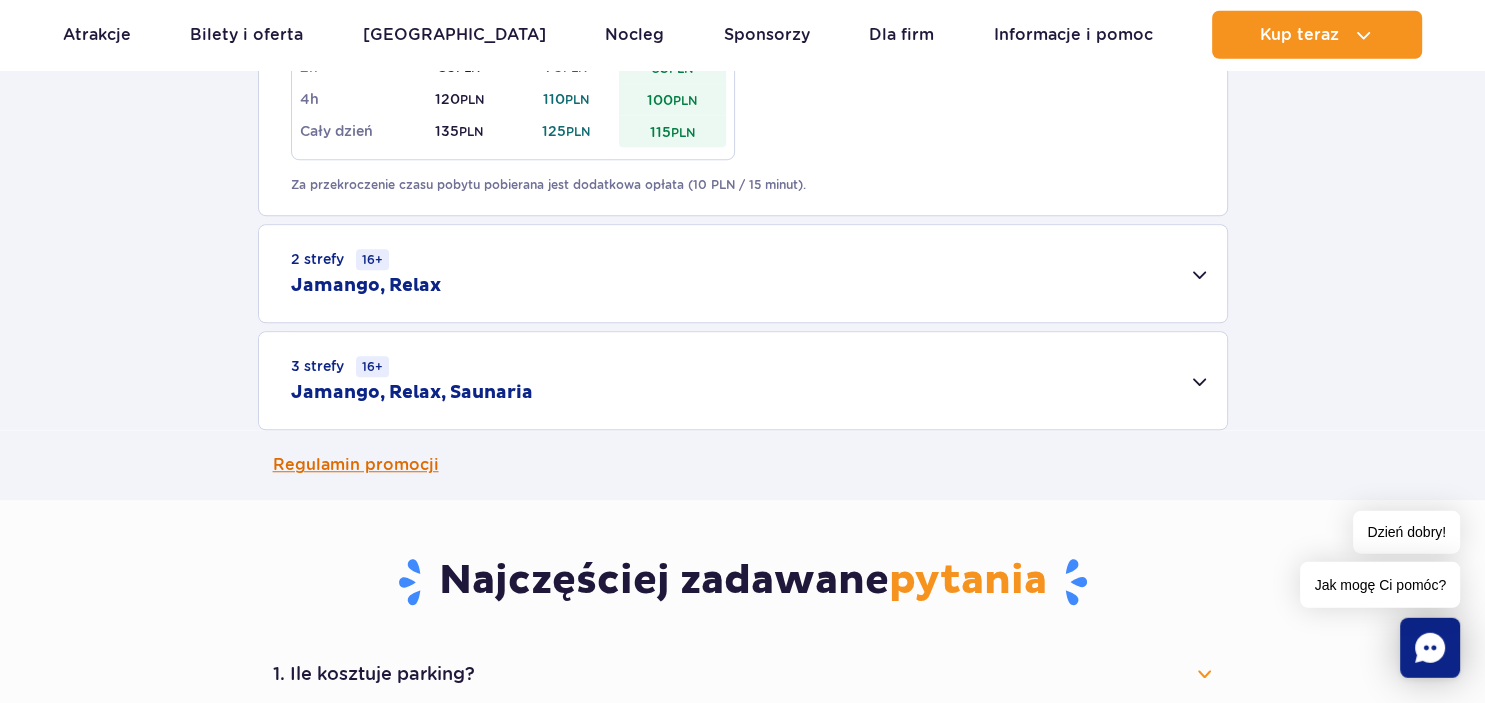 scroll, scrollTop: 1372, scrollLeft: 0, axis: vertical 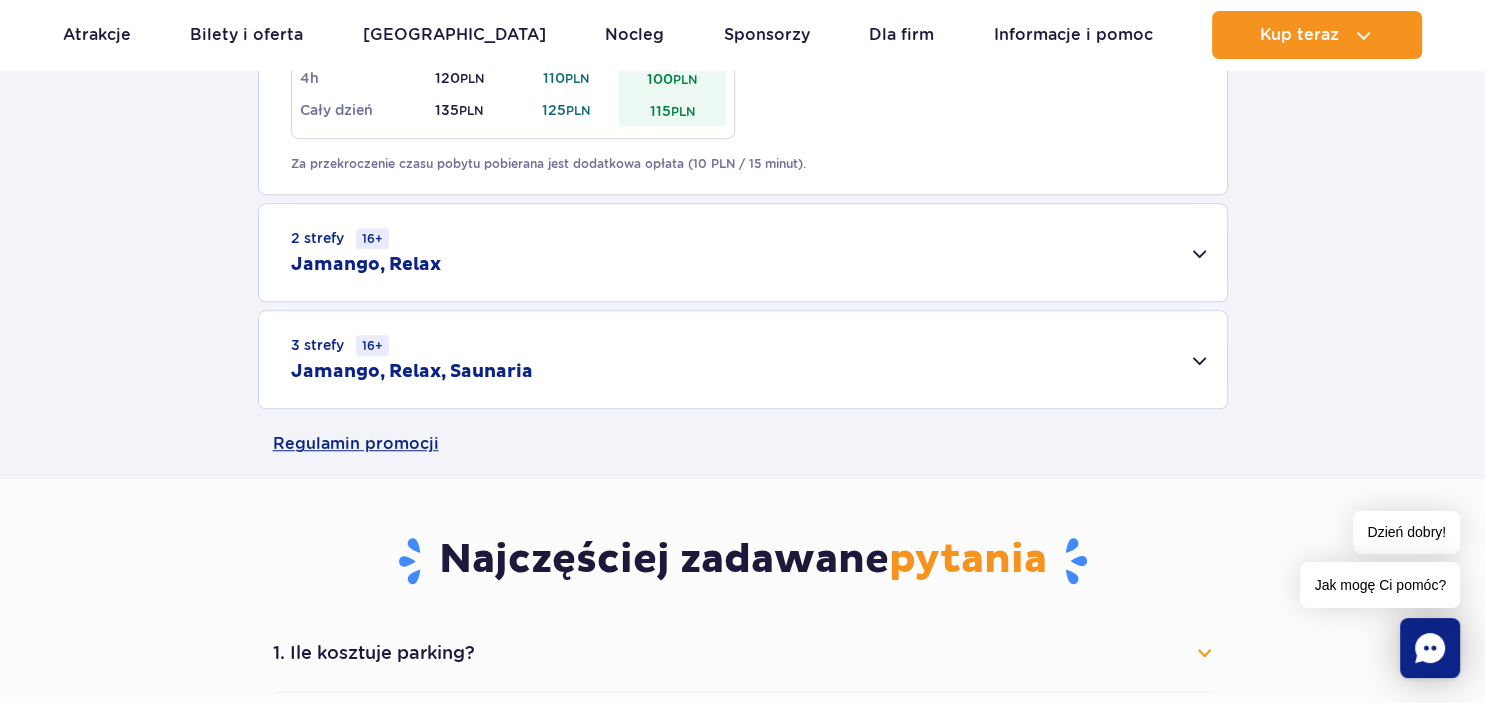 click on "2 strefy  16+
Jamango, Relax" at bounding box center [743, 252] 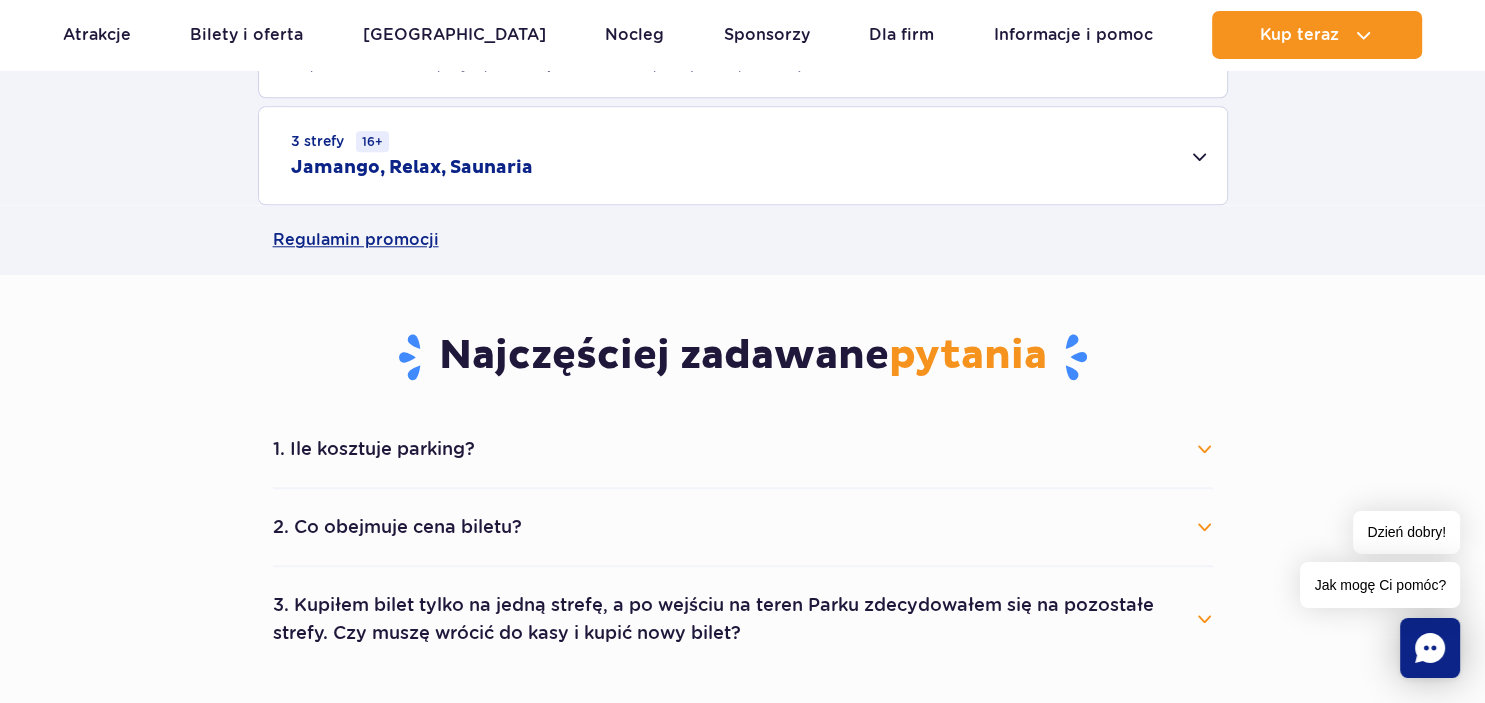 scroll, scrollTop: 1900, scrollLeft: 0, axis: vertical 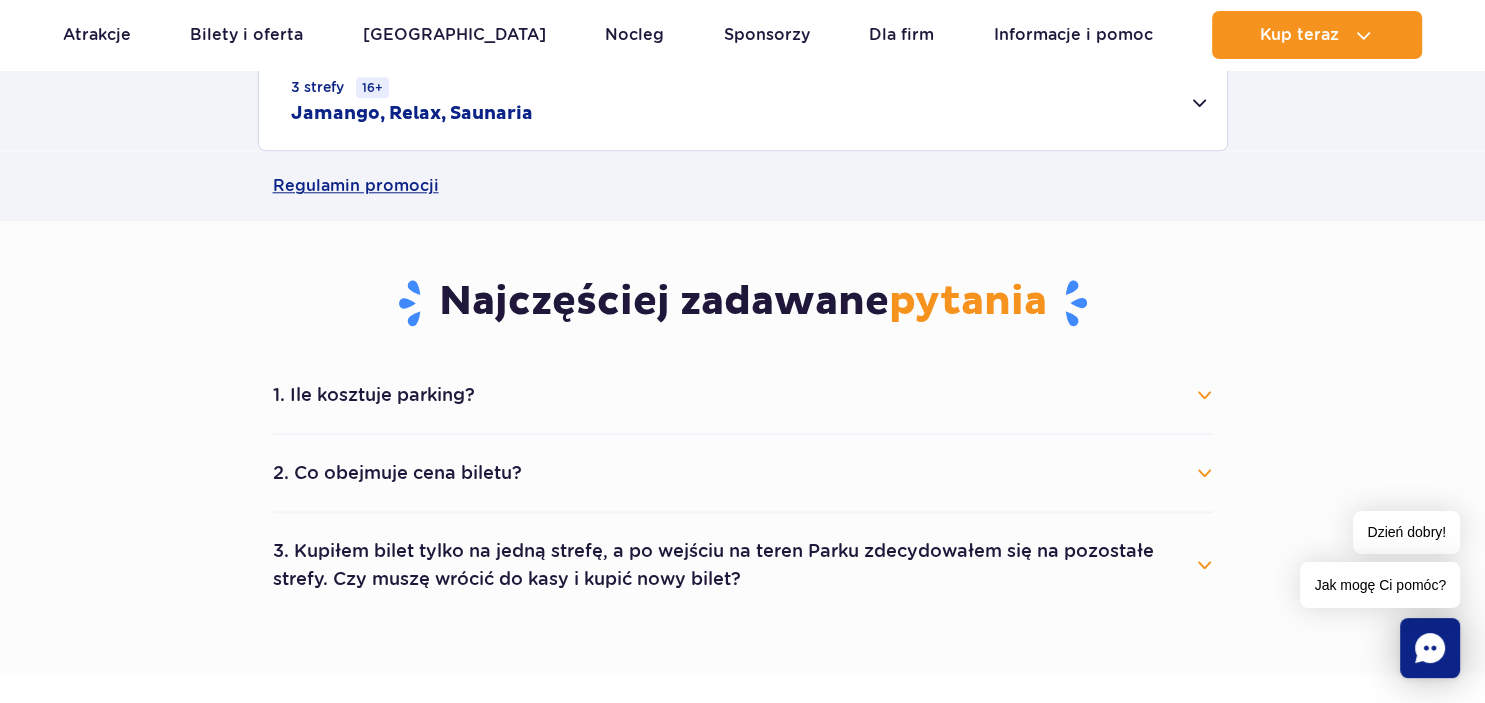 click on "1. Ile kosztuje parking?" at bounding box center (743, 395) 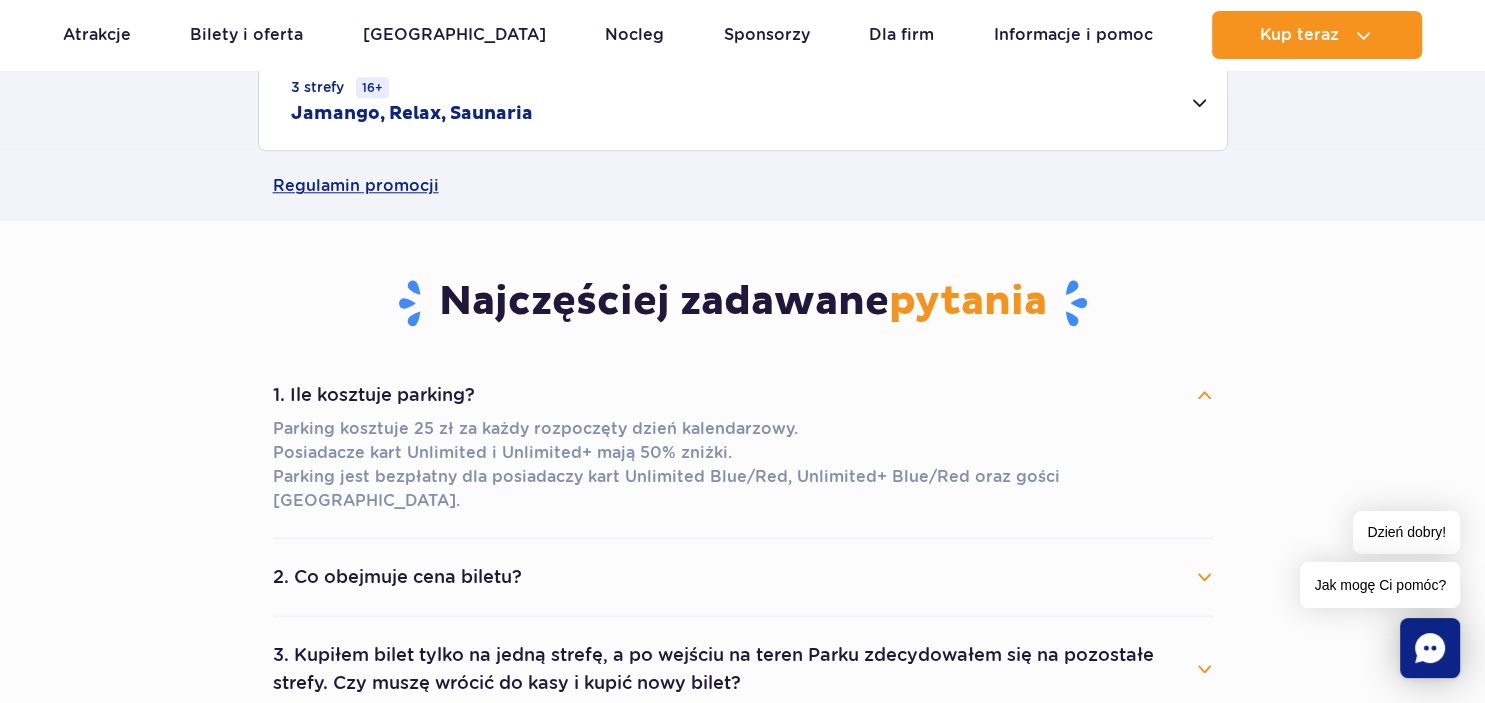 scroll, scrollTop: 2006, scrollLeft: 0, axis: vertical 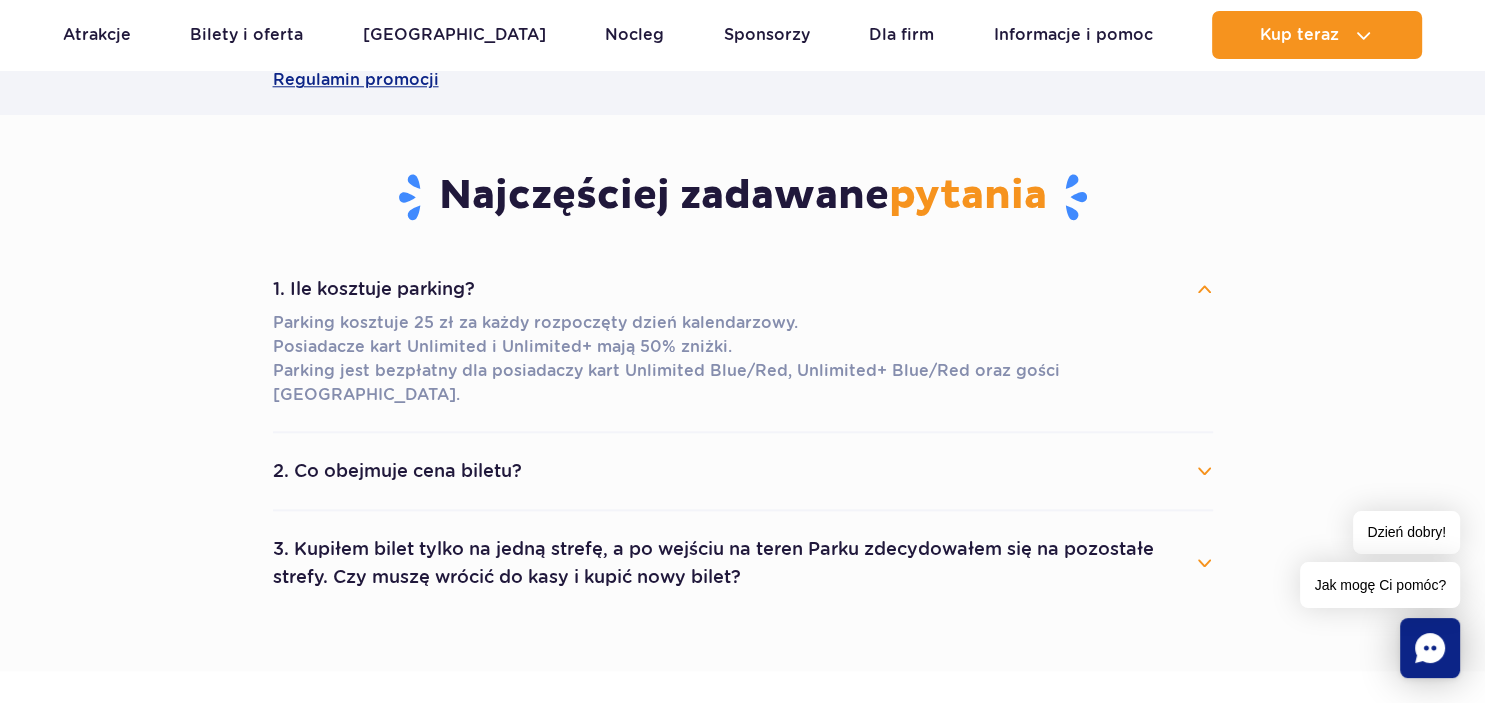 click on "2. Co obejmuje cena biletu?" at bounding box center (743, 471) 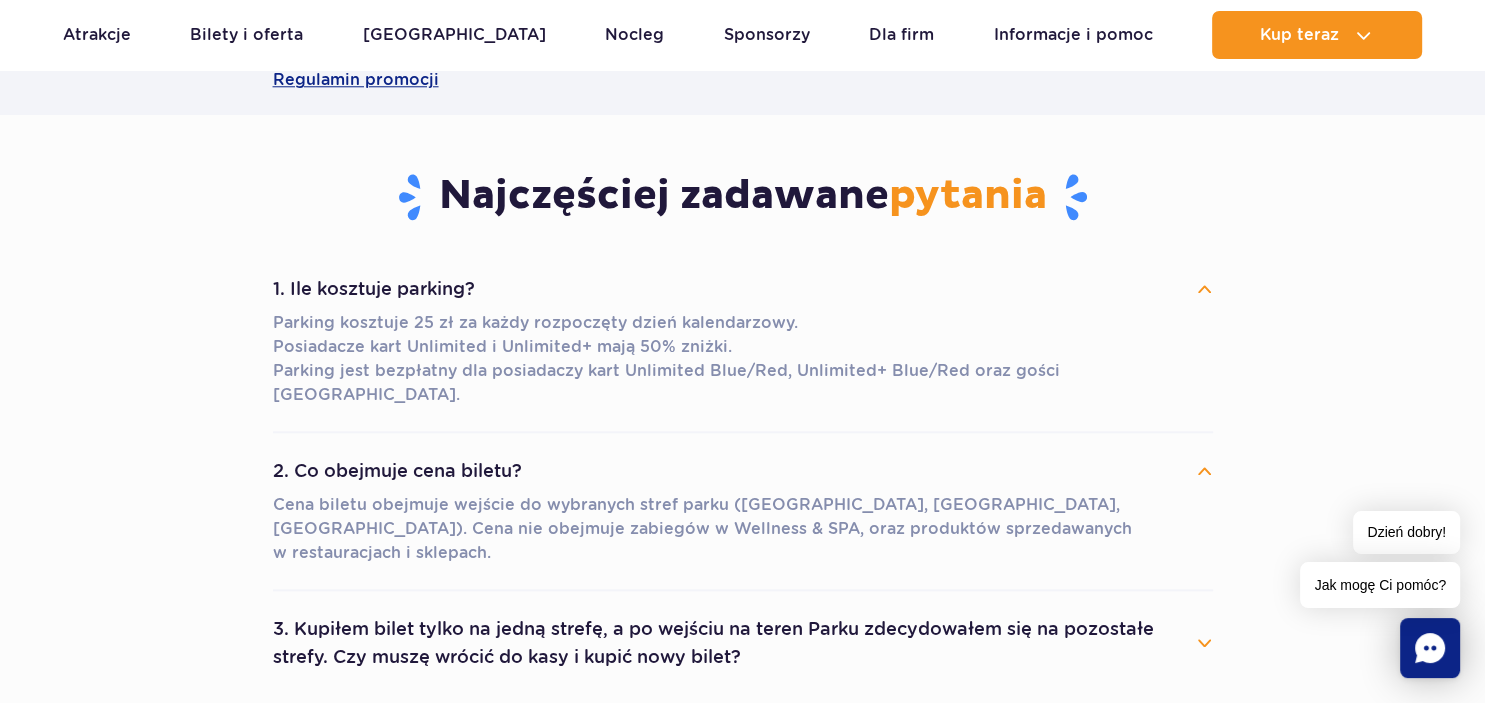 scroll, scrollTop: 2112, scrollLeft: 0, axis: vertical 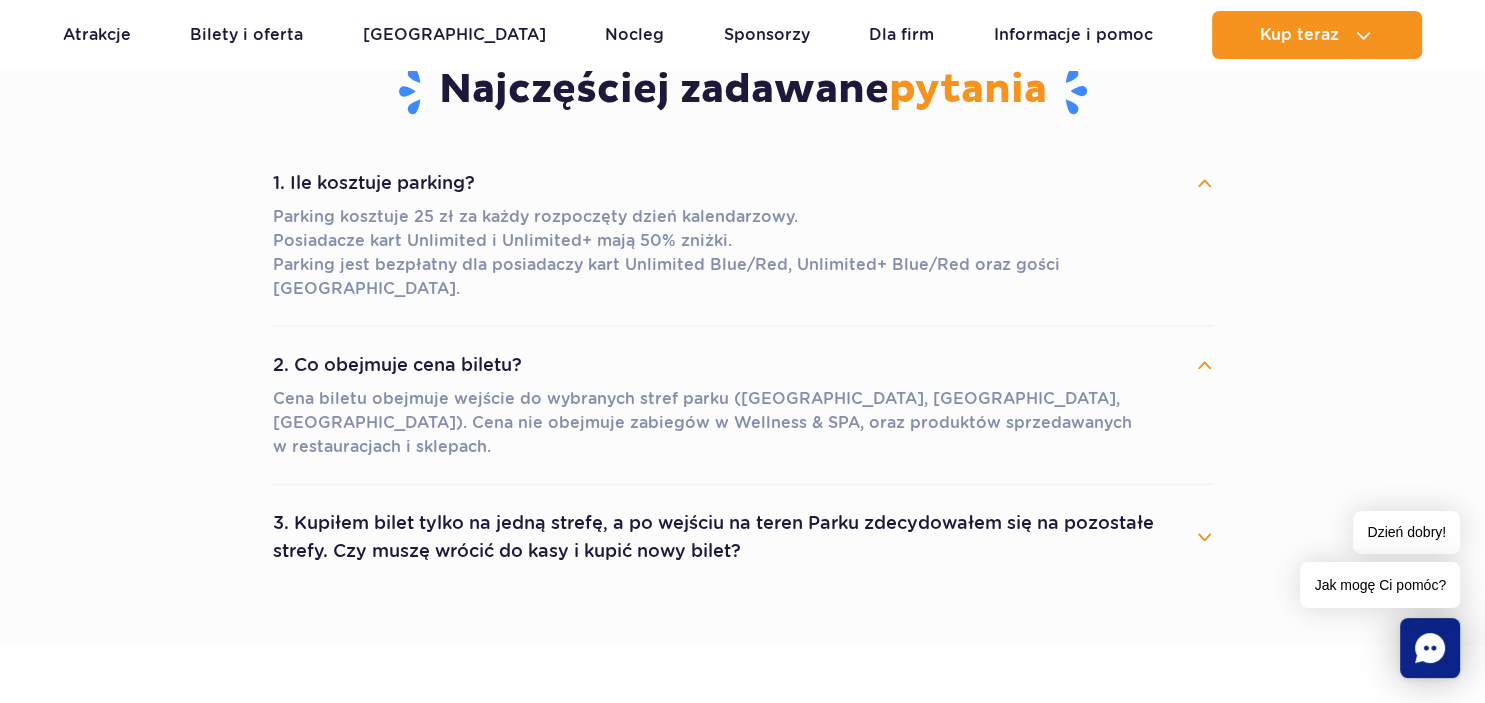 click on "3. Kupiłem bilet tylko na jedną strefę, a po wejściu na teren Parku zdecydowałem się na pozostałe strefy. Czy muszę wrócić do kasy i kupić nowy bilet?" at bounding box center (743, 537) 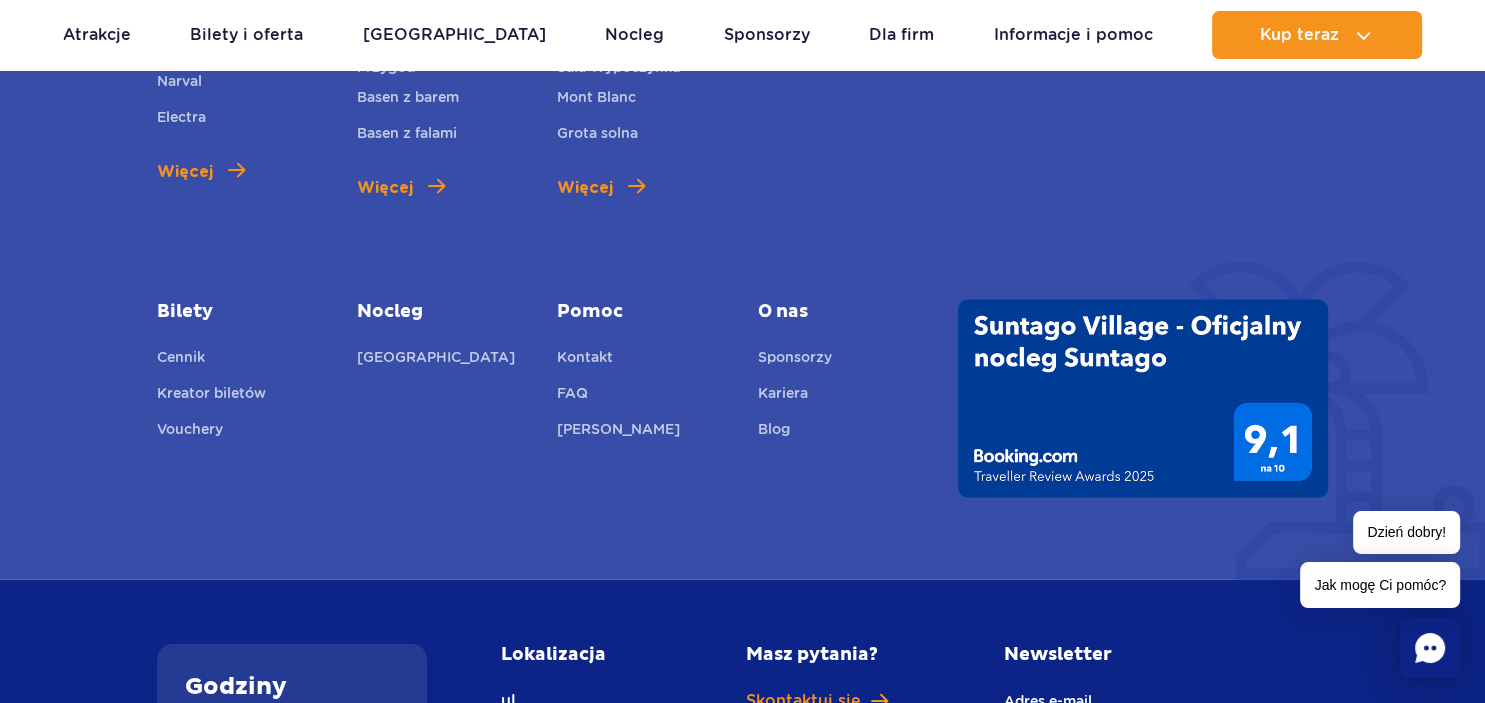 scroll, scrollTop: 4167, scrollLeft: 0, axis: vertical 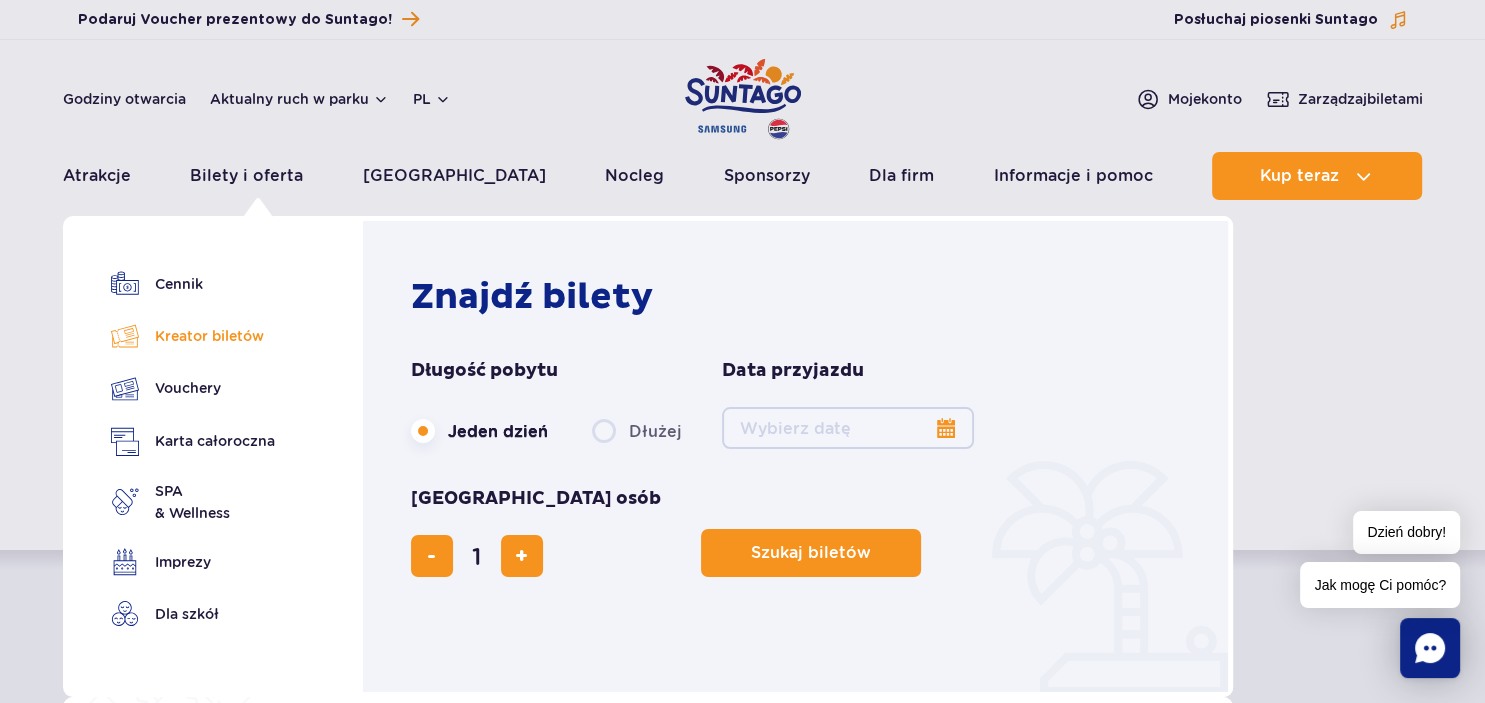 click on "Kreator biletów" at bounding box center [193, 336] 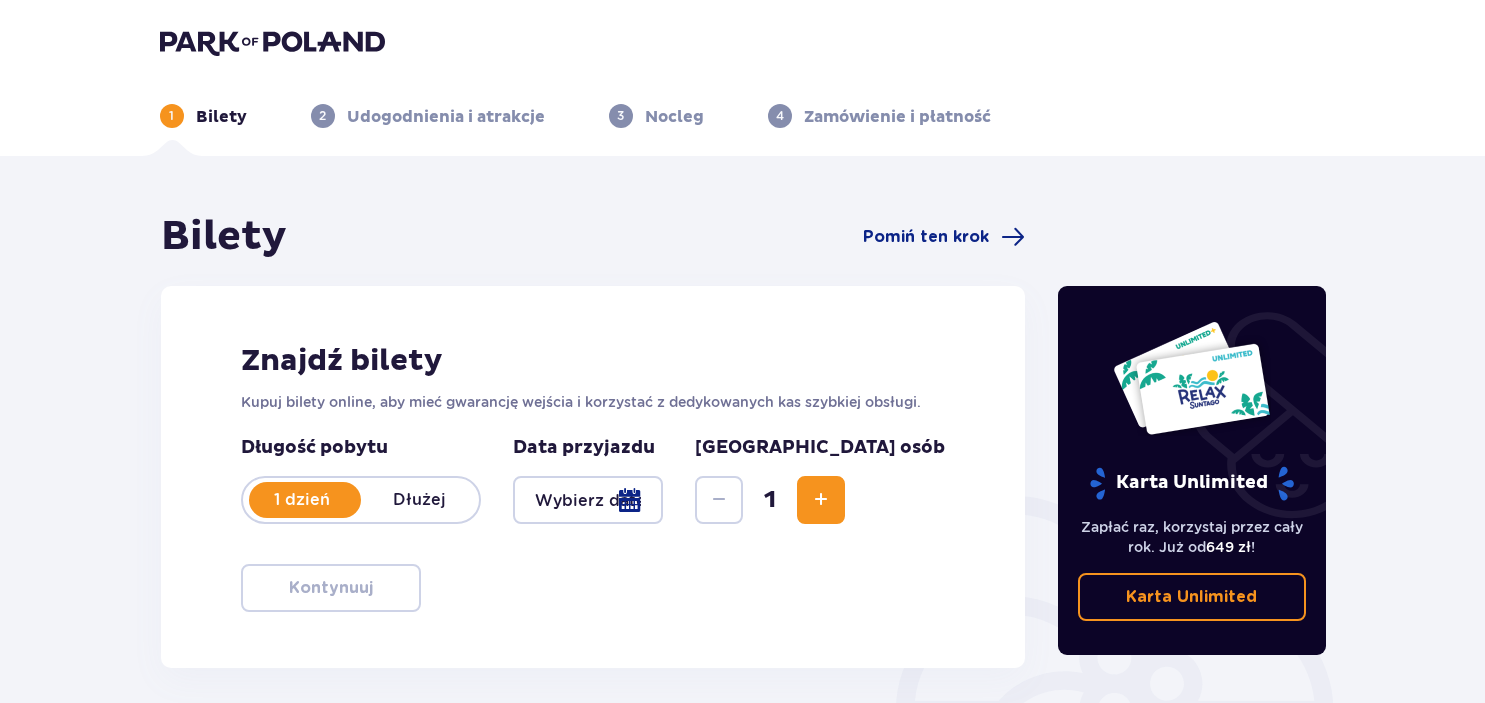 scroll, scrollTop: 0, scrollLeft: 0, axis: both 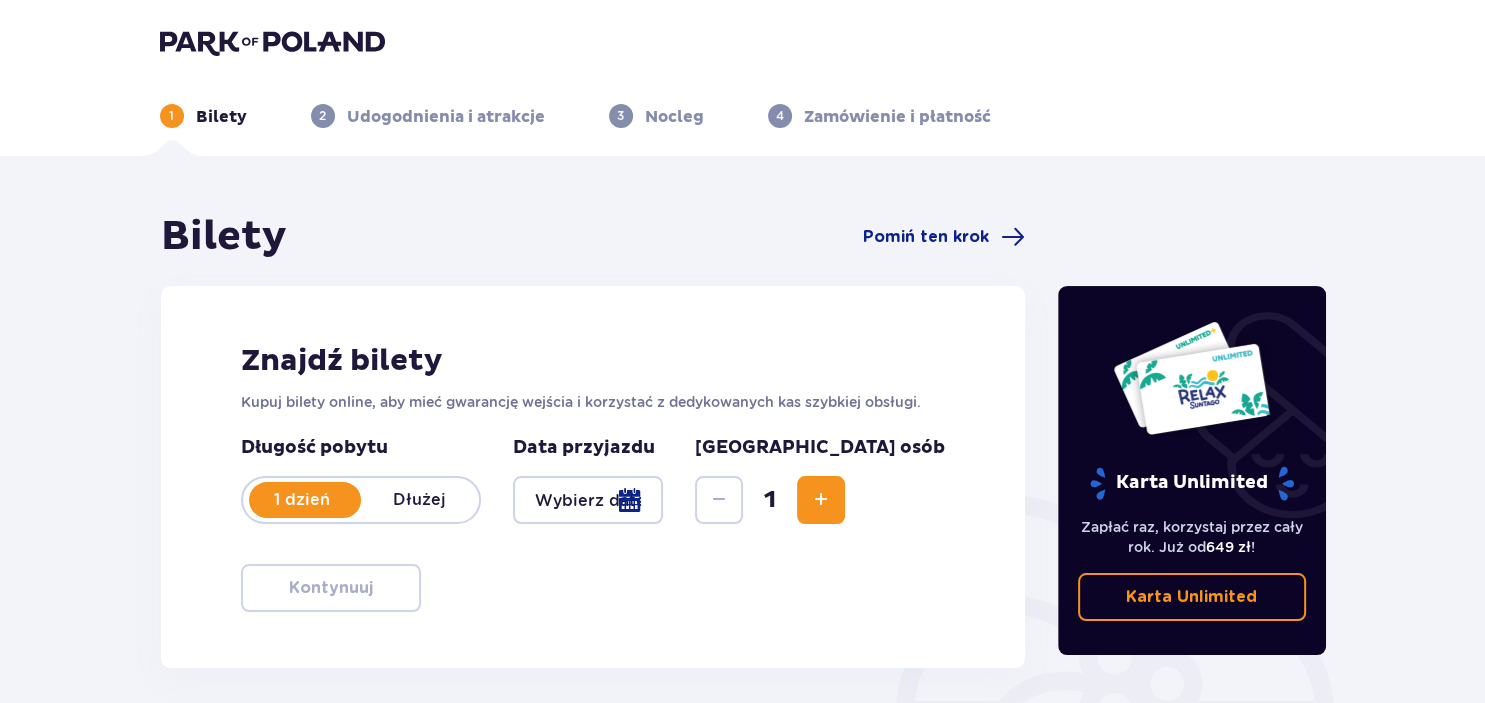 click at bounding box center (588, 500) 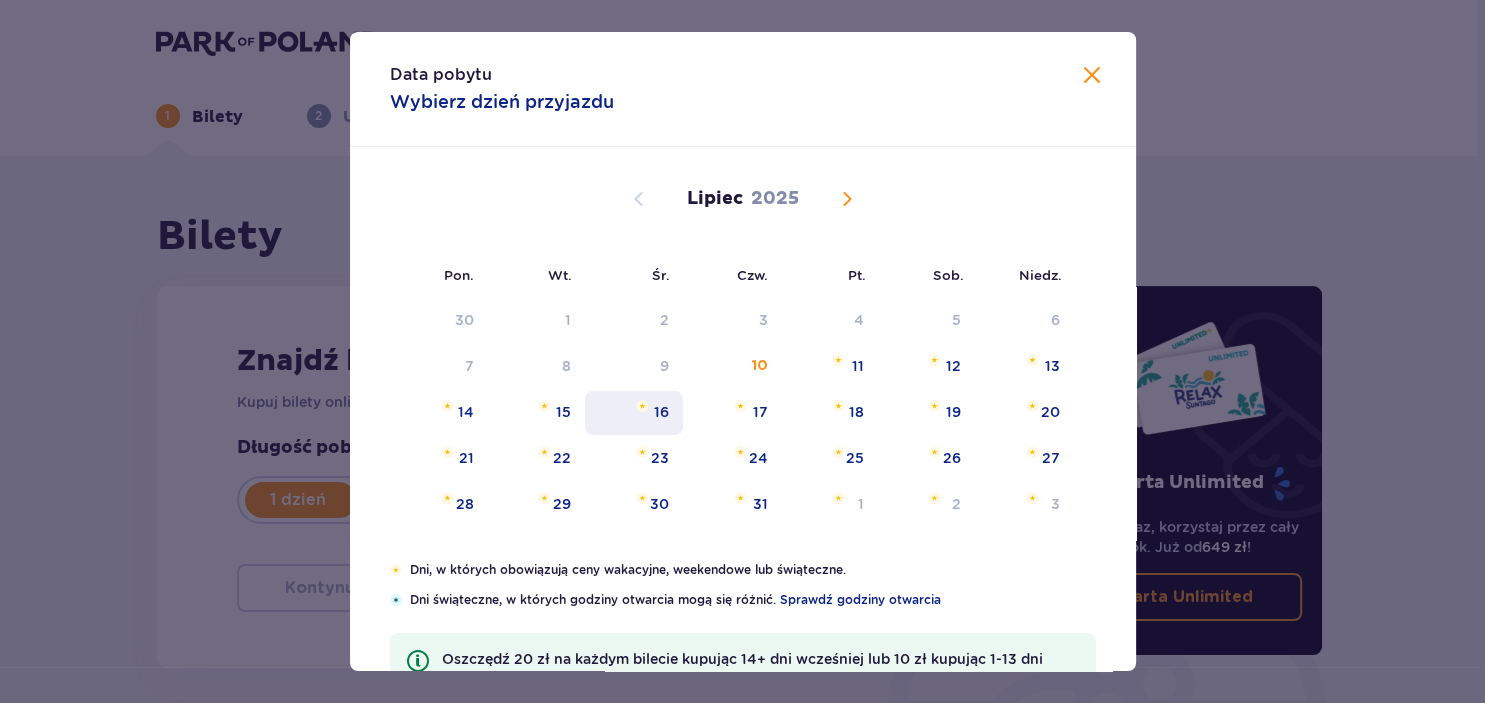 click on "16" at bounding box center [634, 413] 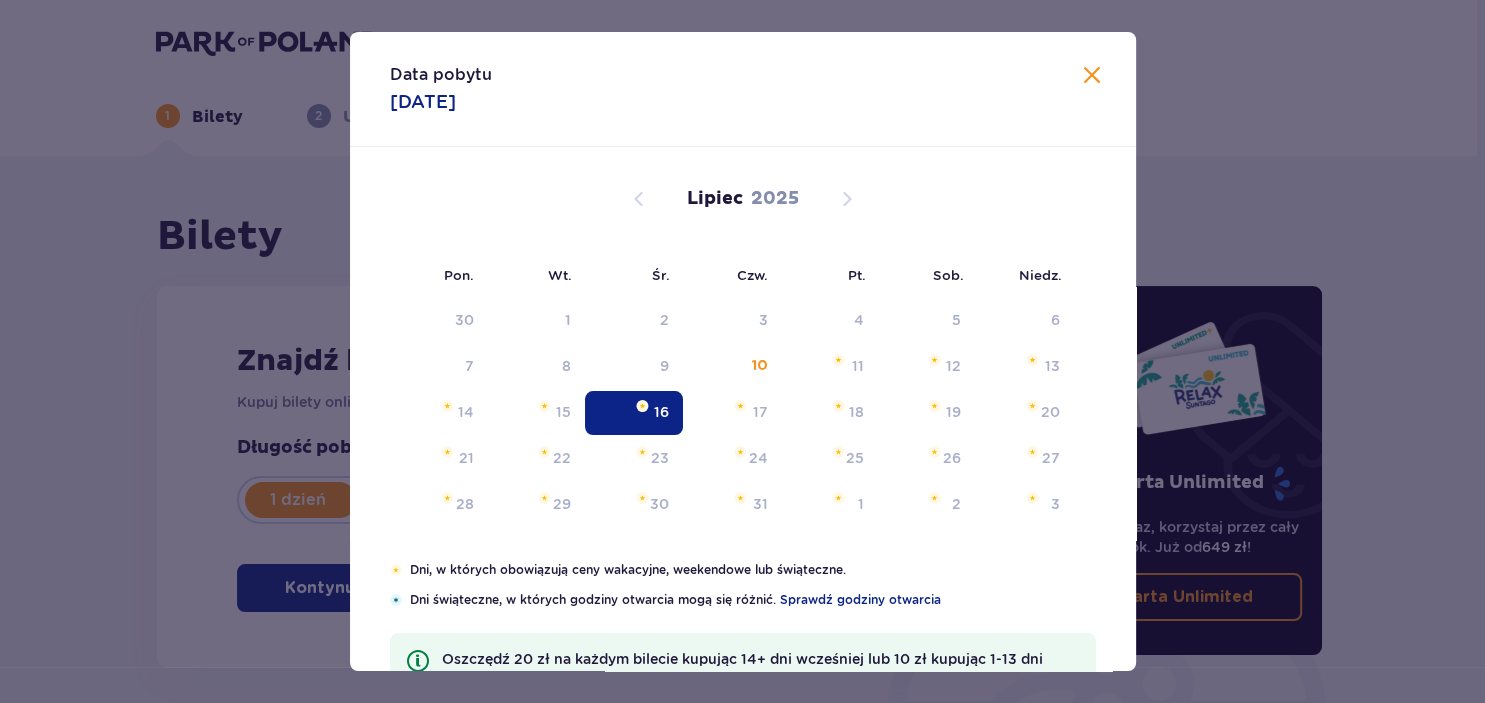 type on "[DATE]" 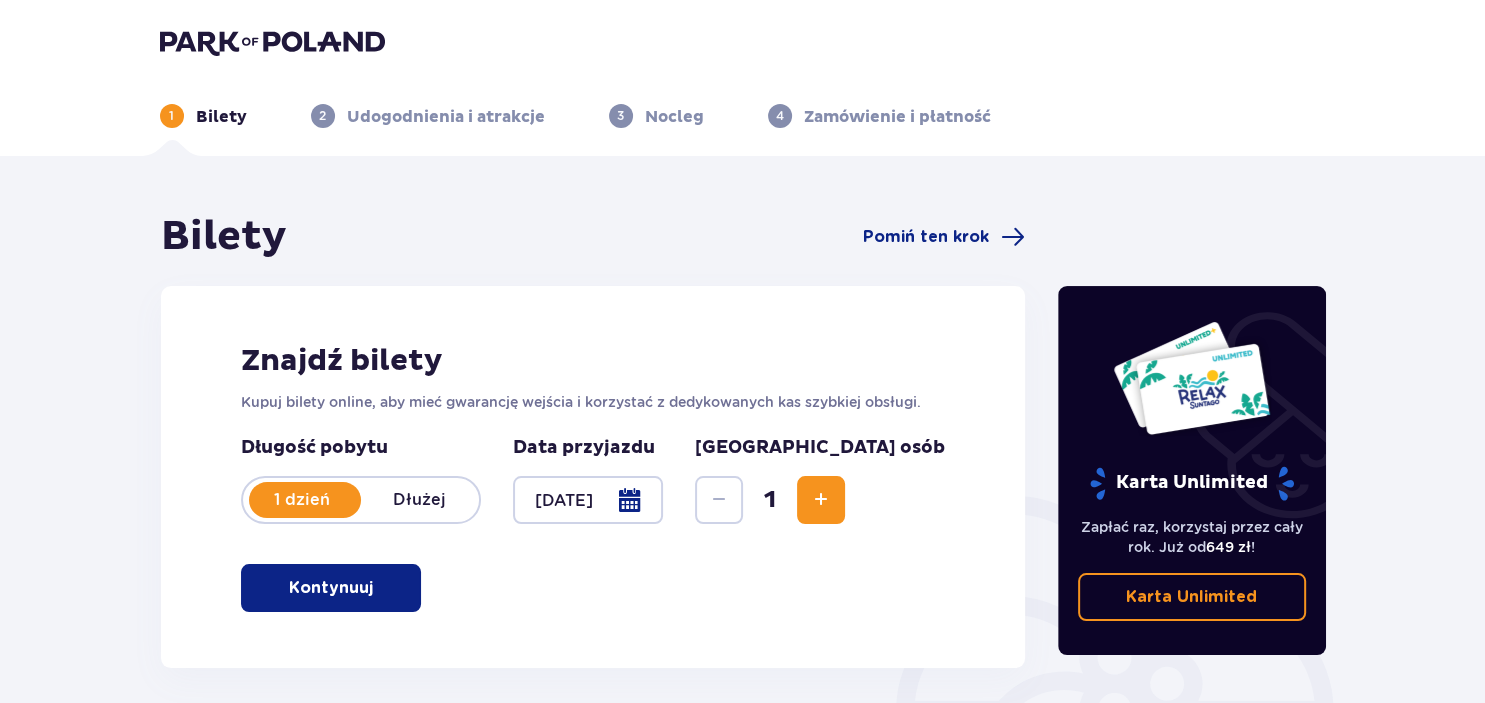click at bounding box center [821, 500] 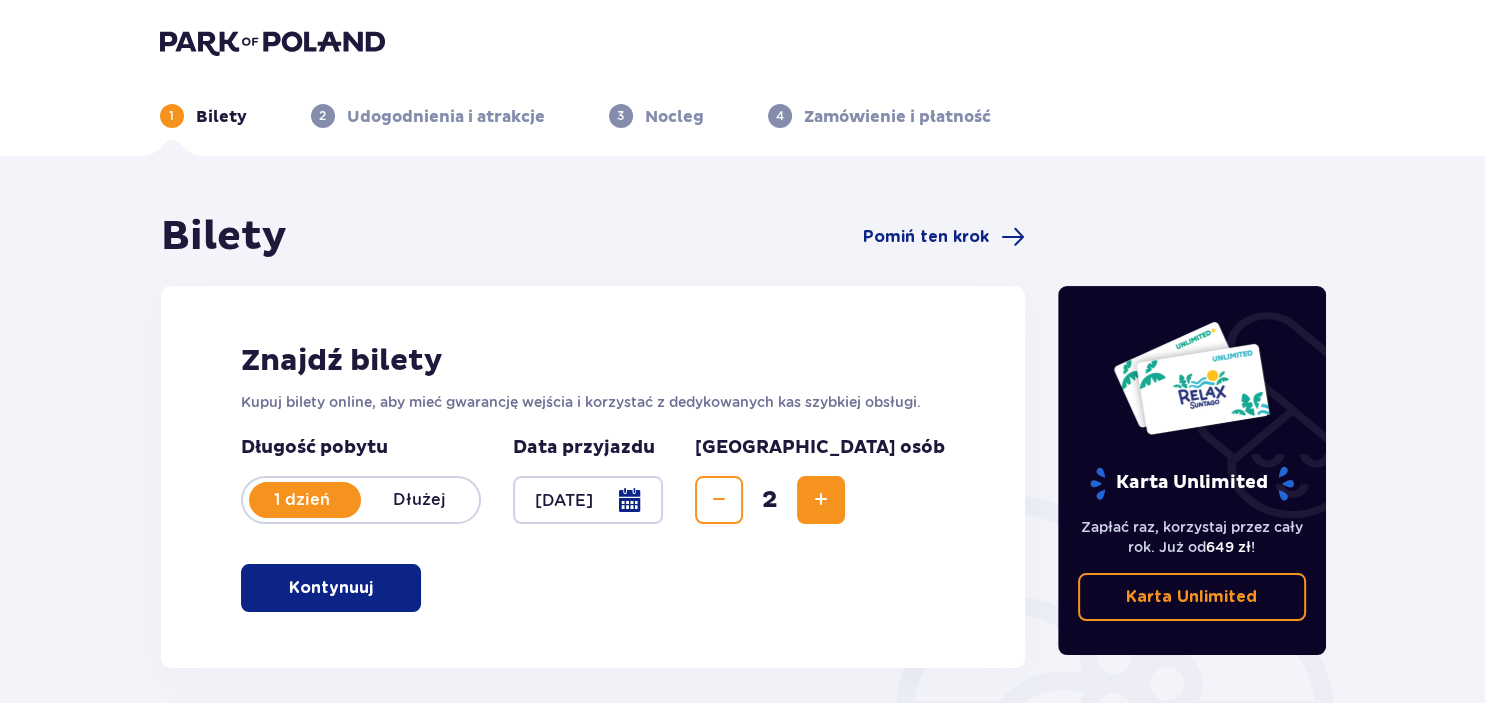 click at bounding box center (821, 500) 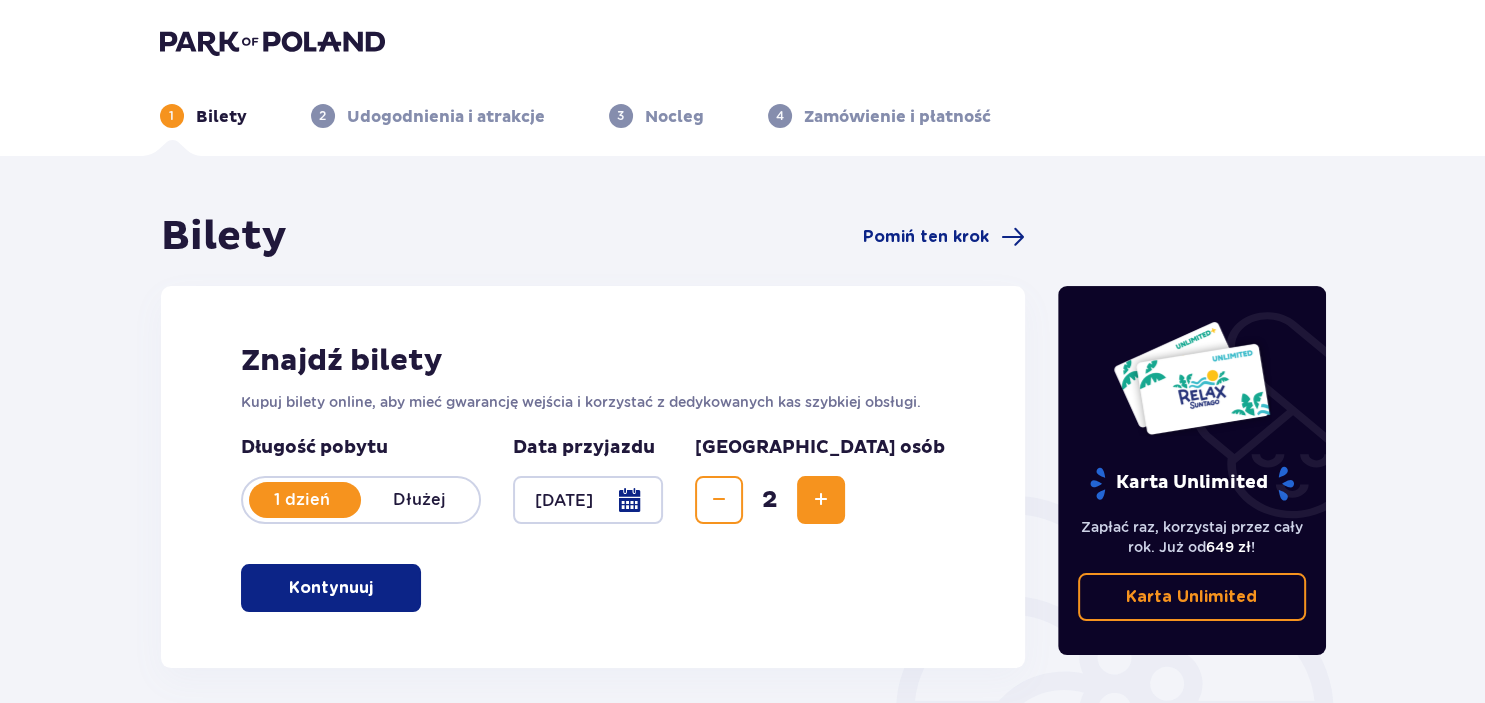 click at bounding box center (821, 500) 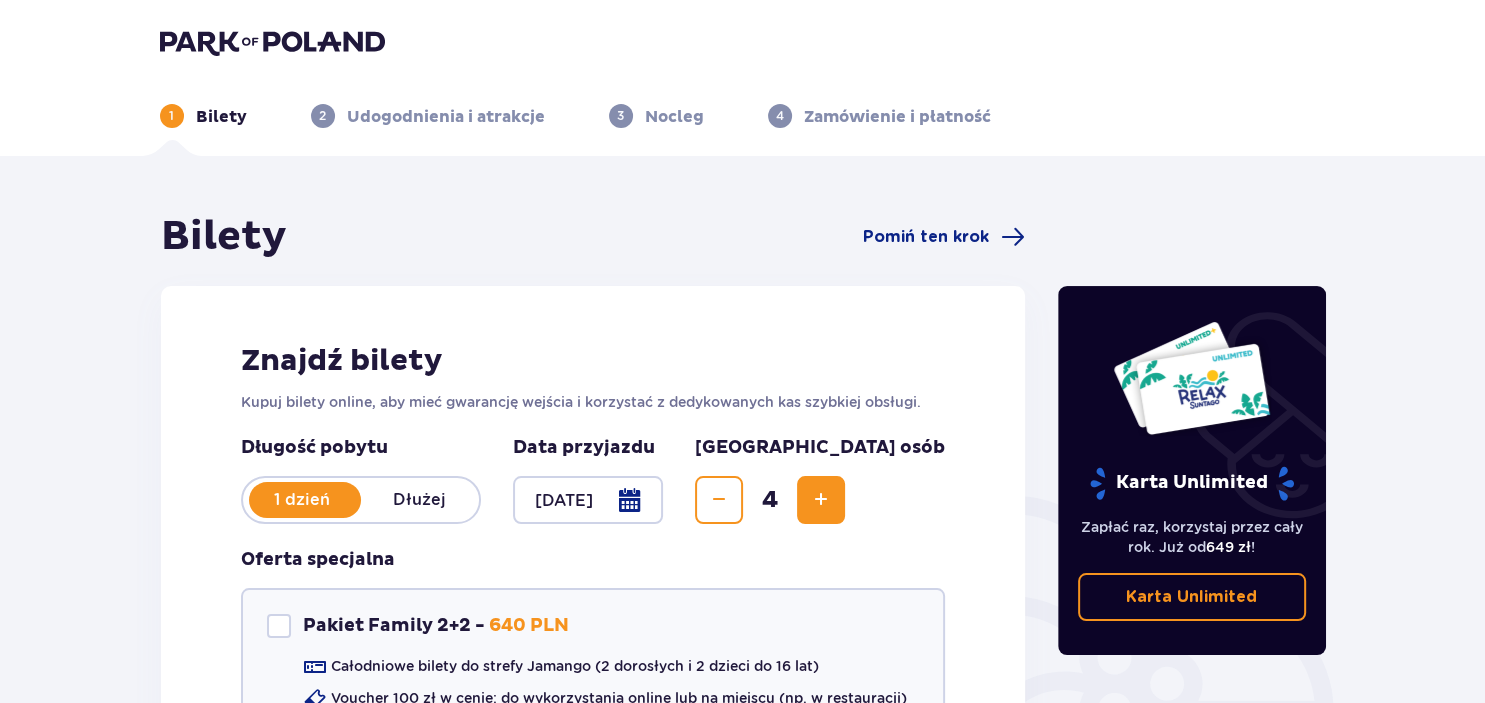 click at bounding box center [821, 500] 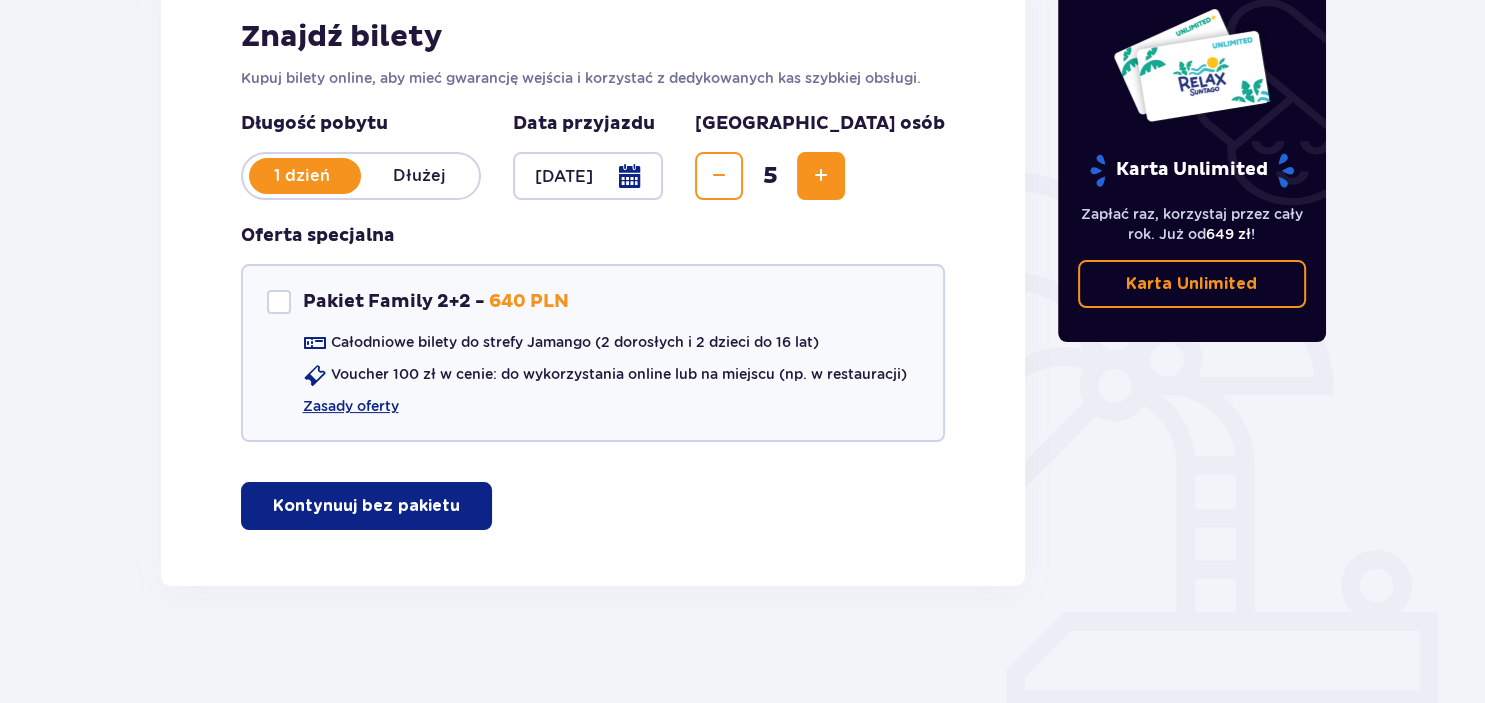 scroll, scrollTop: 326, scrollLeft: 0, axis: vertical 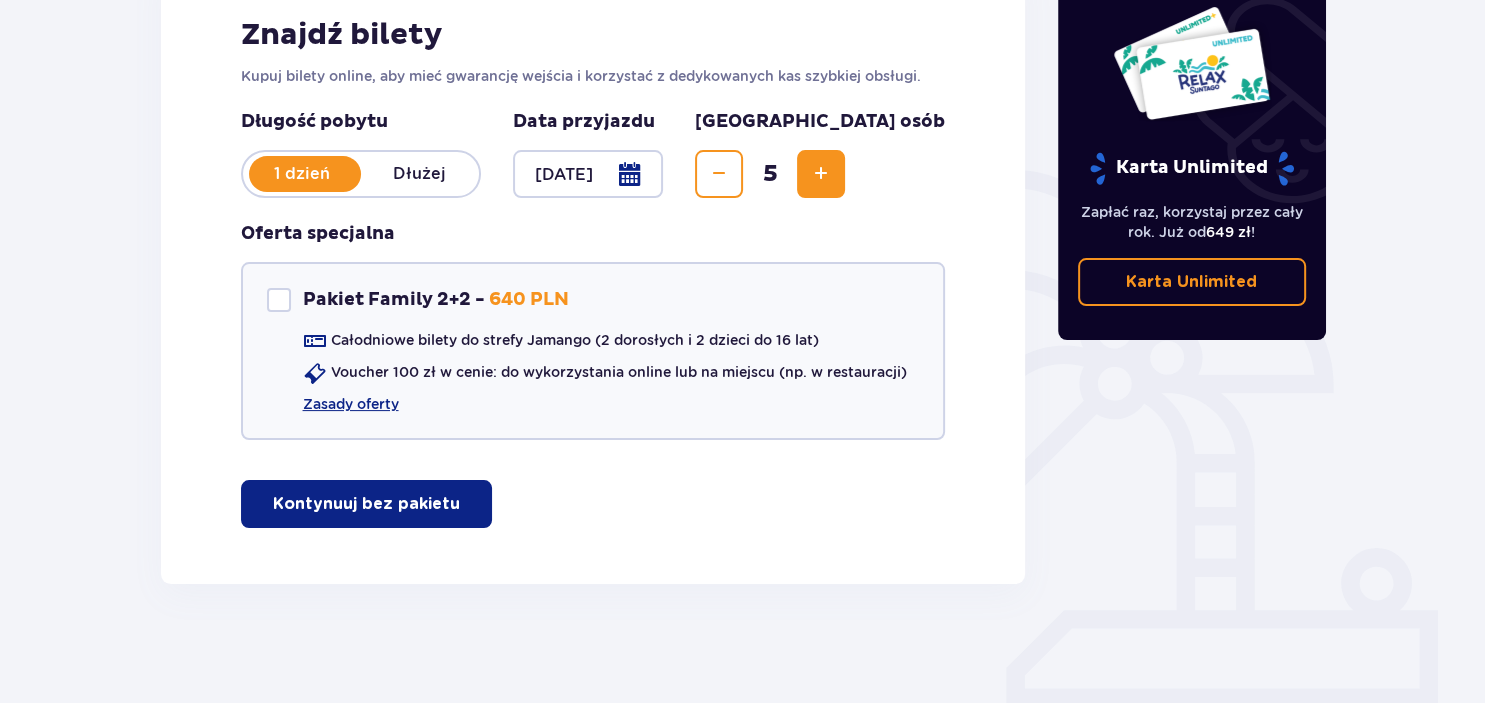 click on "Kontynuuj bez pakietu" at bounding box center [366, 504] 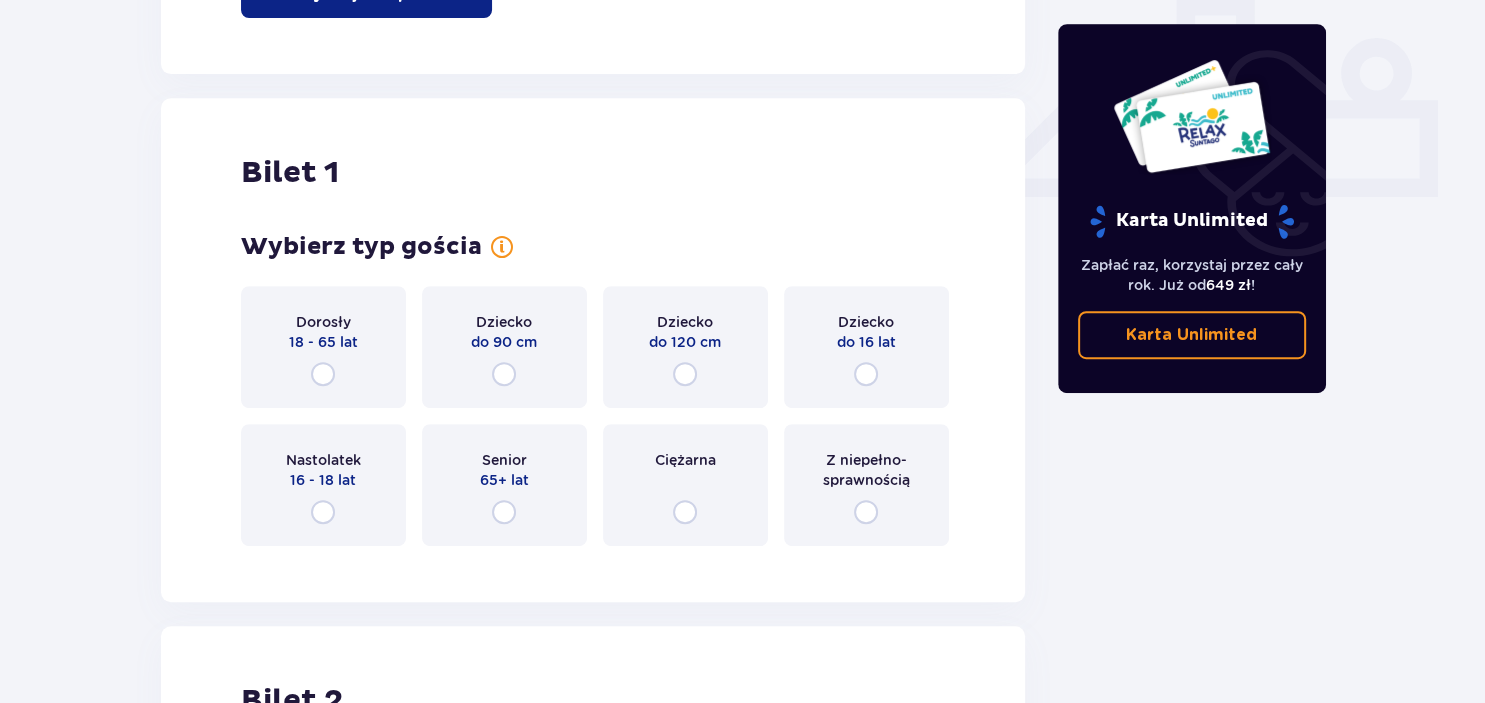 scroll, scrollTop: 908, scrollLeft: 0, axis: vertical 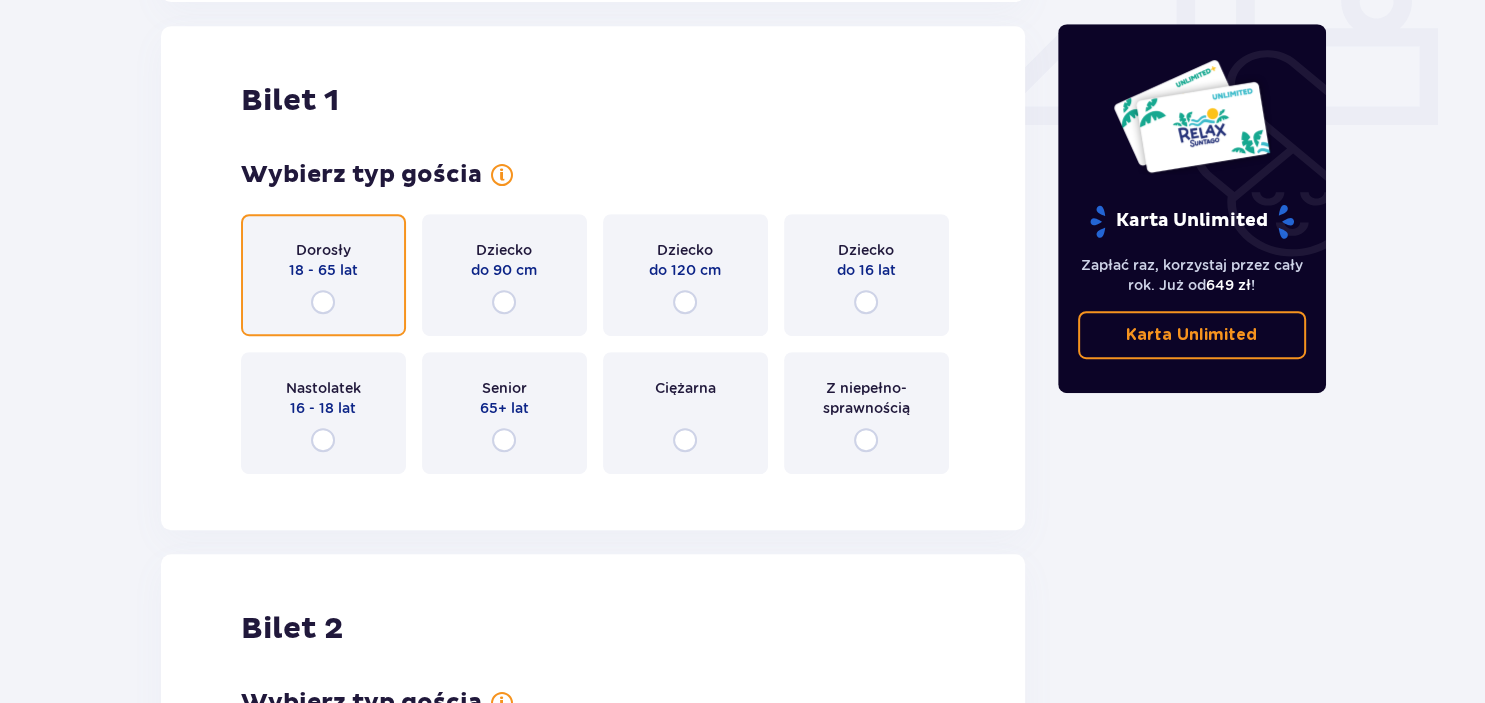 click at bounding box center [323, 302] 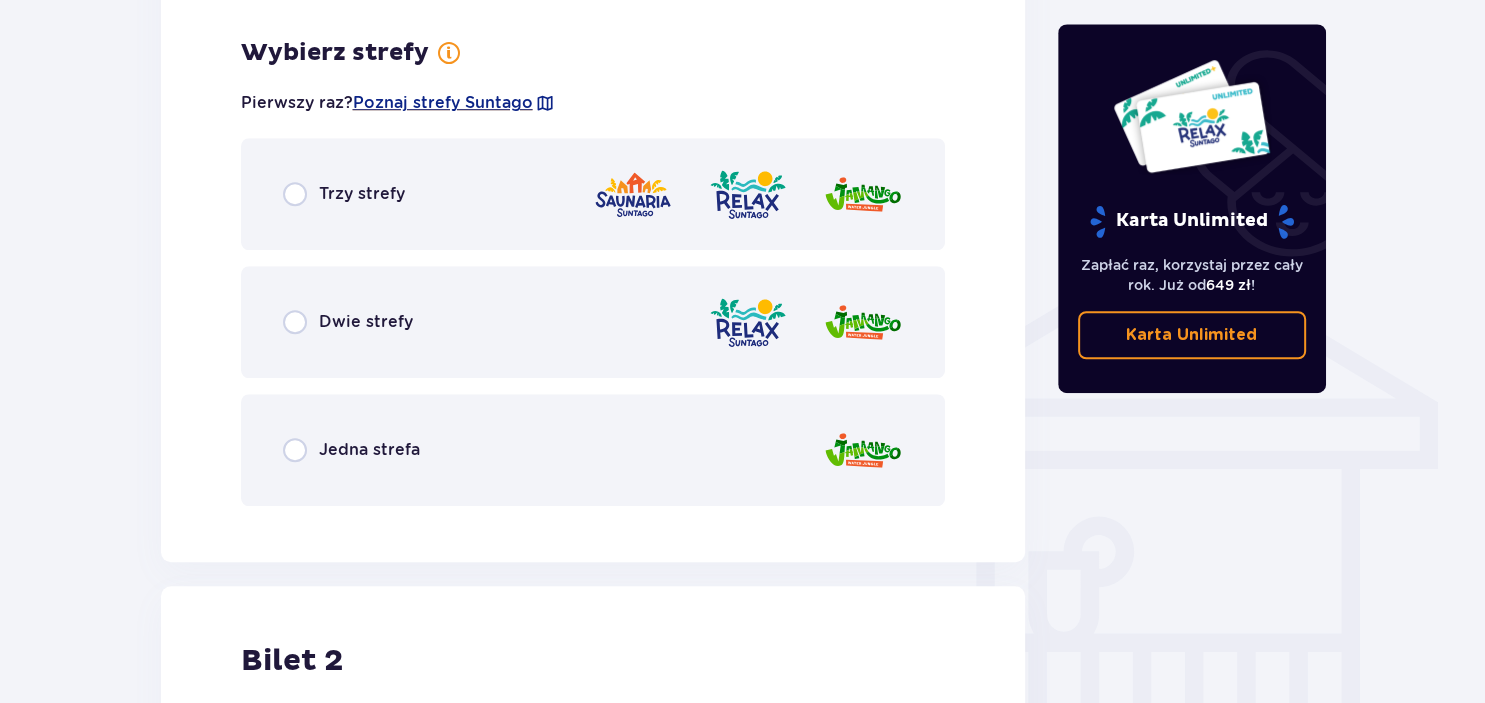 scroll, scrollTop: 1396, scrollLeft: 0, axis: vertical 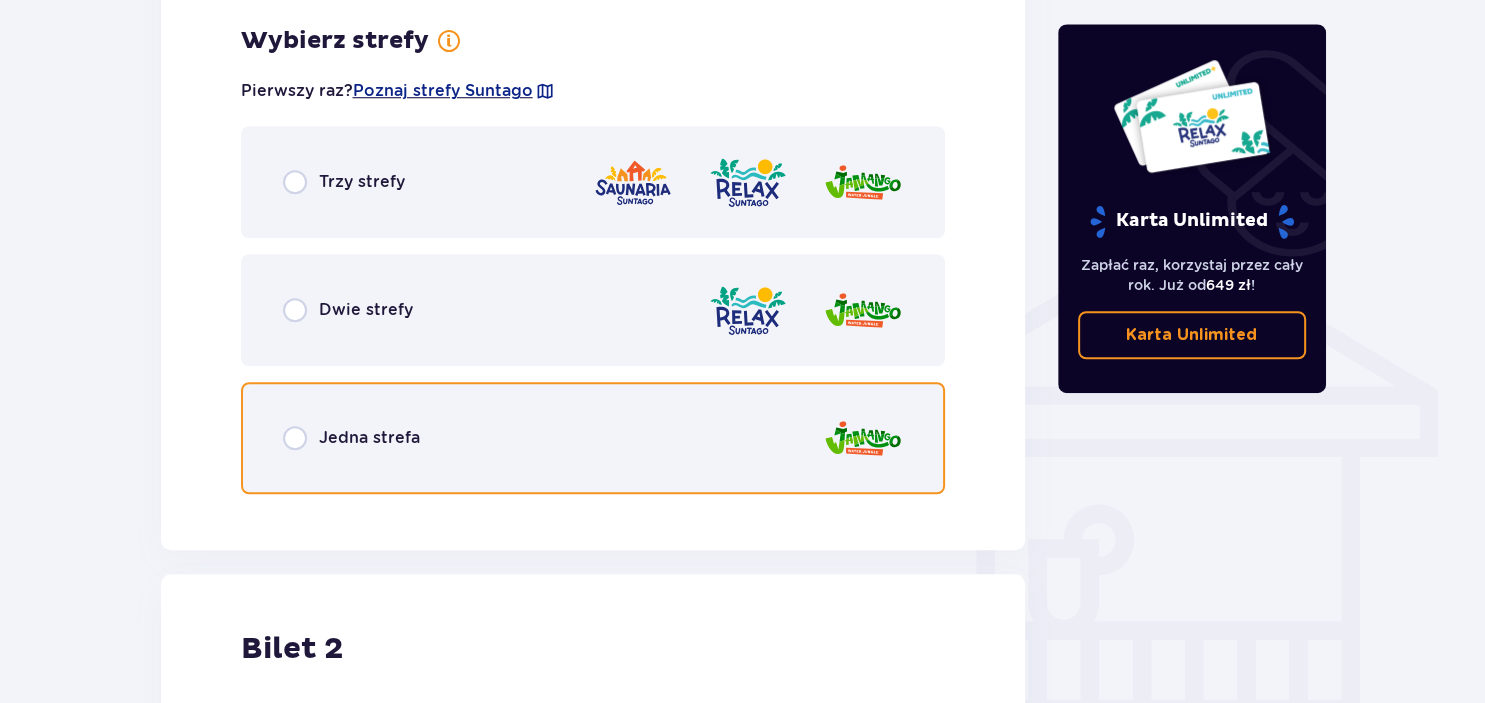 click at bounding box center [295, 438] 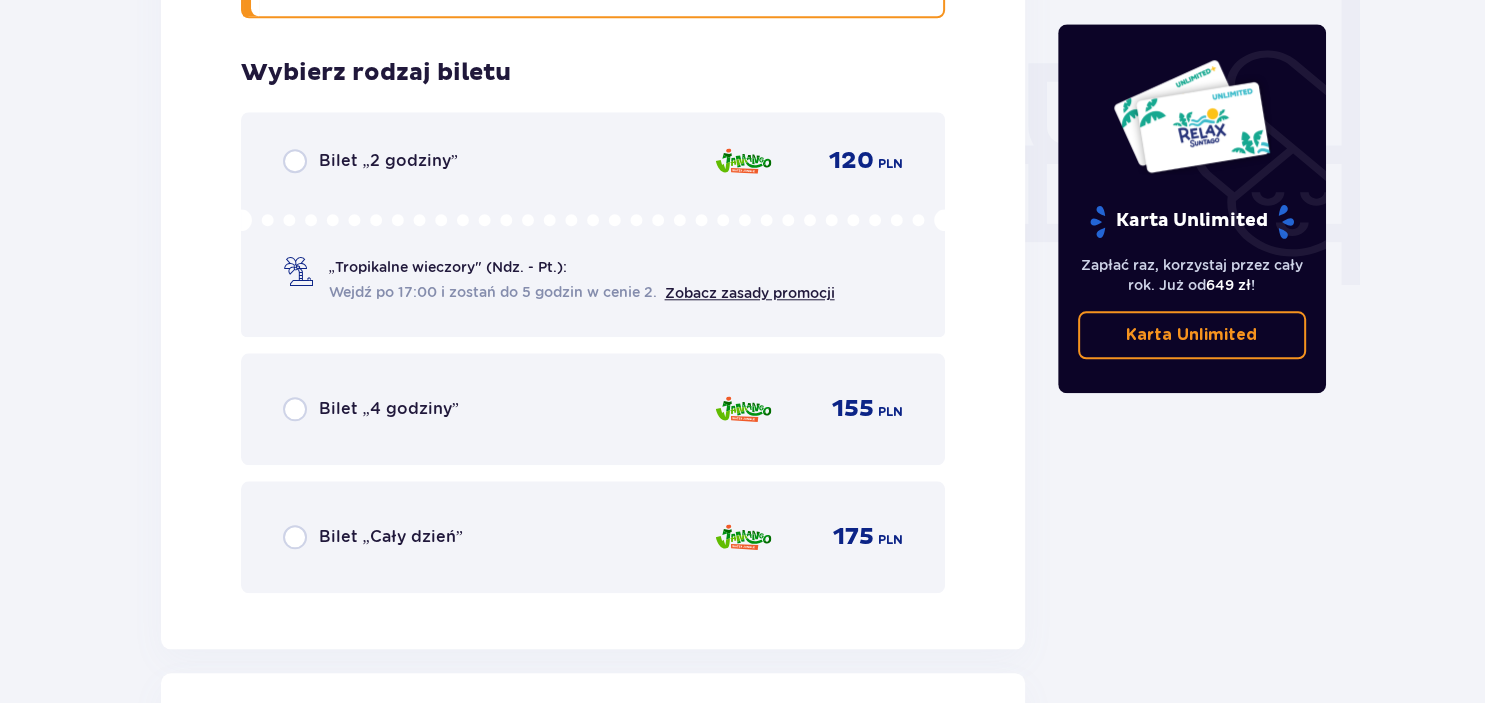 scroll, scrollTop: 1904, scrollLeft: 0, axis: vertical 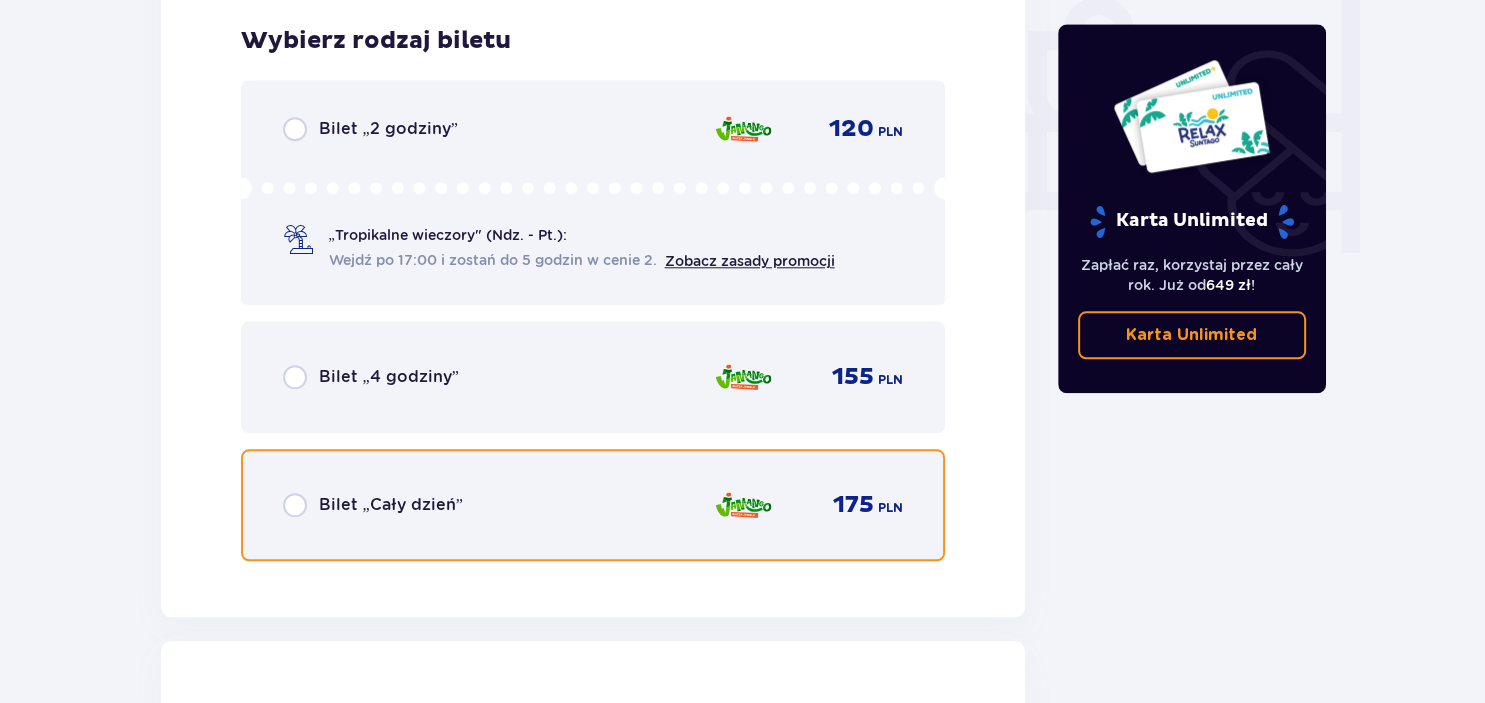 click at bounding box center [295, 505] 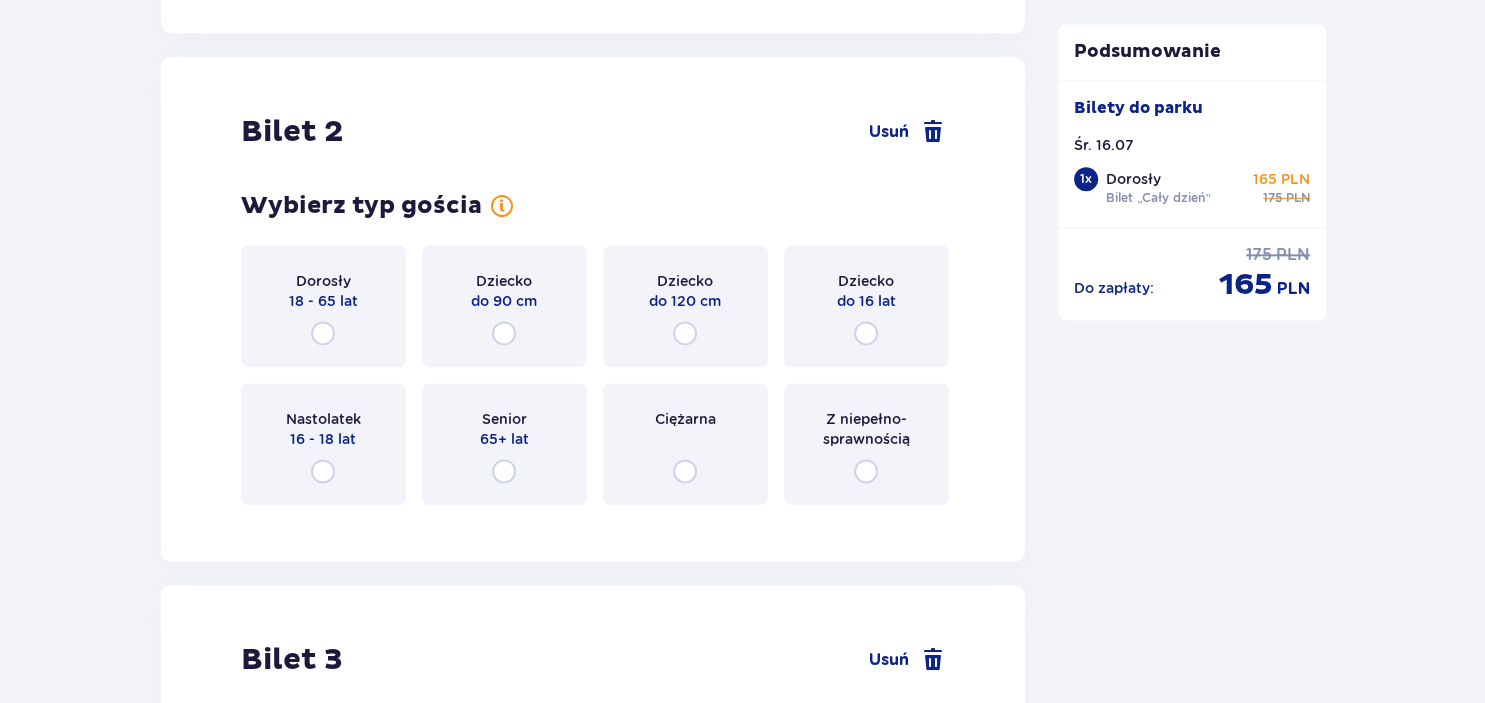 scroll, scrollTop: 2519, scrollLeft: 0, axis: vertical 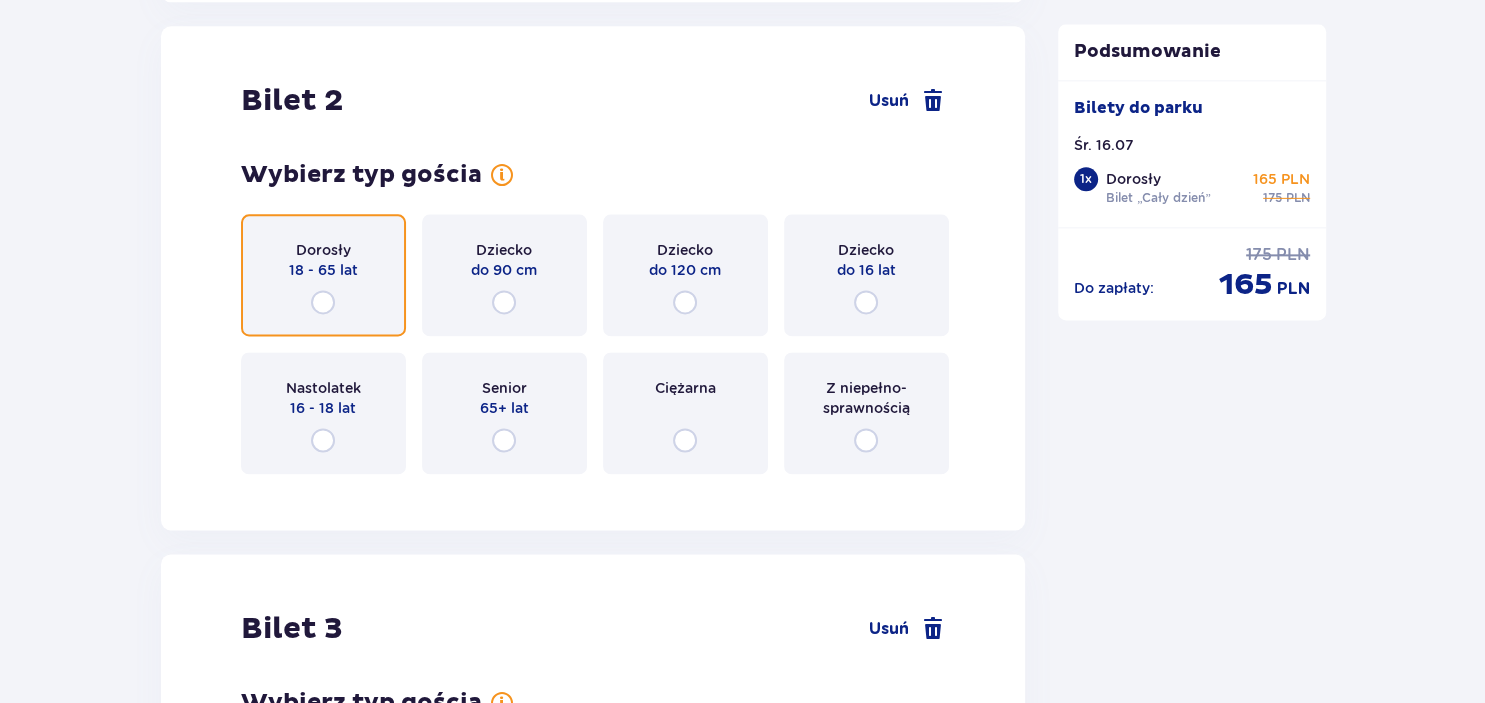 click at bounding box center (323, 302) 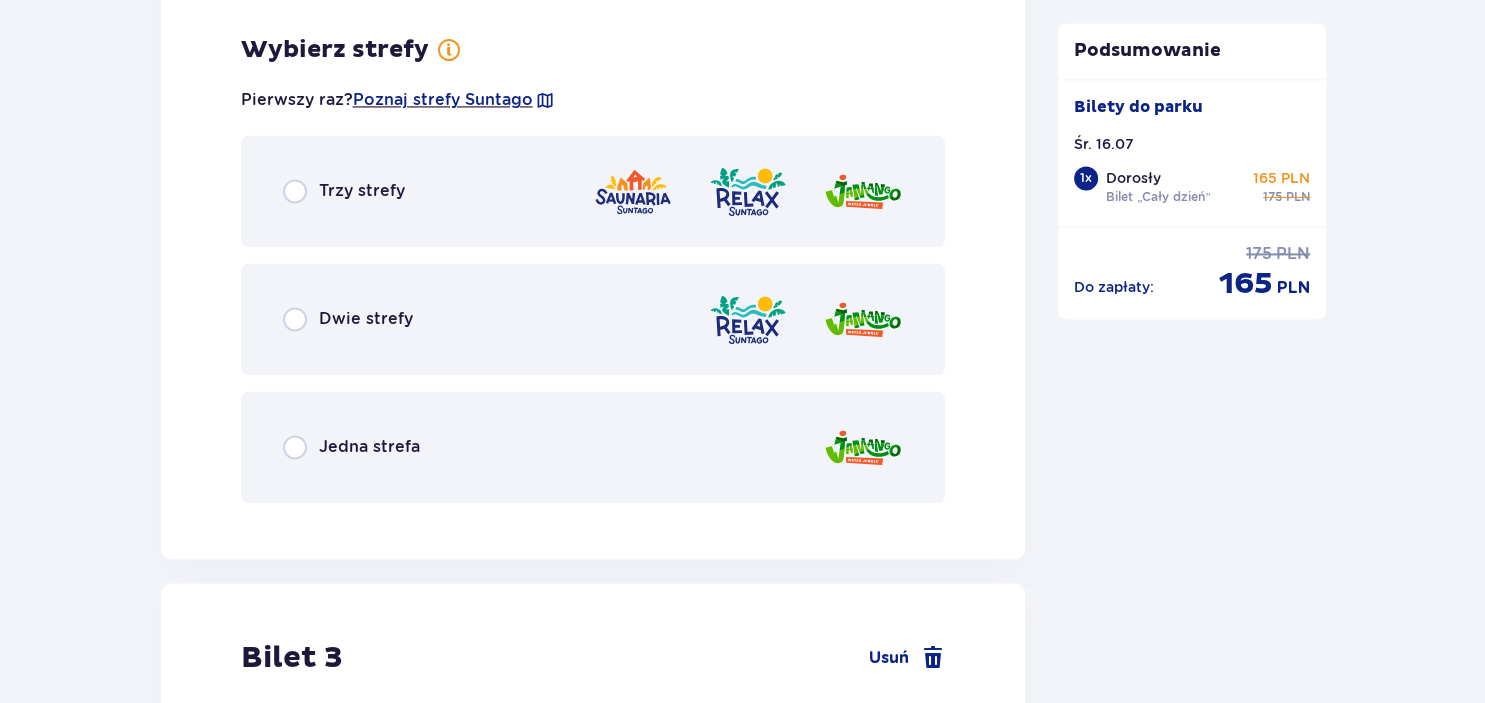 scroll, scrollTop: 3007, scrollLeft: 0, axis: vertical 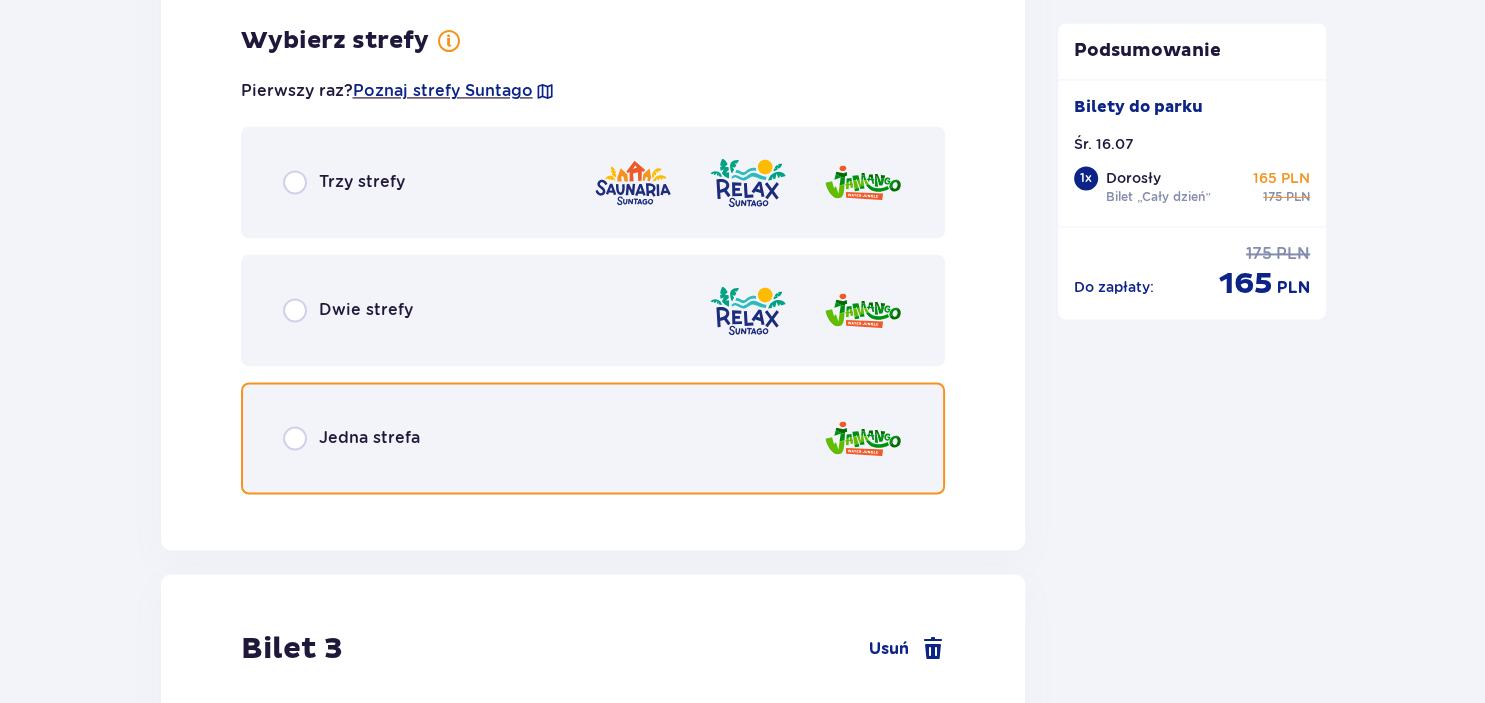 click at bounding box center (295, 438) 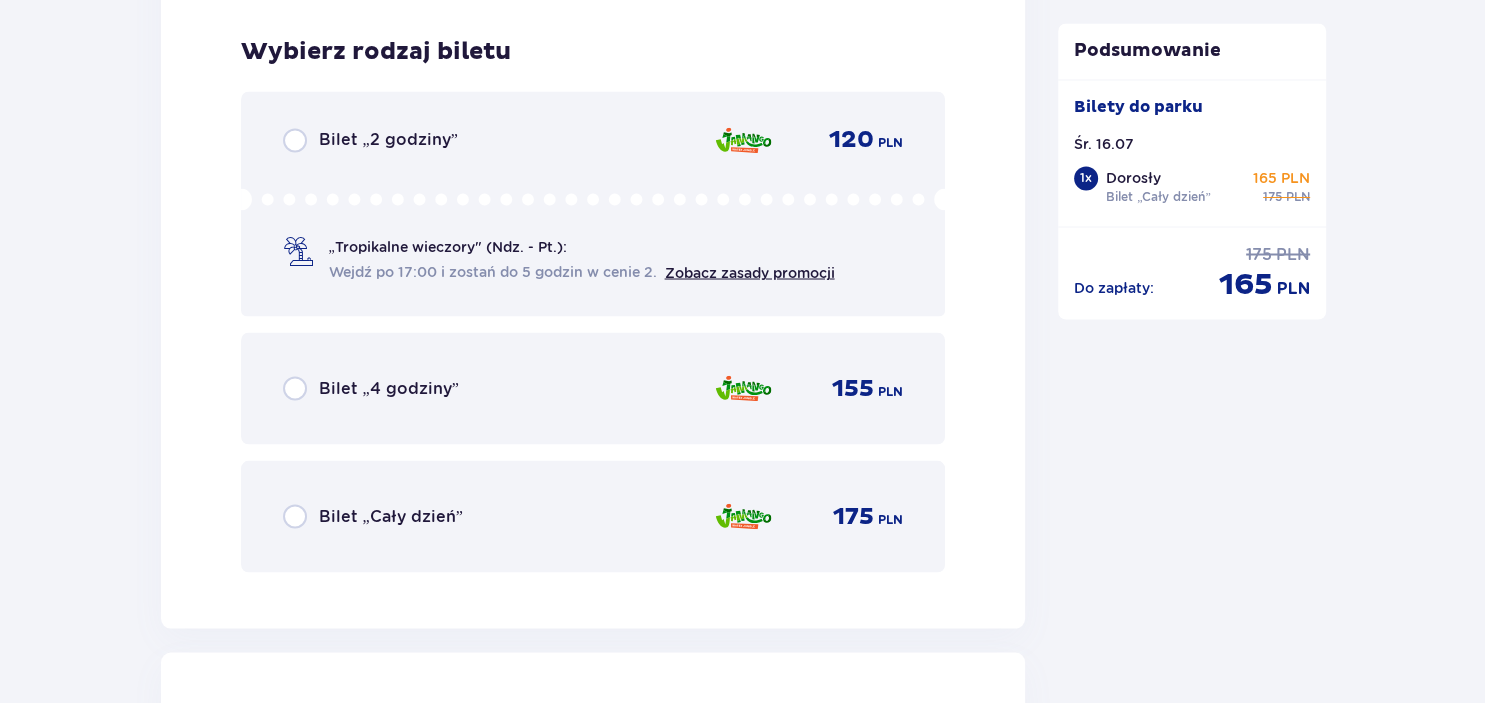 scroll, scrollTop: 3515, scrollLeft: 0, axis: vertical 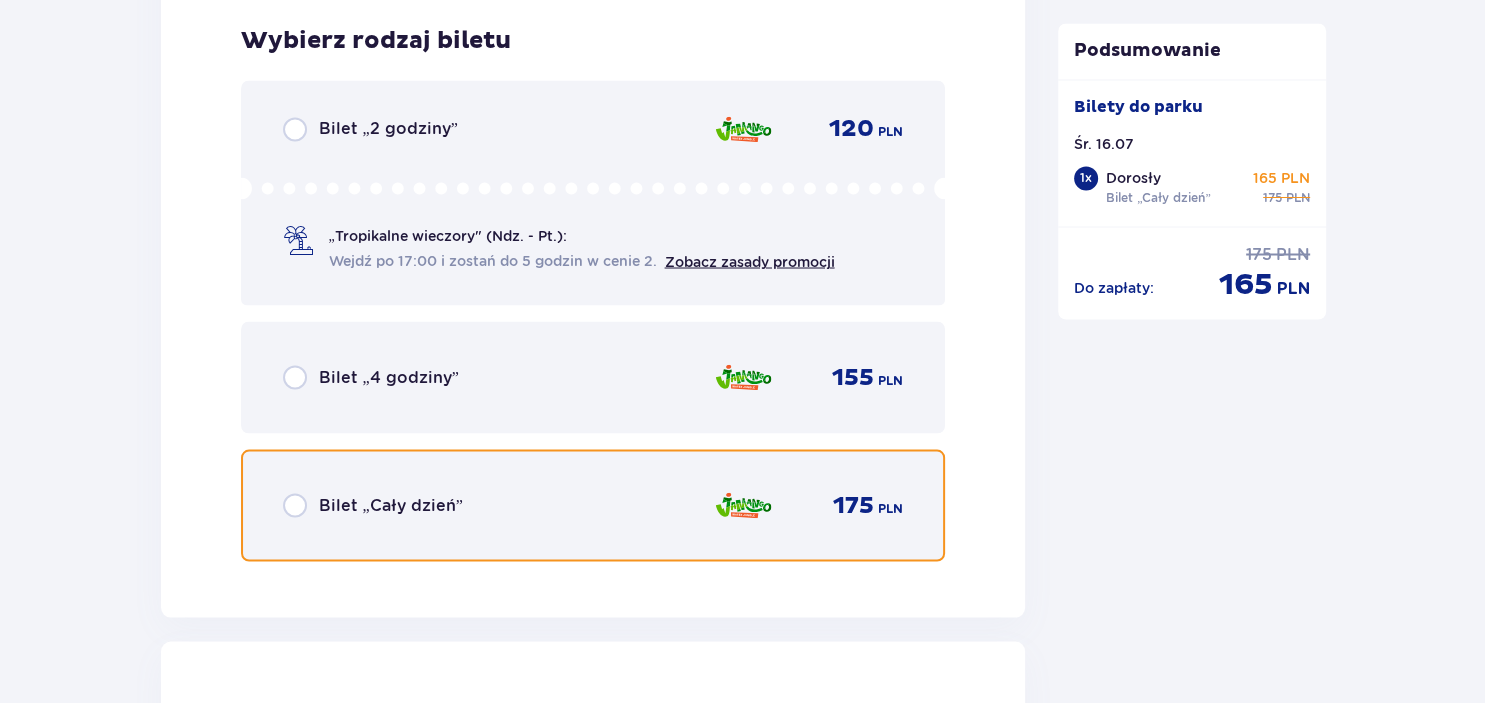 click at bounding box center [295, 505] 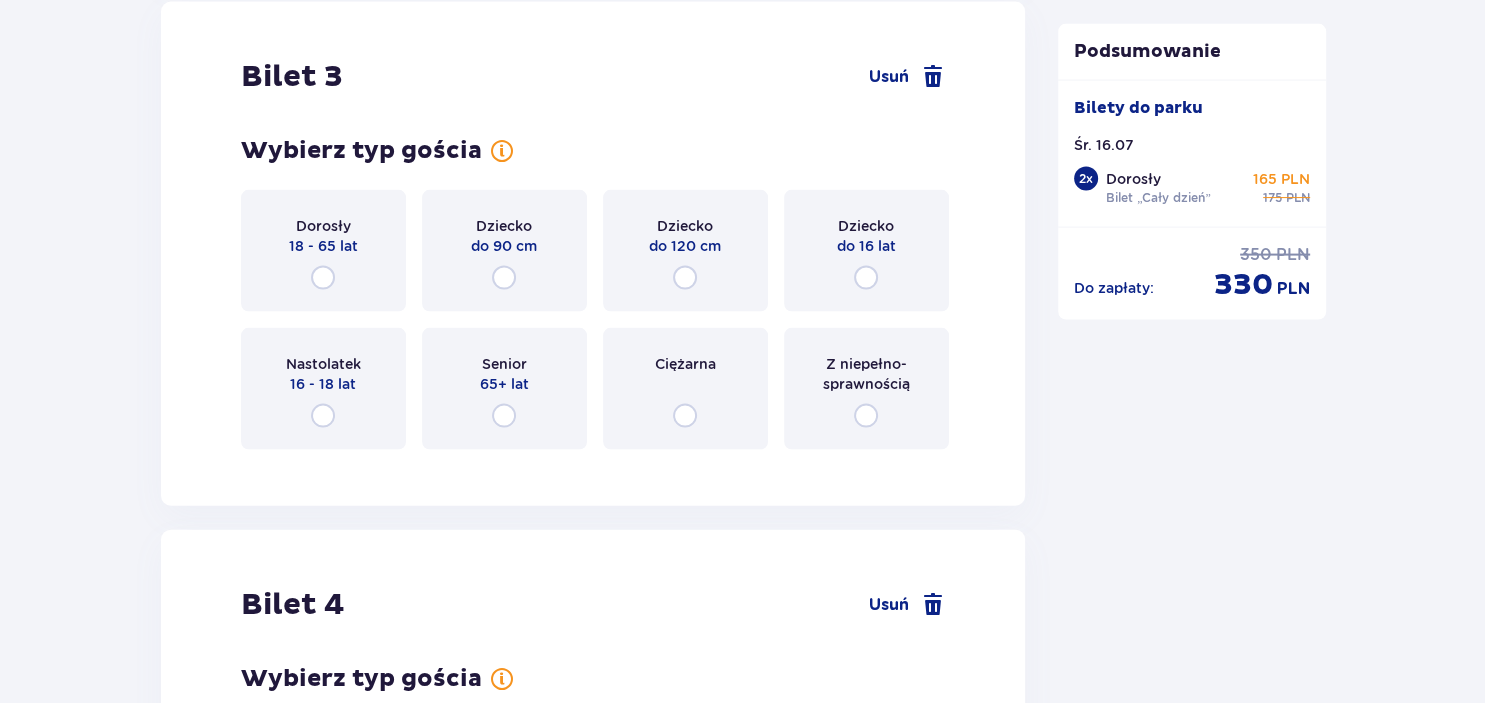 scroll, scrollTop: 4193, scrollLeft: 0, axis: vertical 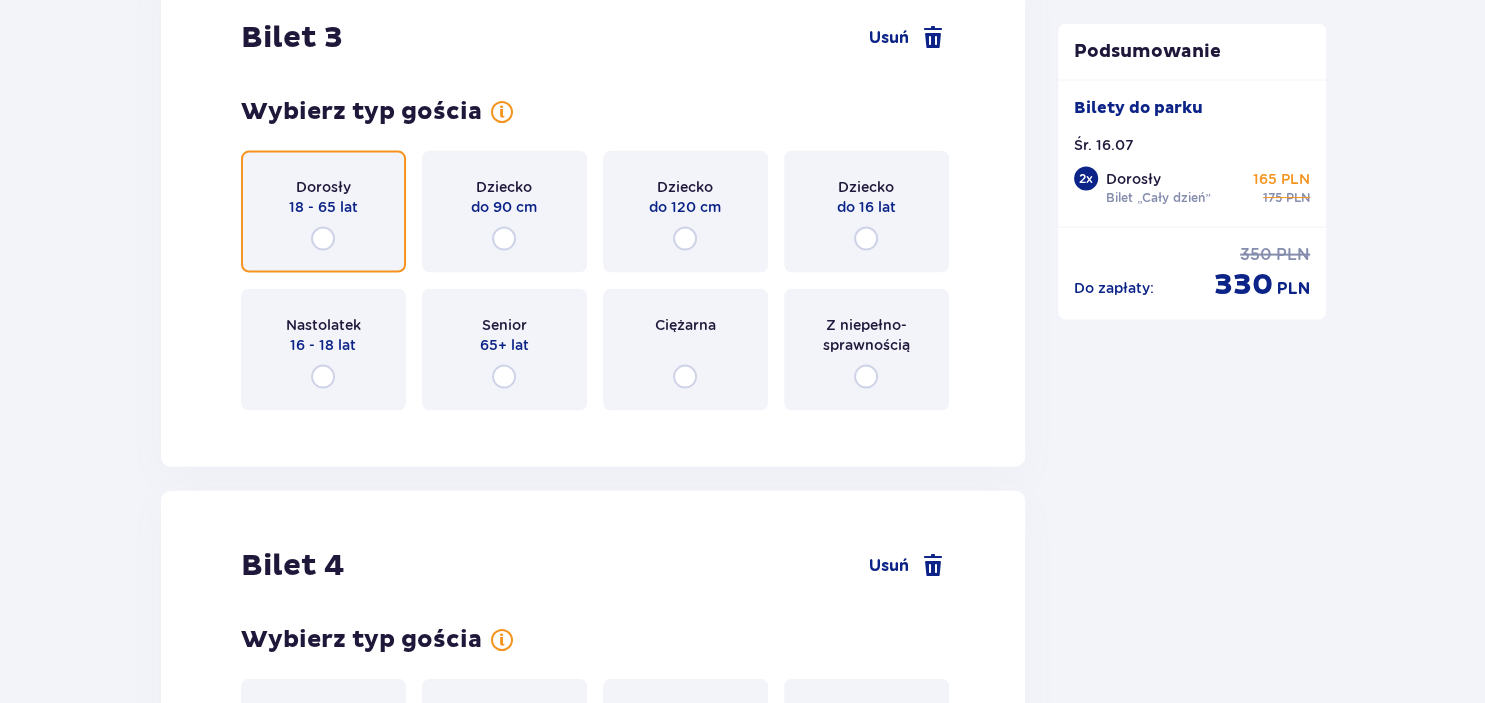 click at bounding box center (323, 239) 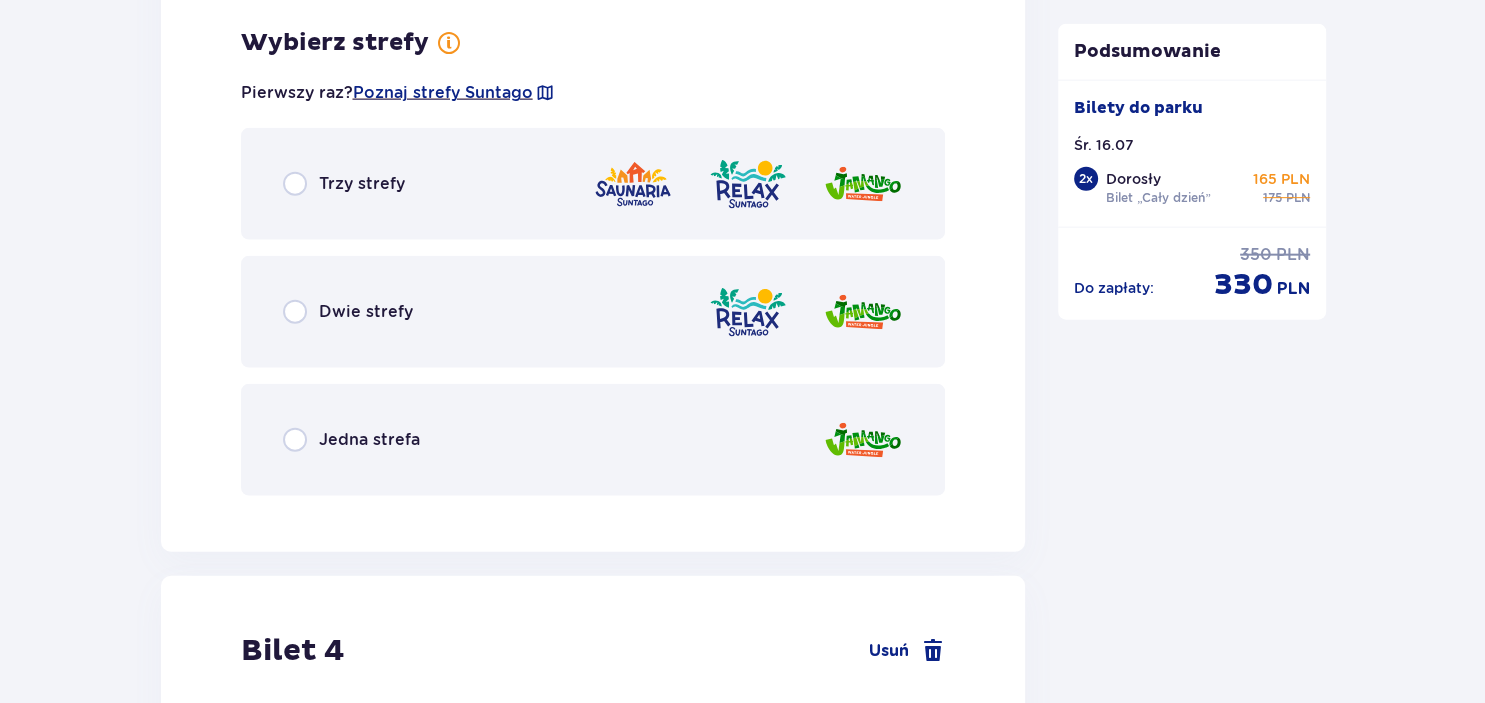 scroll, scrollTop: 4616, scrollLeft: 0, axis: vertical 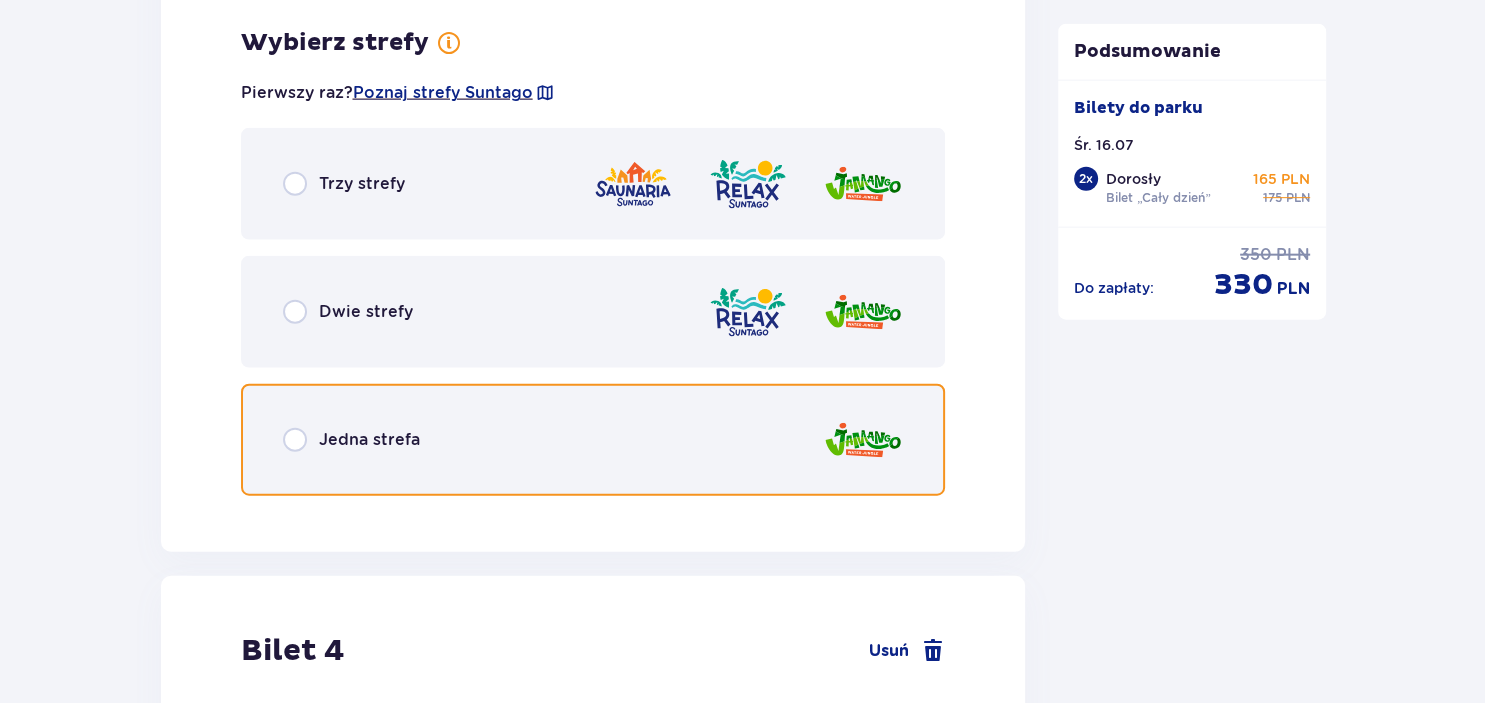click at bounding box center (295, 440) 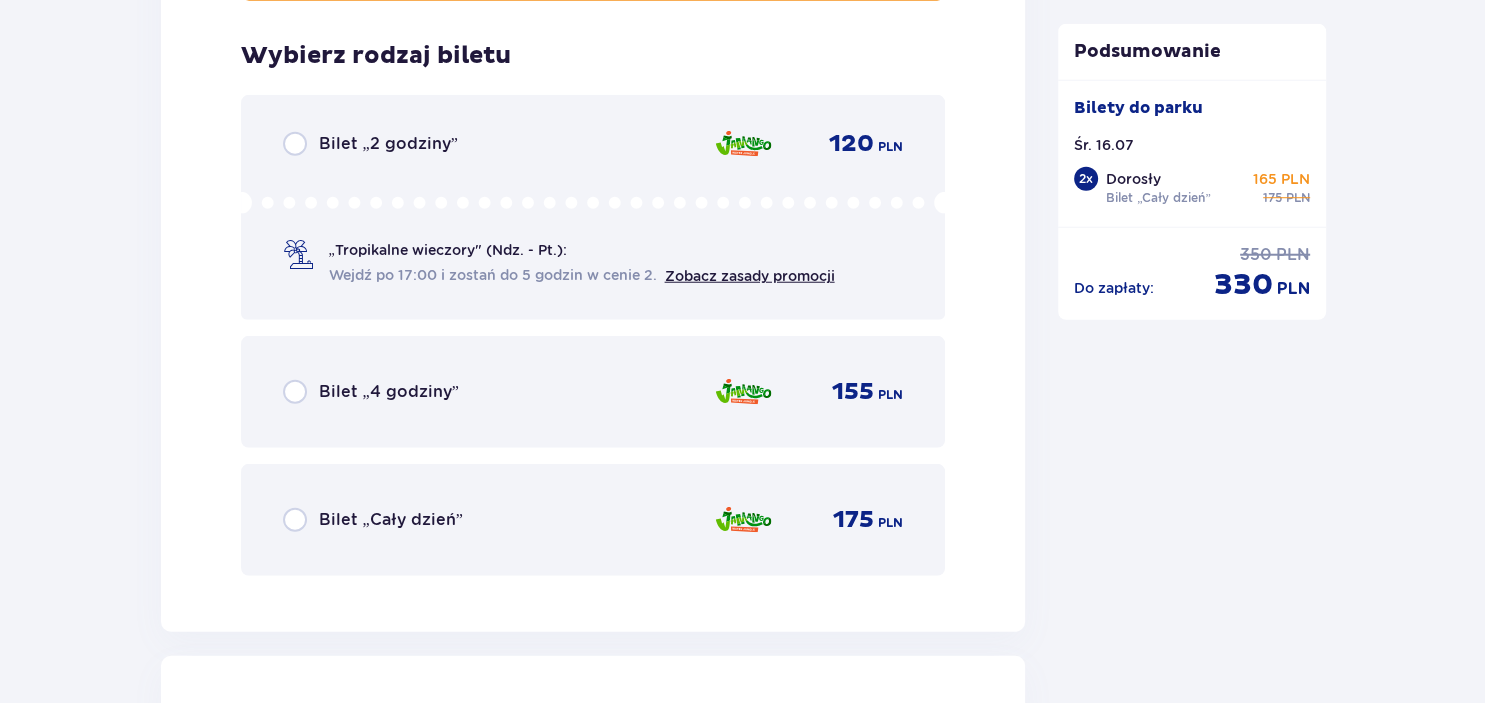 scroll, scrollTop: 5124, scrollLeft: 0, axis: vertical 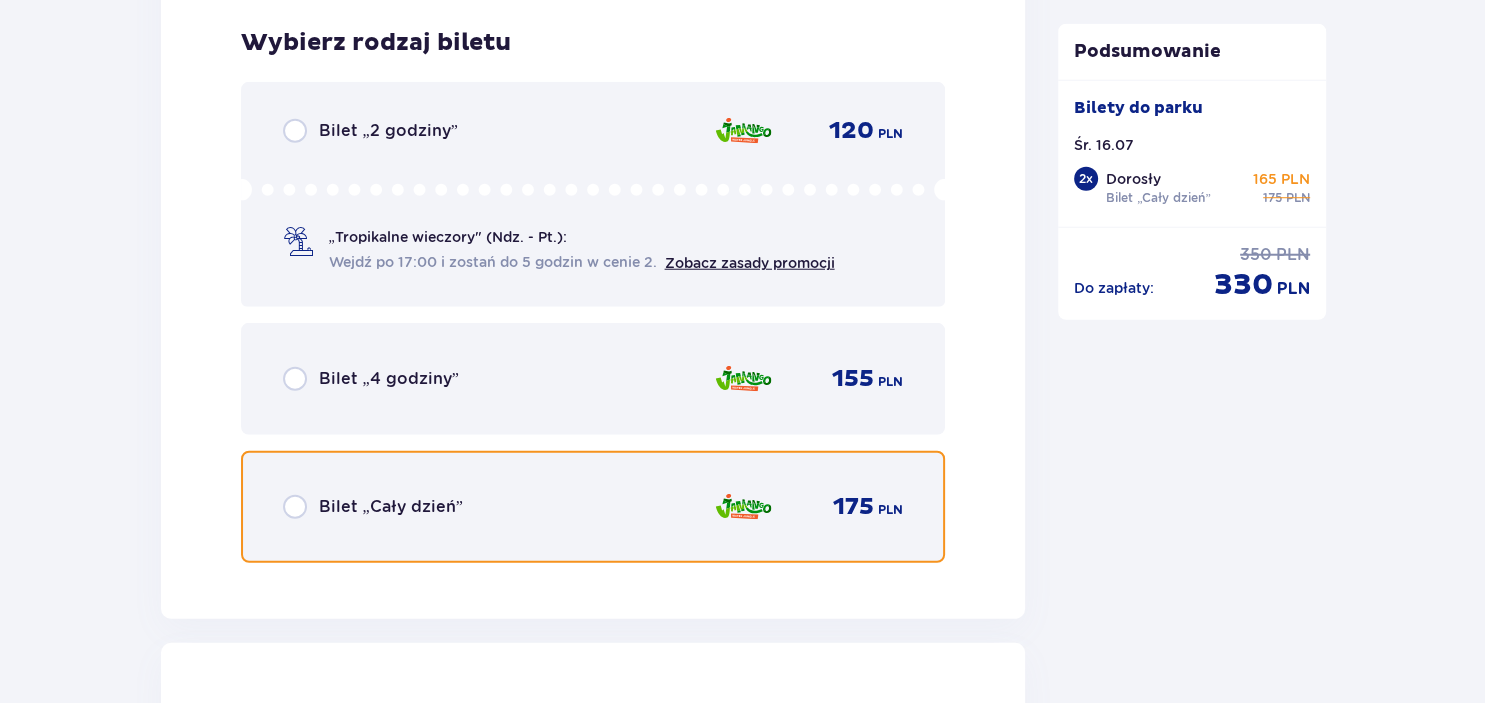 click at bounding box center (295, 507) 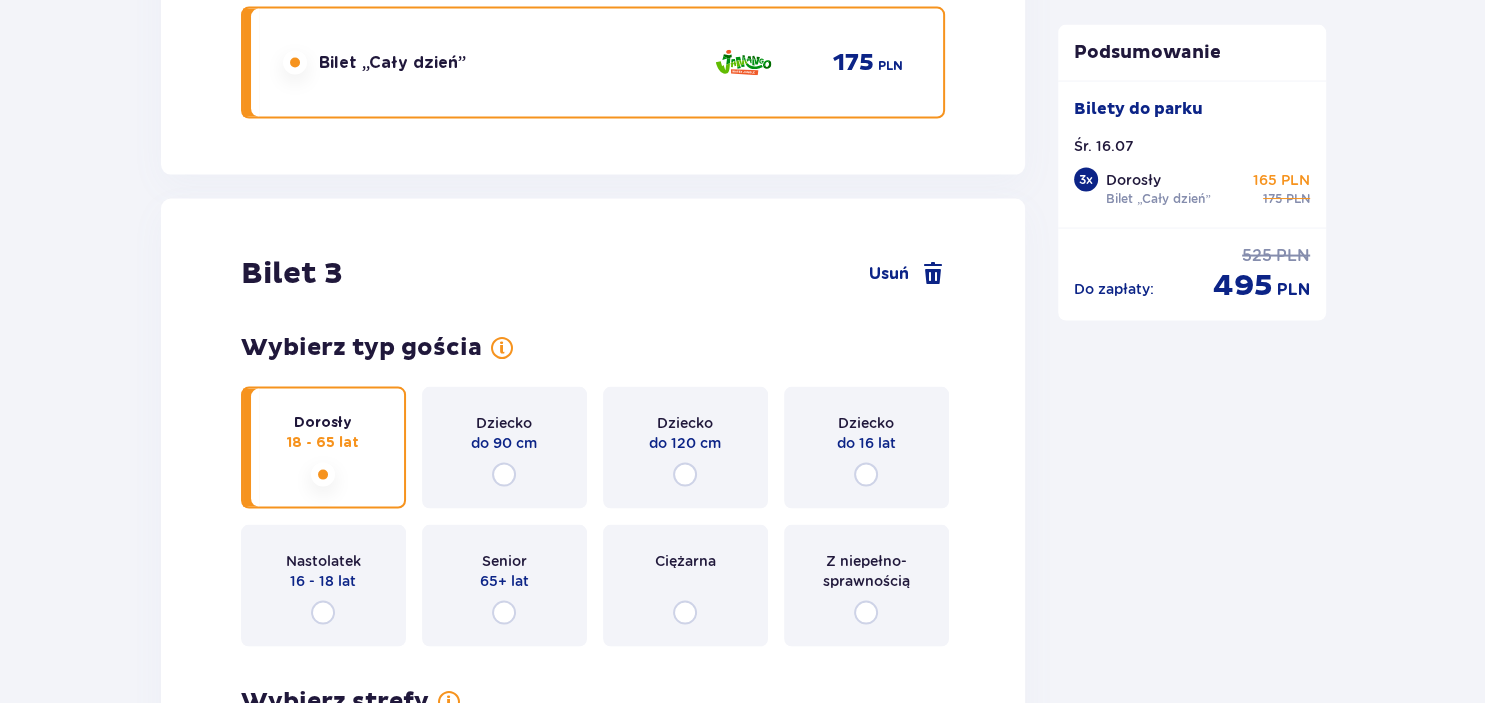 scroll, scrollTop: 4012, scrollLeft: 0, axis: vertical 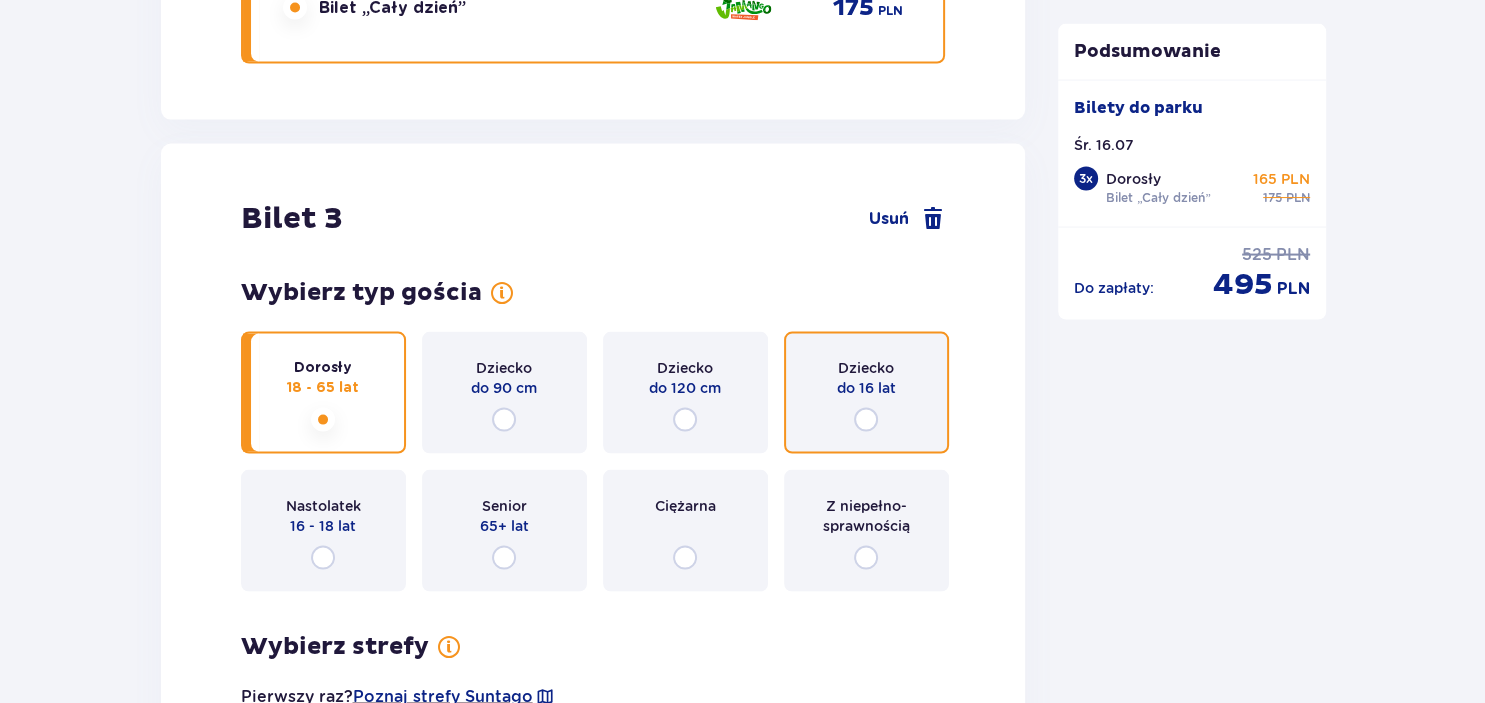 click at bounding box center (866, 420) 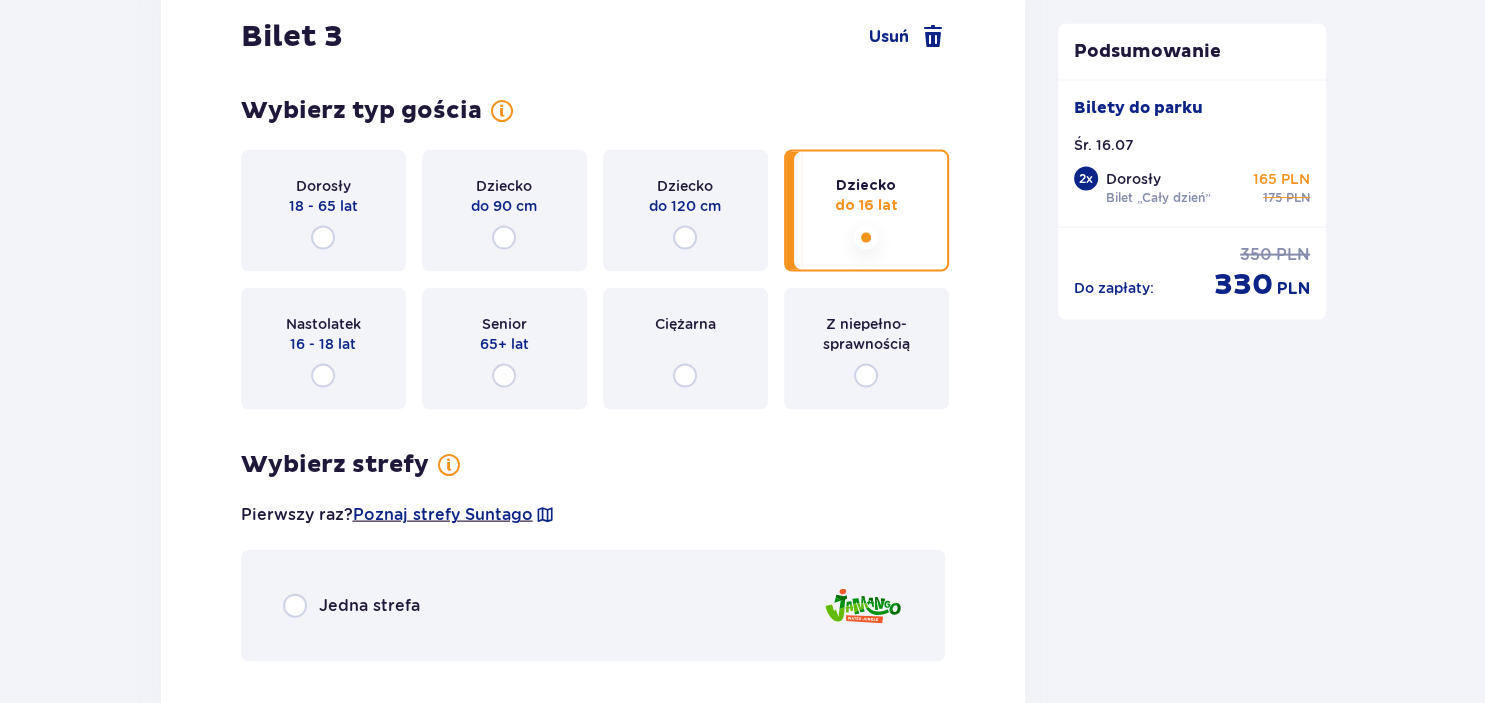 scroll, scrollTop: 4405, scrollLeft: 0, axis: vertical 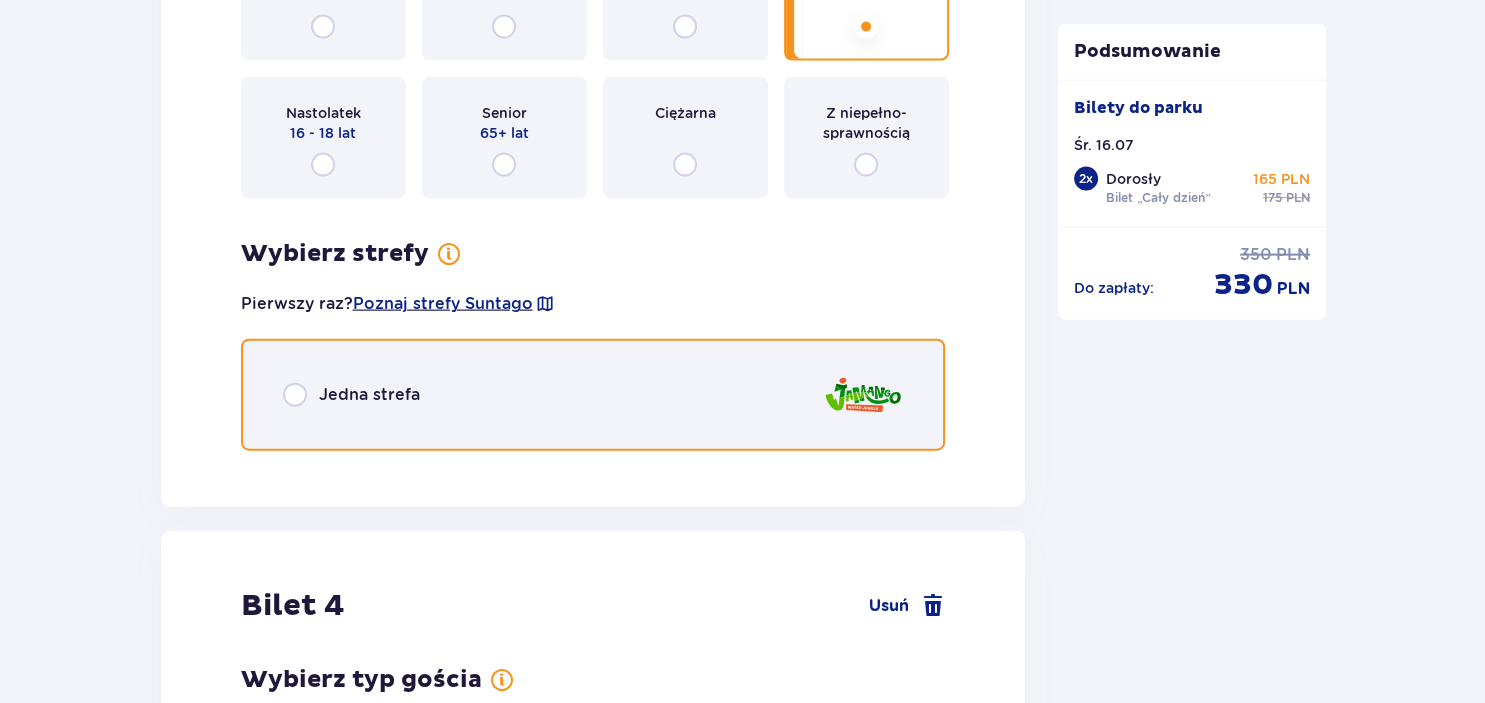 click at bounding box center (295, 395) 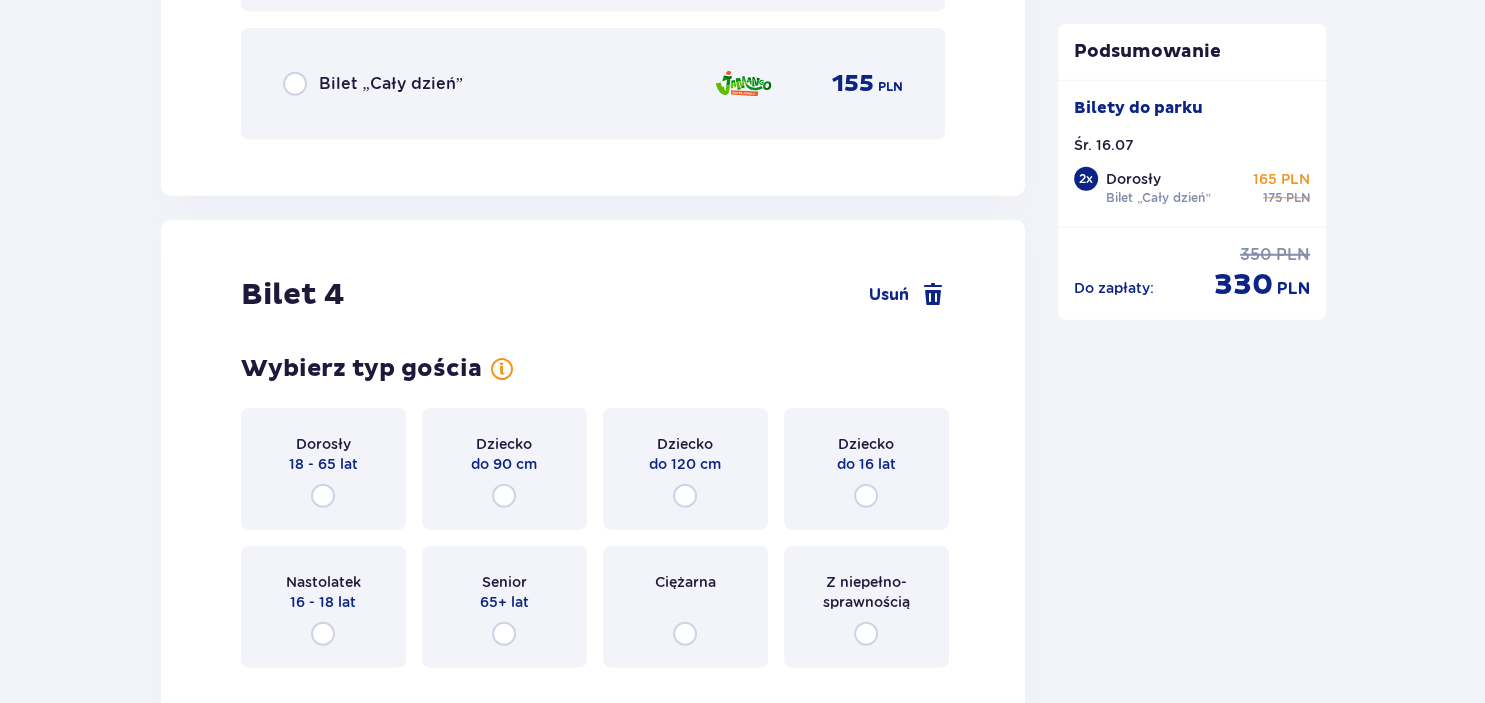 scroll, scrollTop: 5396, scrollLeft: 0, axis: vertical 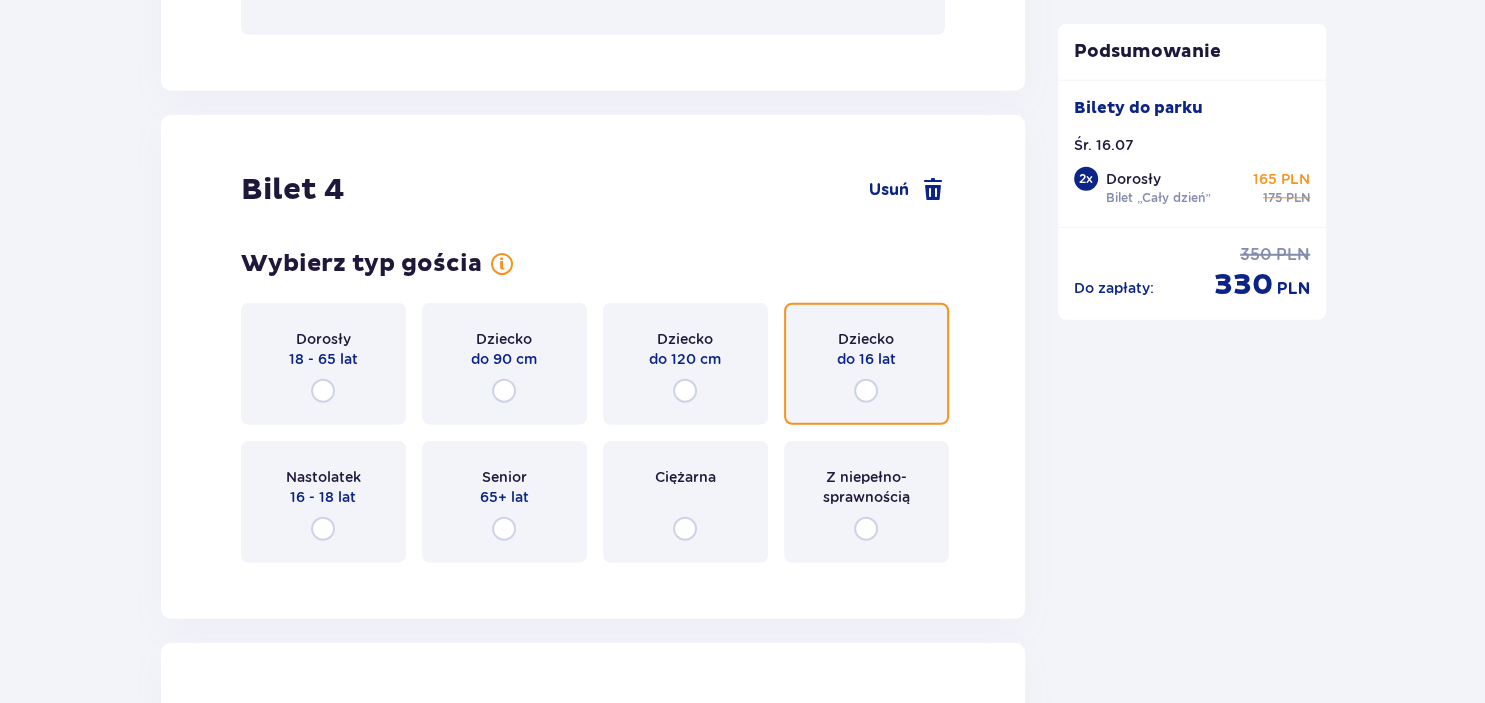 click at bounding box center [866, 391] 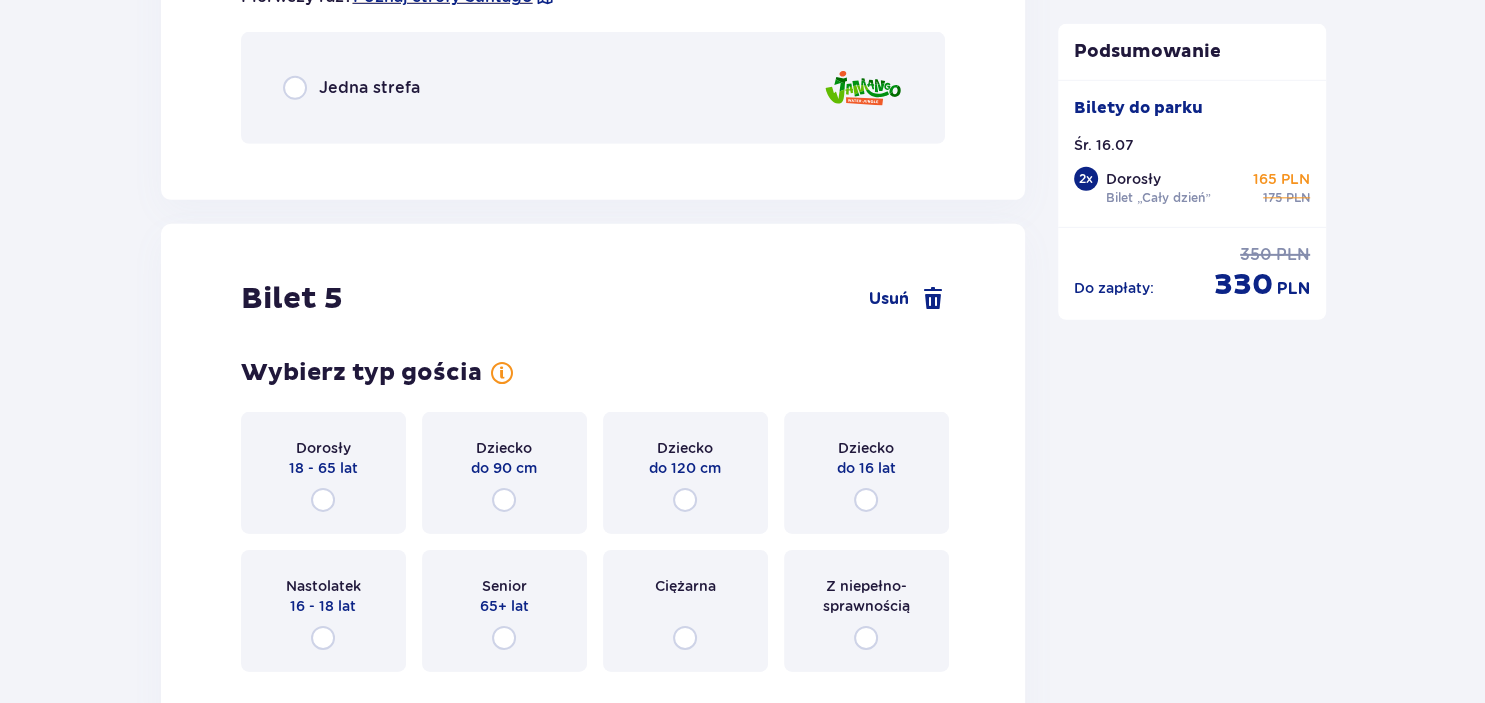 scroll, scrollTop: 6074, scrollLeft: 0, axis: vertical 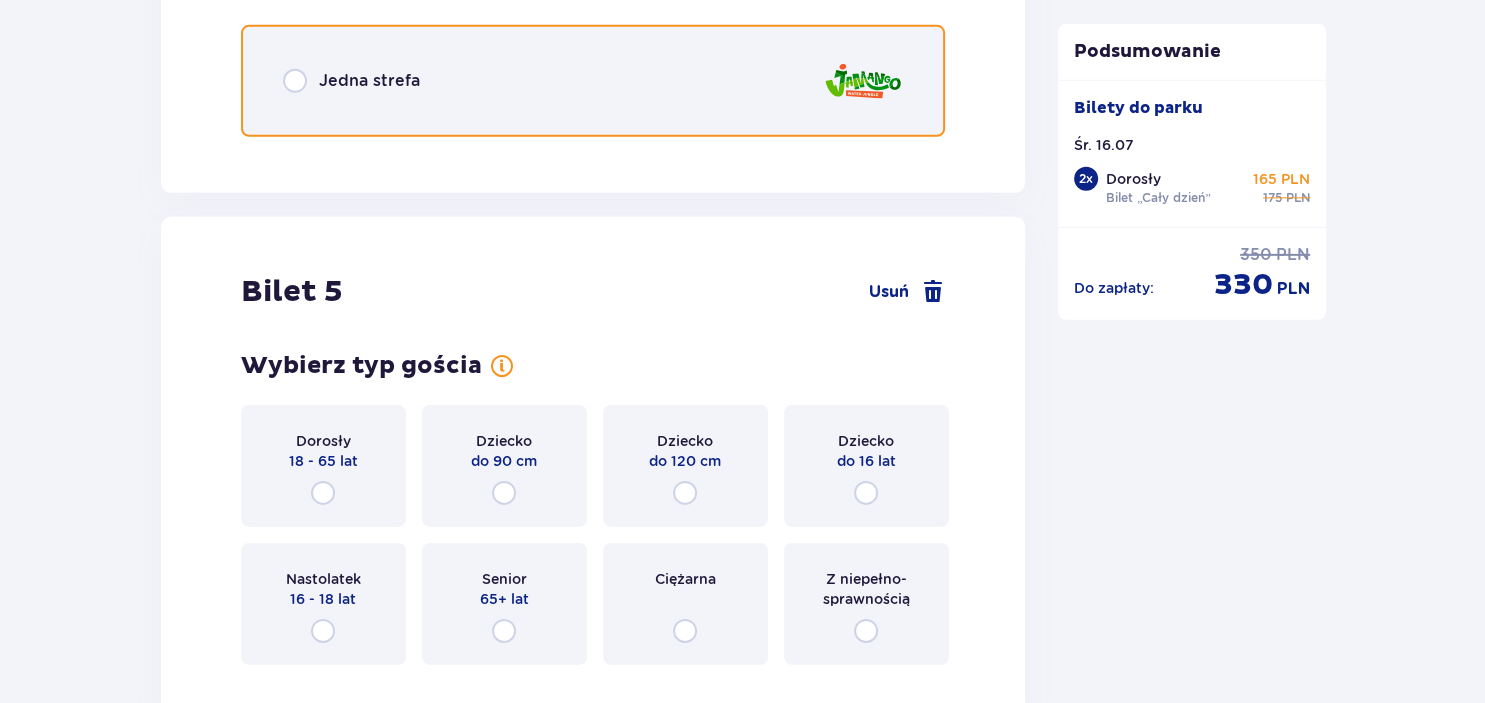 click at bounding box center [295, 81] 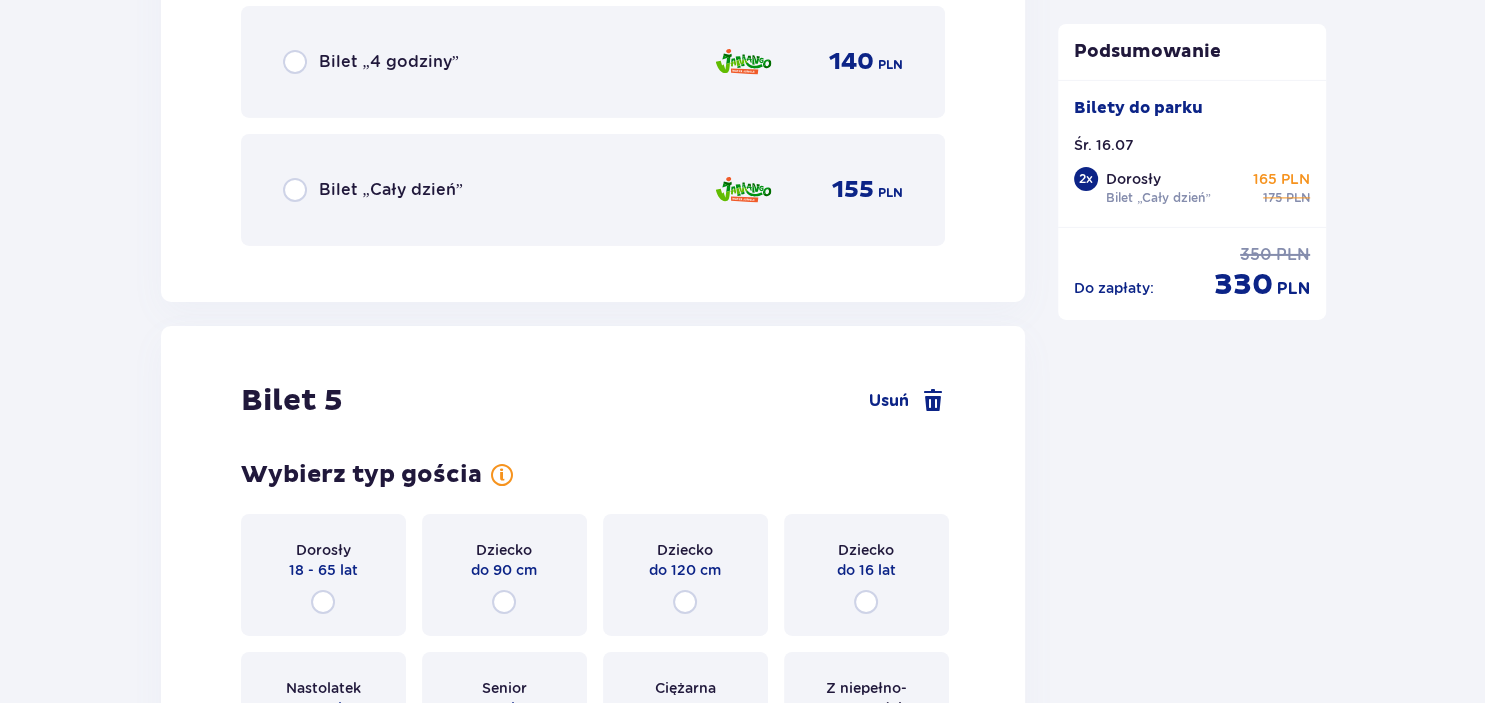 scroll, scrollTop: 6751, scrollLeft: 0, axis: vertical 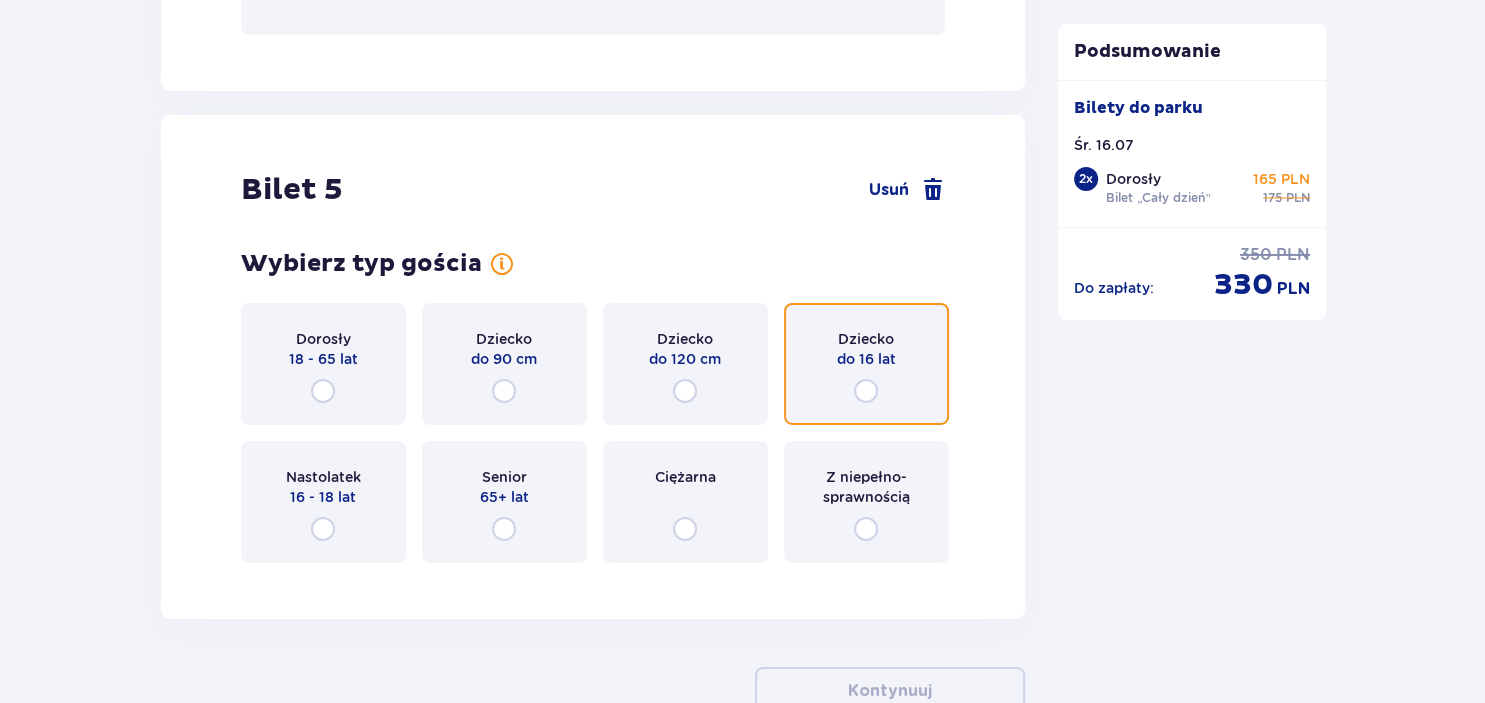 click at bounding box center [866, 391] 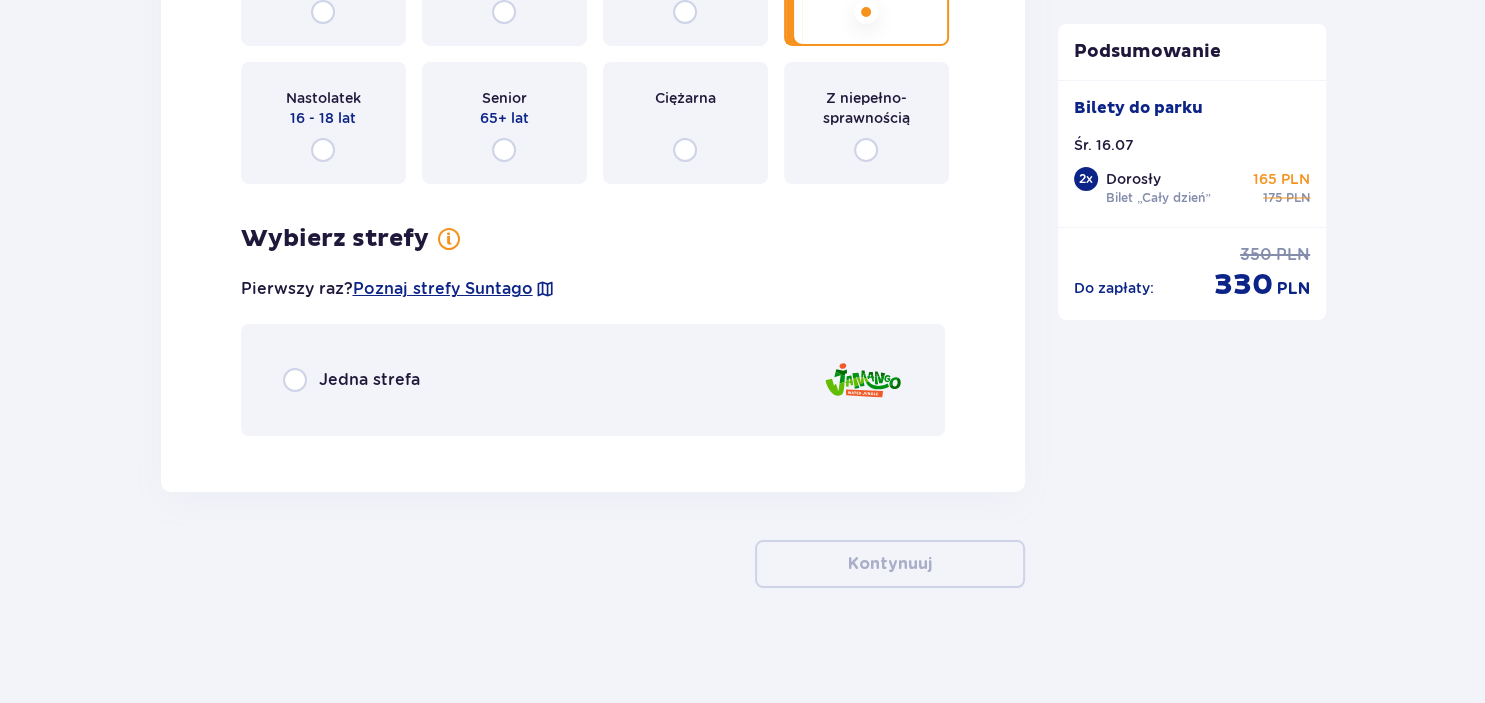 scroll, scrollTop: 7131, scrollLeft: 0, axis: vertical 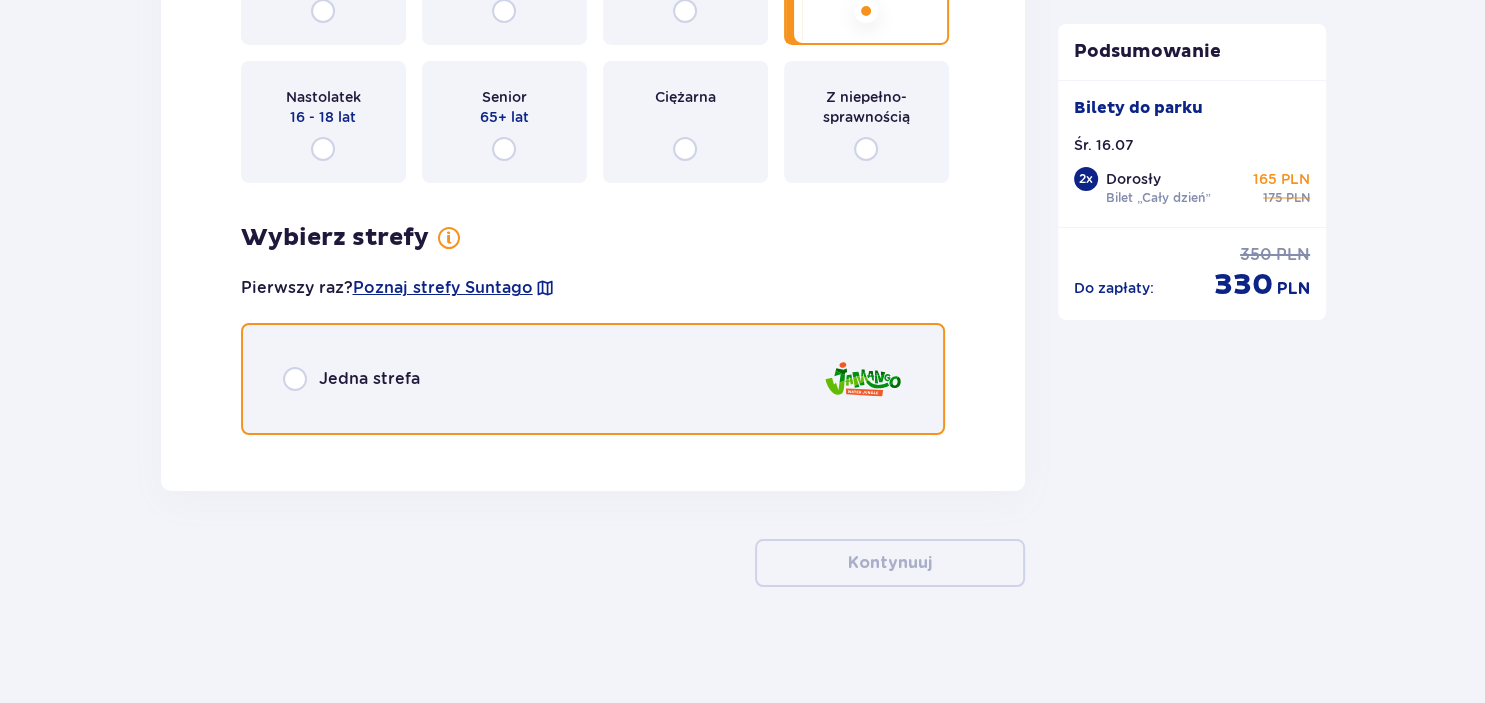 click at bounding box center [295, 379] 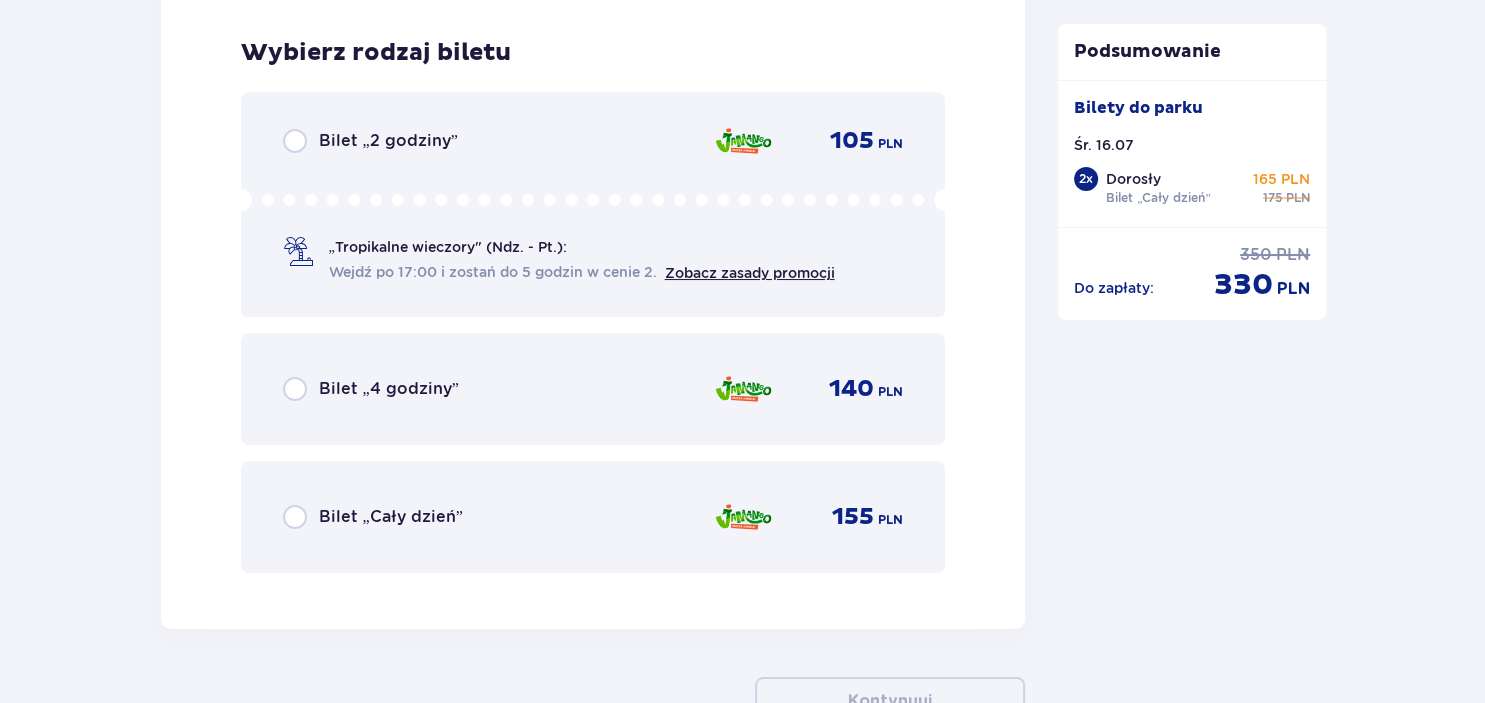 scroll, scrollTop: 7578, scrollLeft: 0, axis: vertical 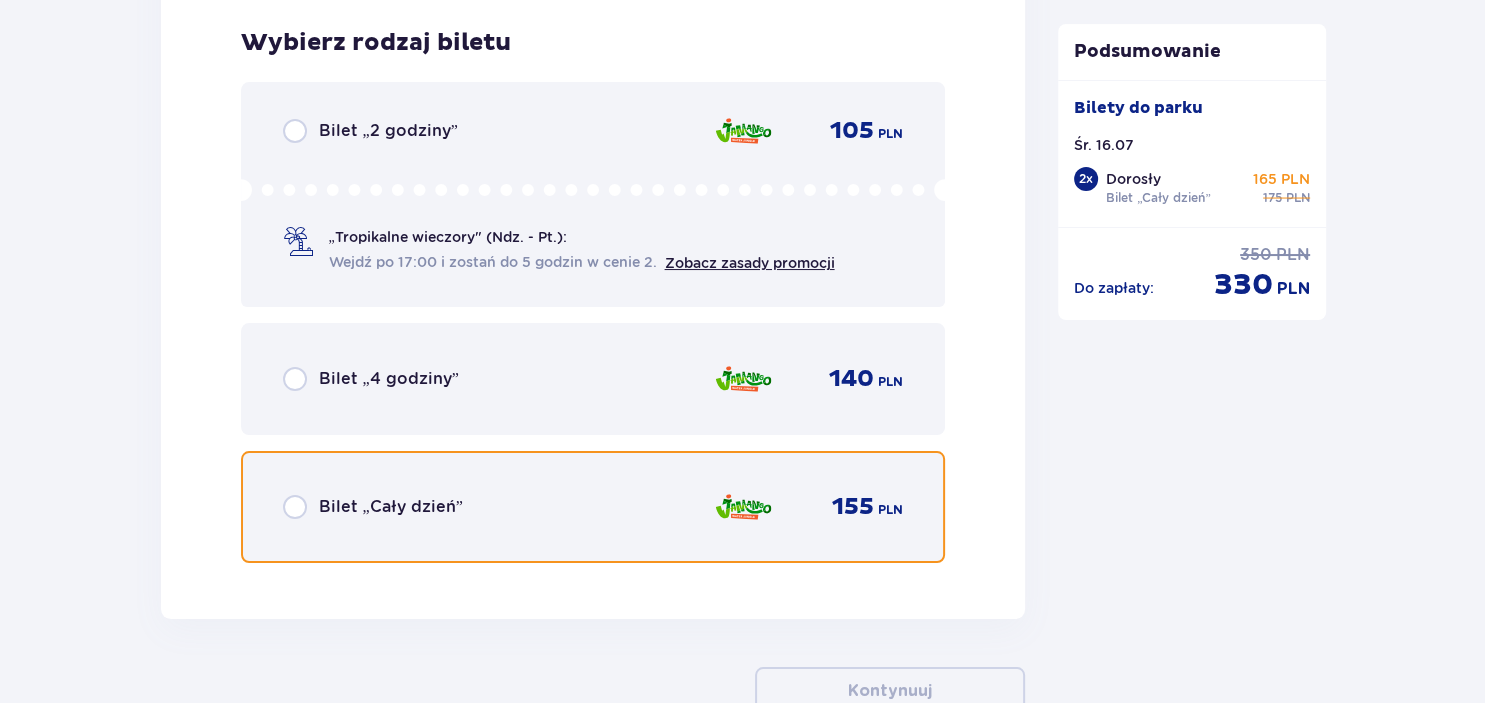 click at bounding box center [295, 507] 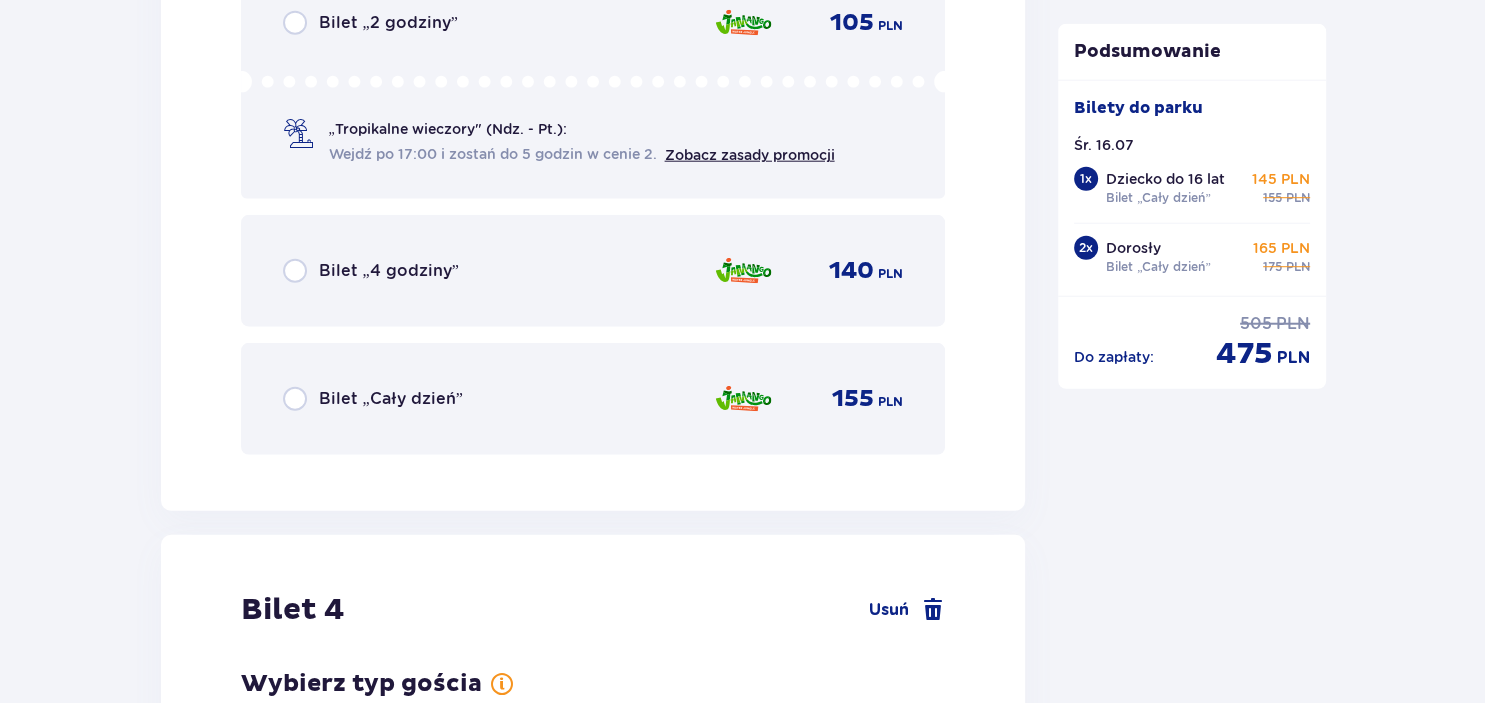scroll, scrollTop: 4981, scrollLeft: 0, axis: vertical 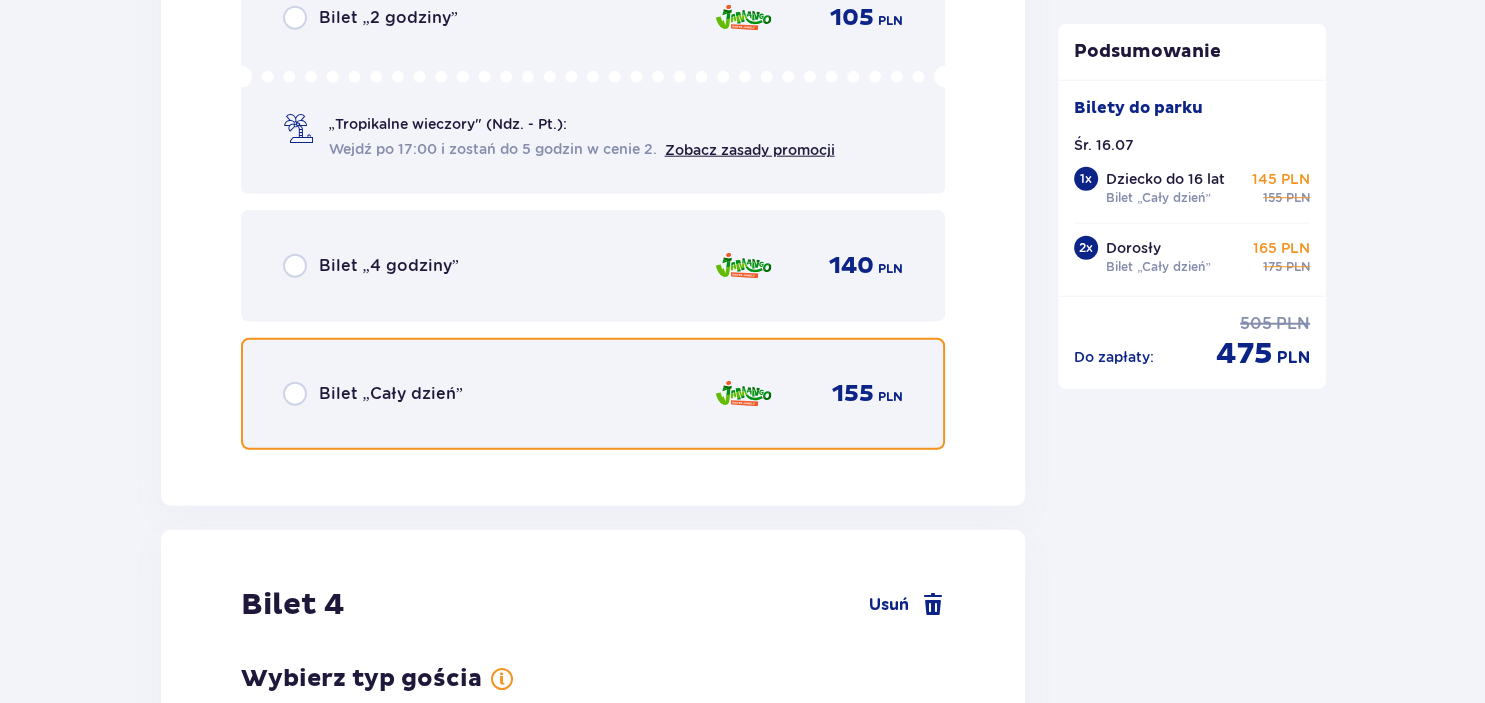 click at bounding box center [295, 394] 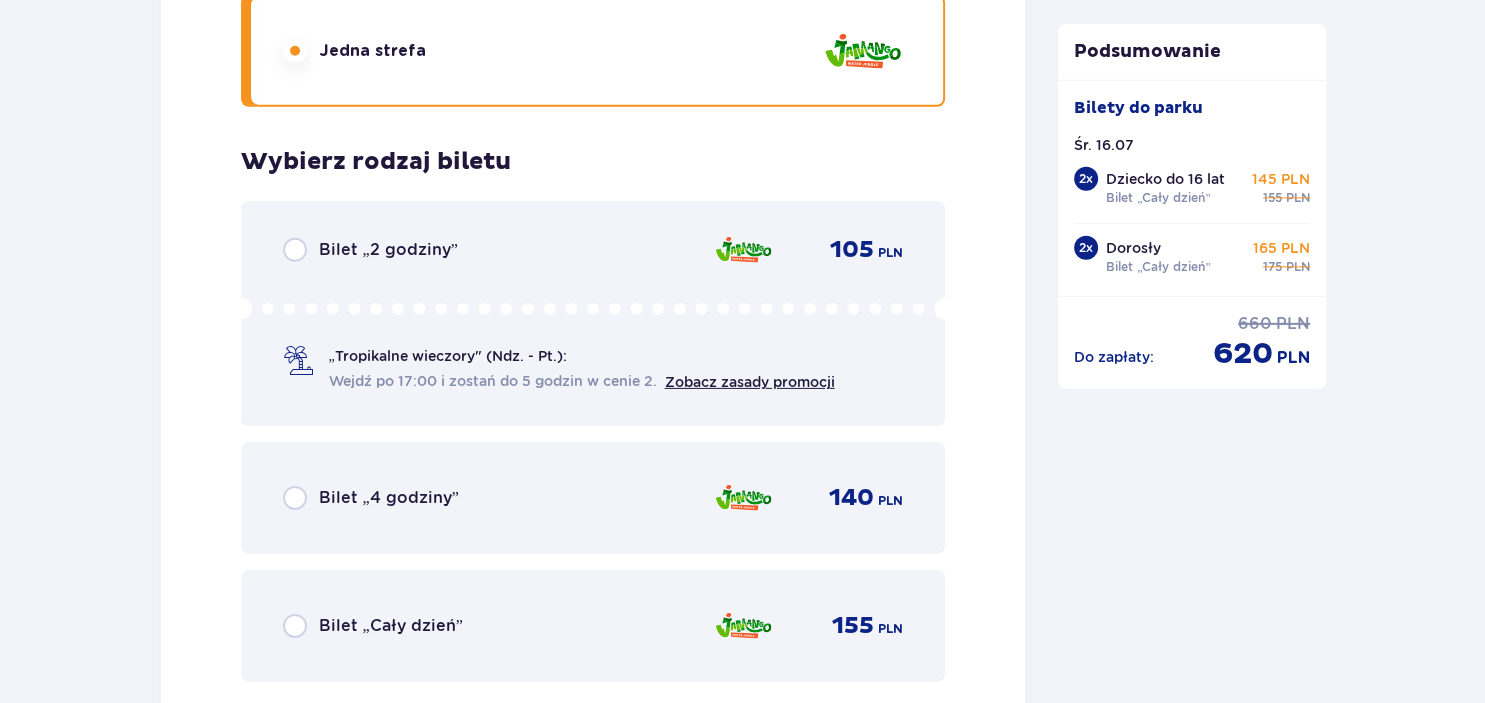 scroll, scrollTop: 6222, scrollLeft: 0, axis: vertical 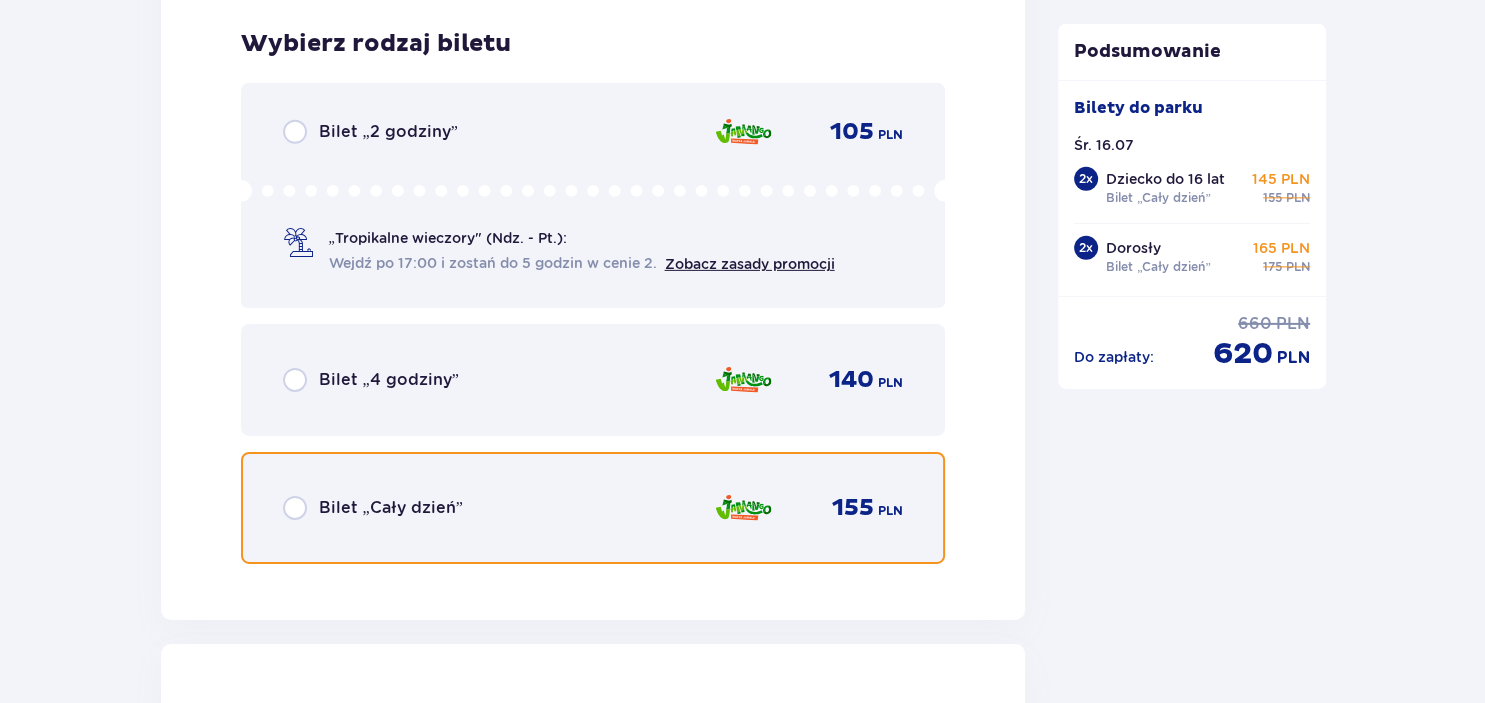 click at bounding box center [295, 508] 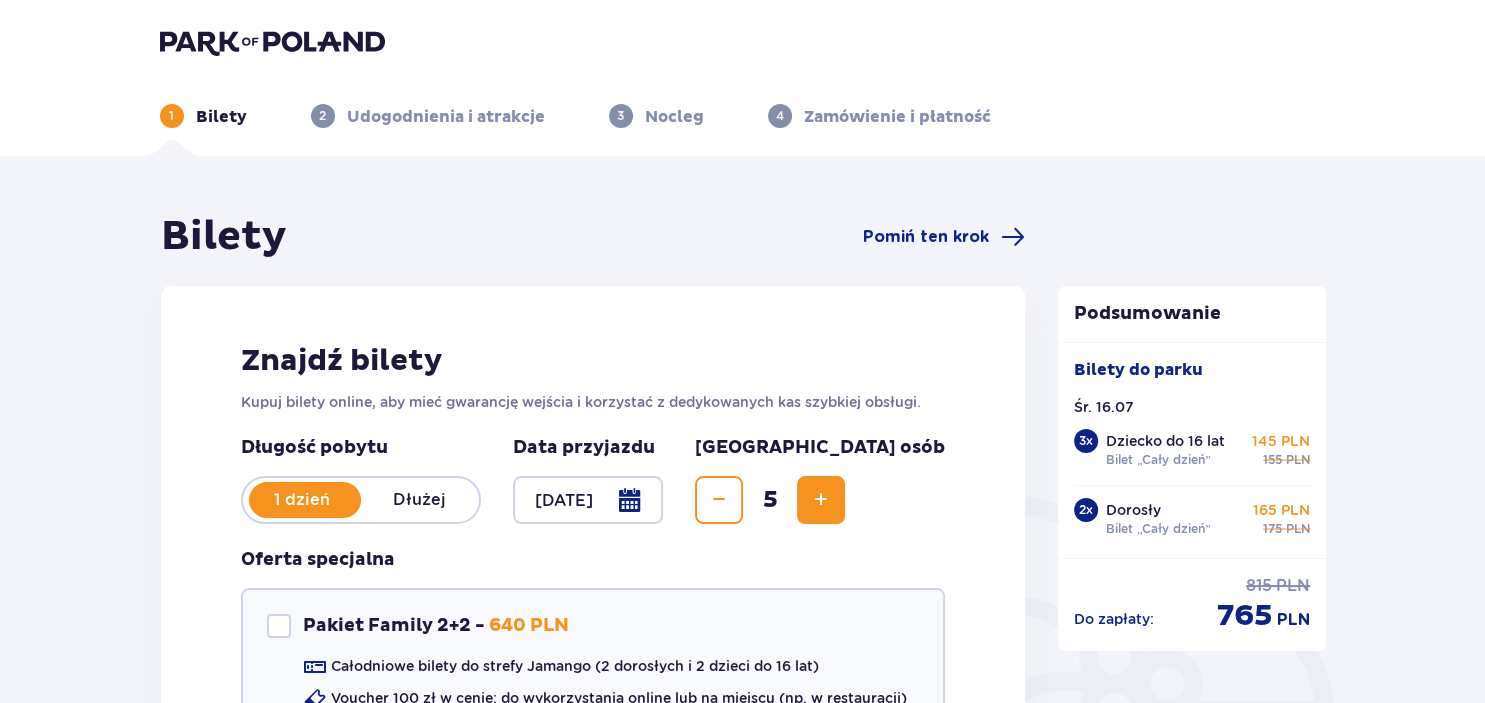 scroll, scrollTop: 422, scrollLeft: 0, axis: vertical 